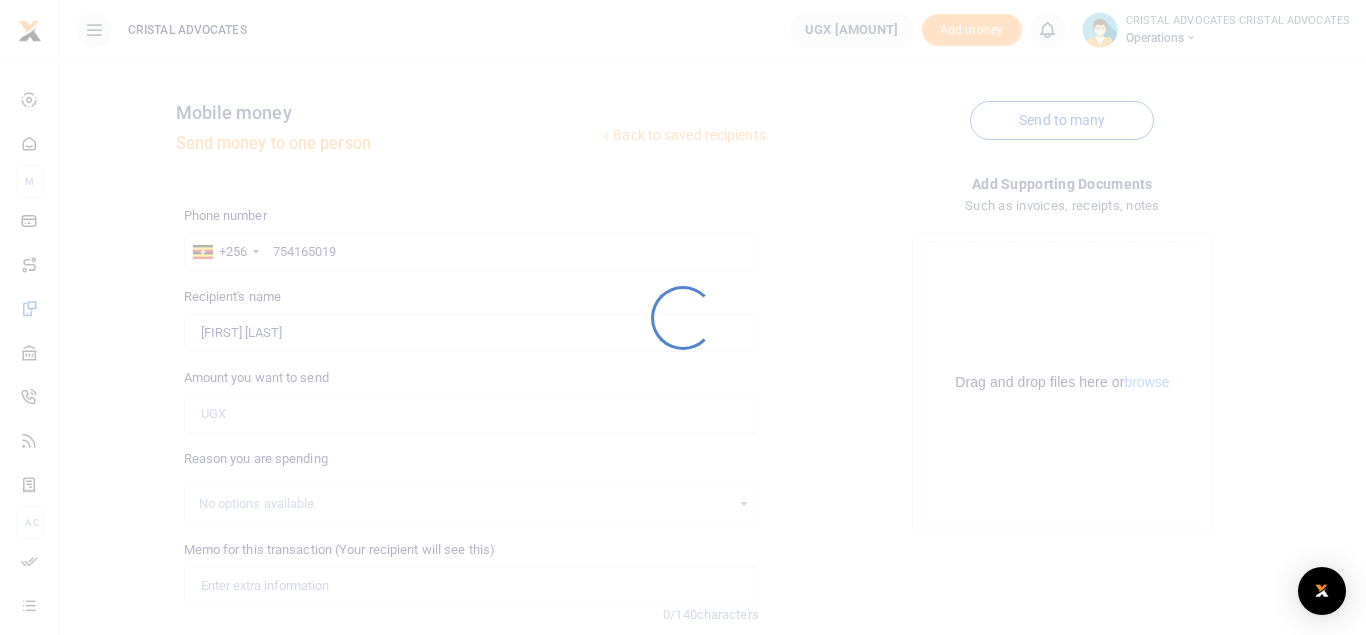 scroll, scrollTop: 0, scrollLeft: 0, axis: both 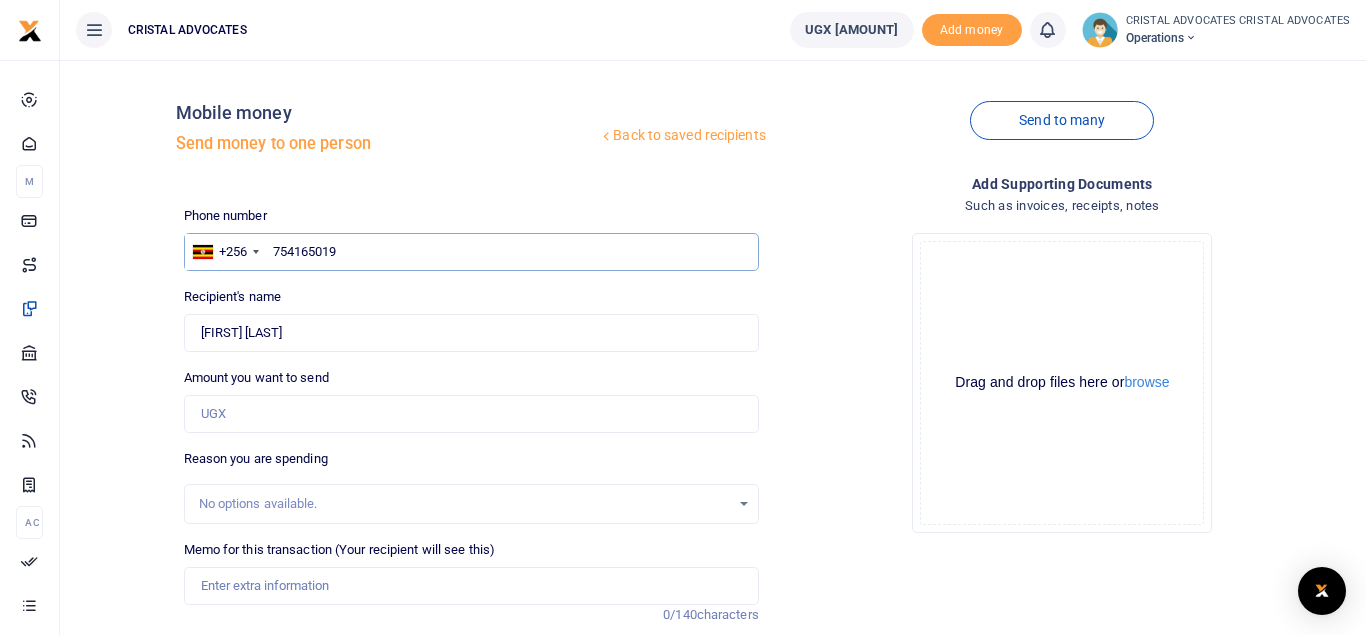 click on "754165019" at bounding box center [471, 252] 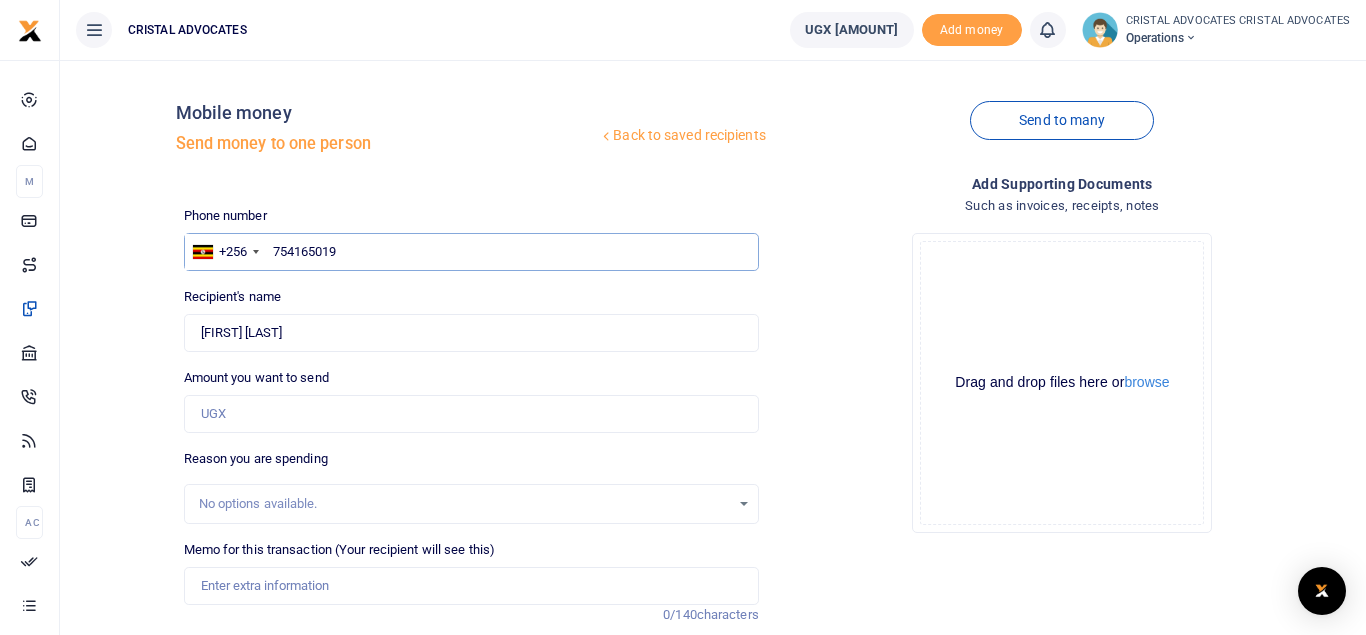 drag, startPoint x: 381, startPoint y: 248, endPoint x: 254, endPoint y: 249, distance: 127.00394 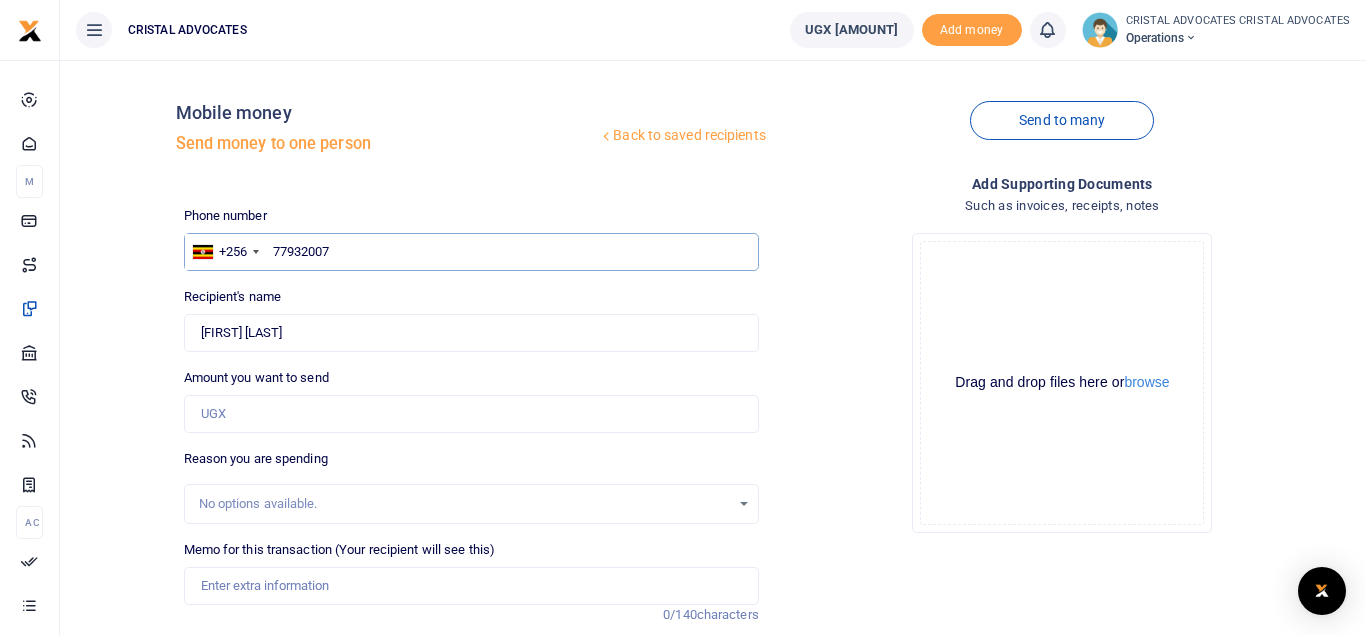 type on "779320070" 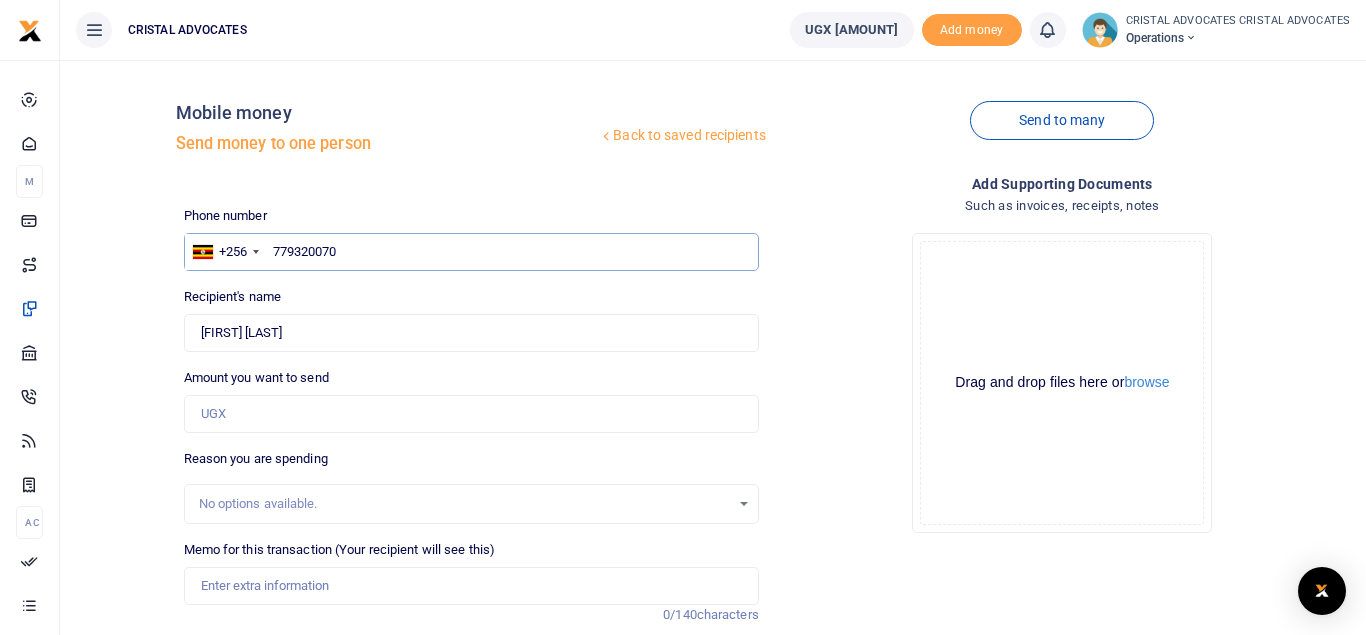 type on "[FIRST] [LAST]" 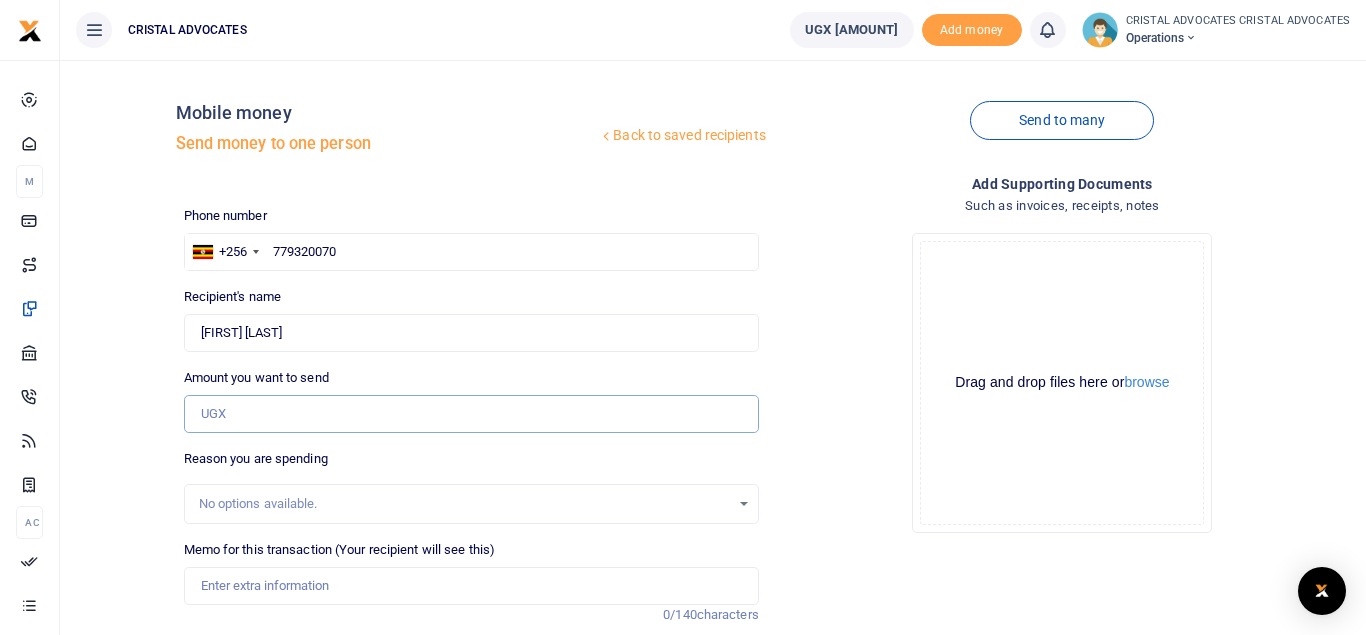 click on "Amount you want to send" at bounding box center [471, 414] 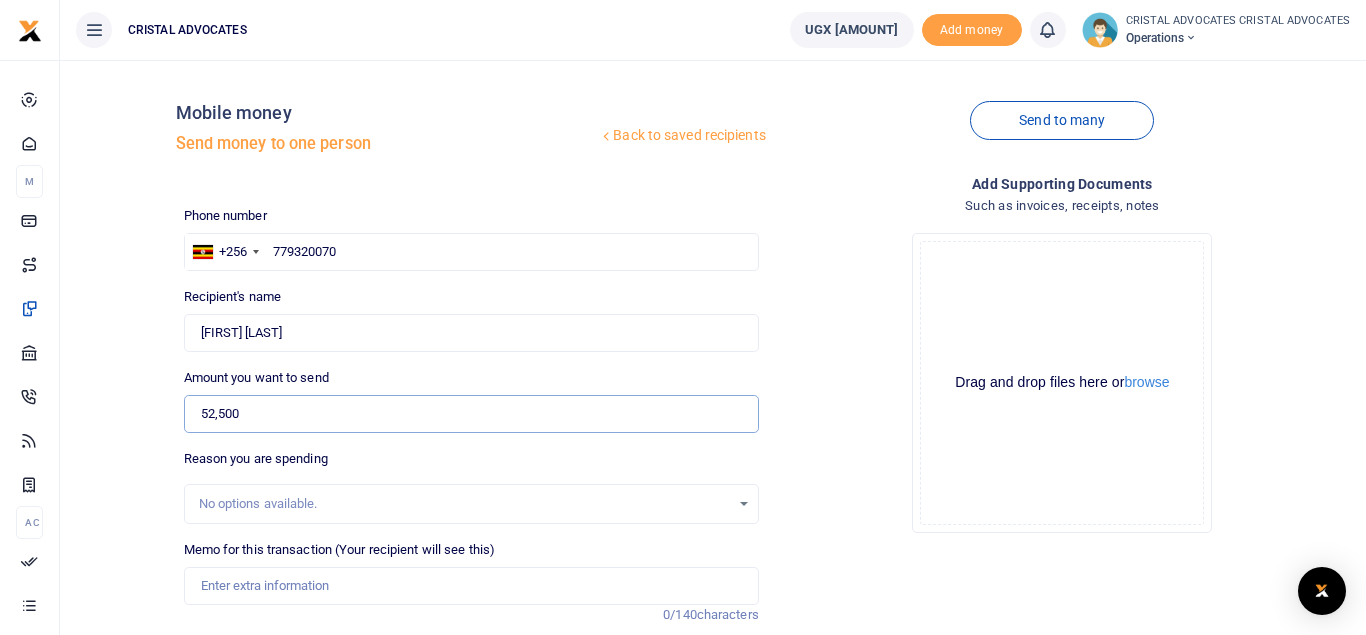 type on "52,500" 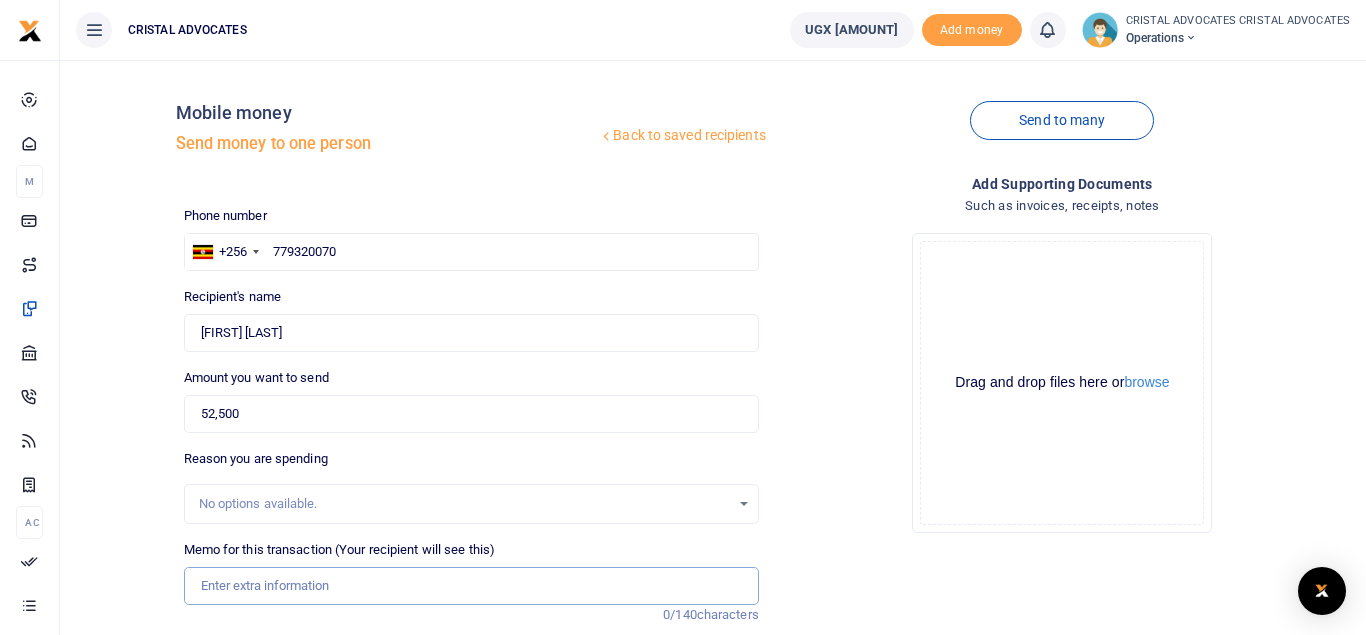 click on "Memo for this transaction (Your recipient will see this)" at bounding box center [471, 586] 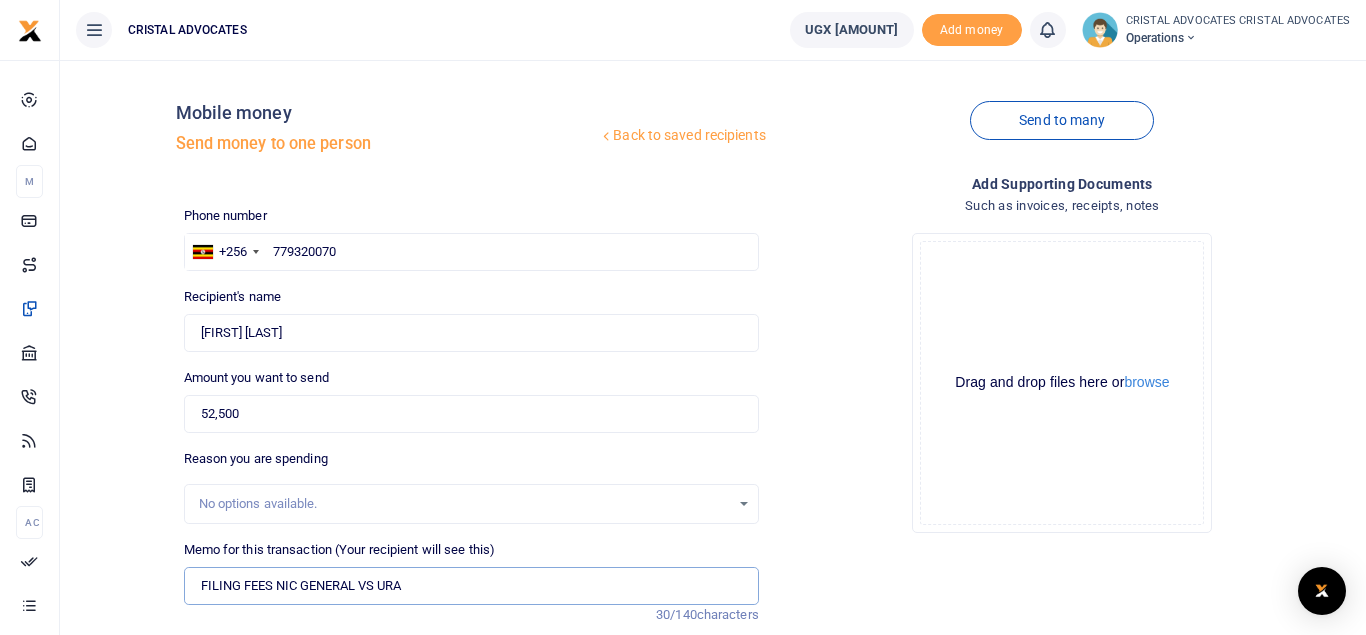 scroll, scrollTop: 194, scrollLeft: 0, axis: vertical 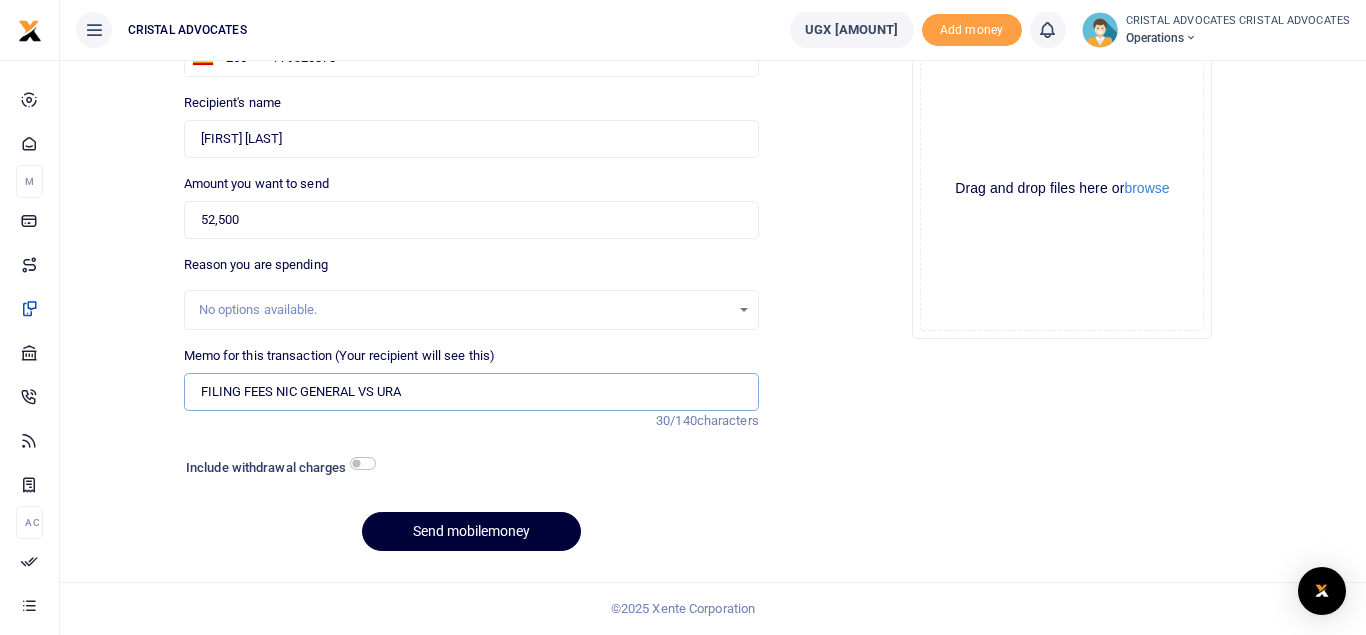 type on "FILING FEES NIC GENERAL VS URA" 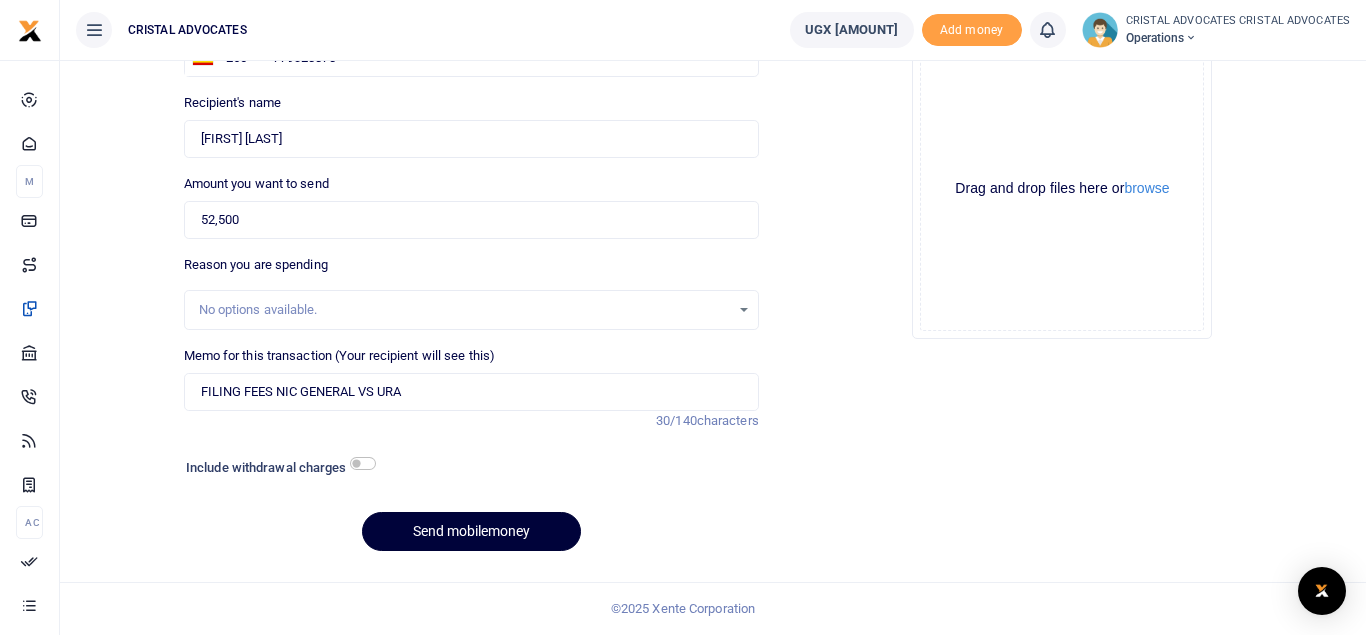 click on "Send mobilemoney" at bounding box center (471, 531) 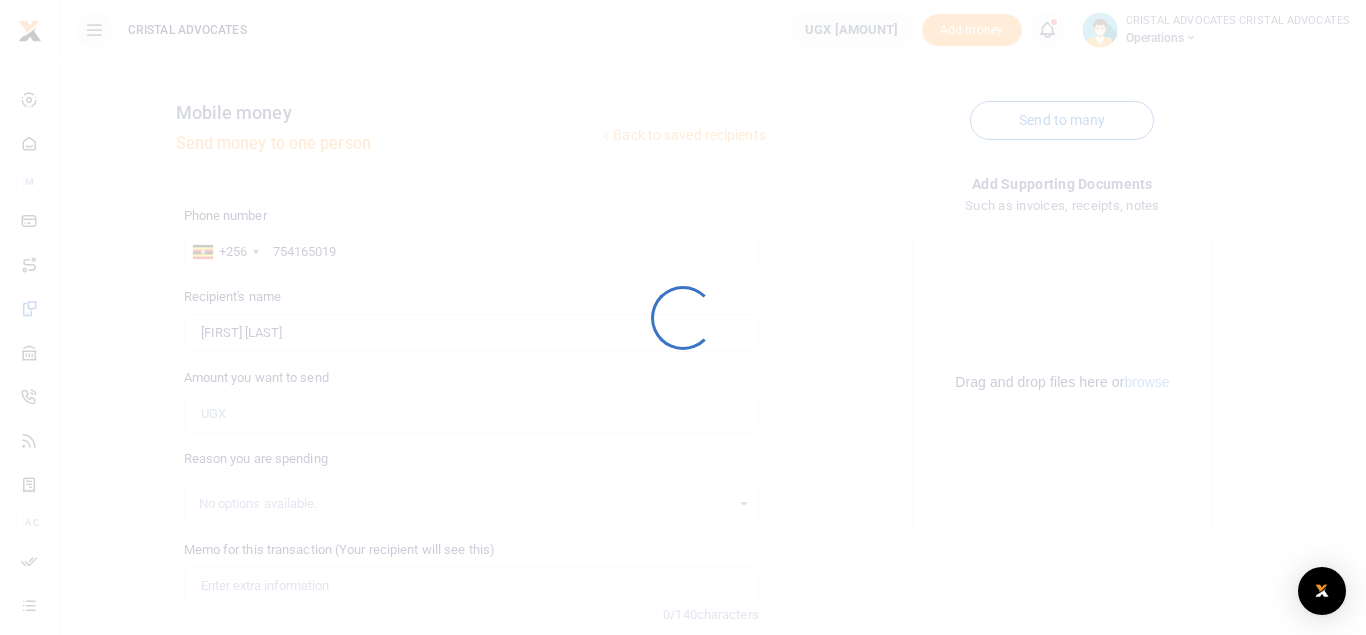 scroll, scrollTop: 0, scrollLeft: 0, axis: both 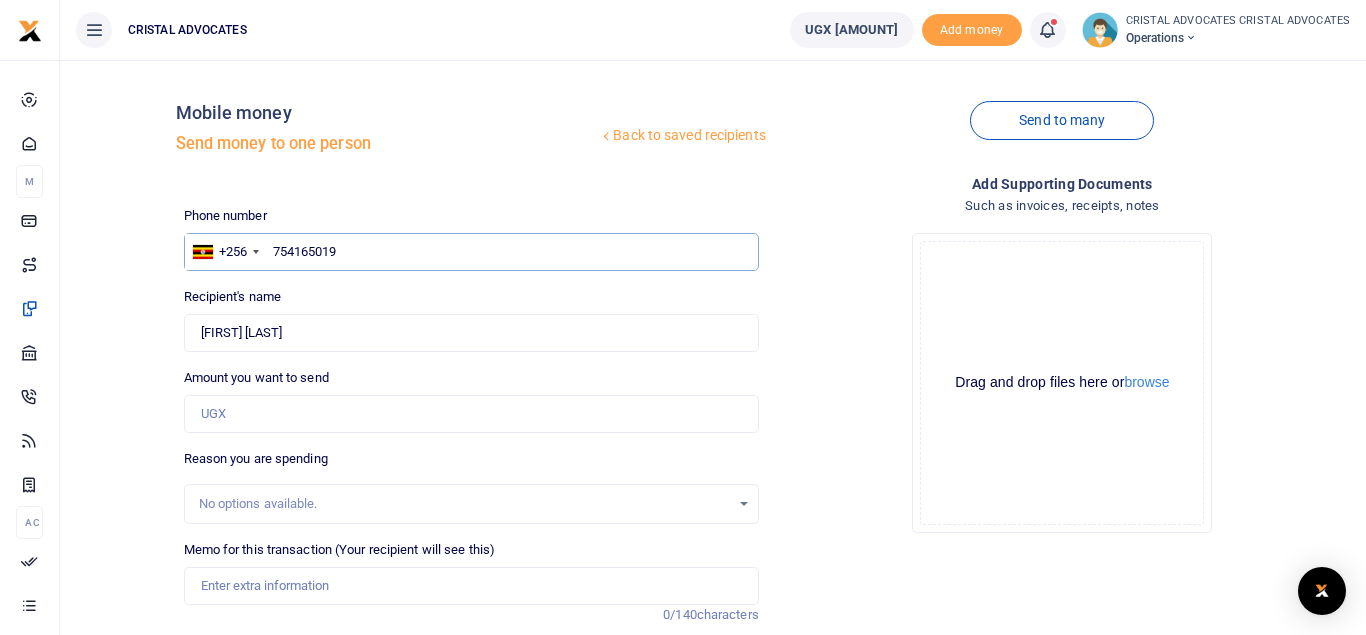 click on "754165019" at bounding box center [471, 252] 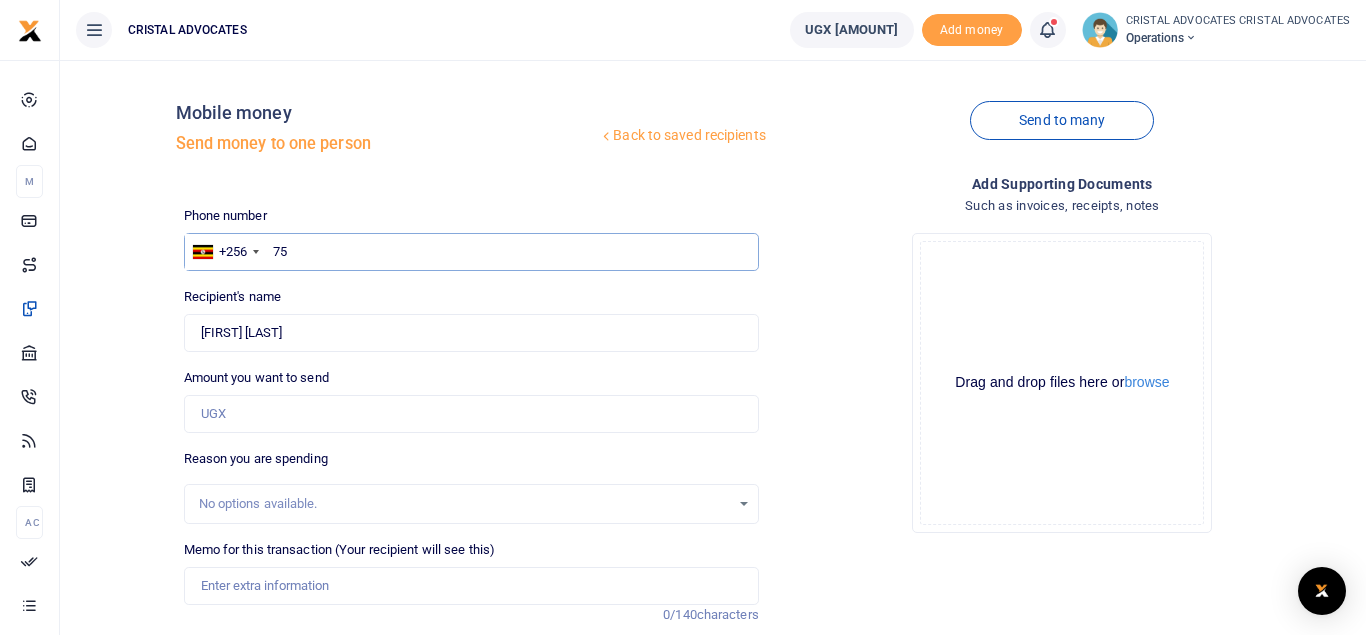 type on "7" 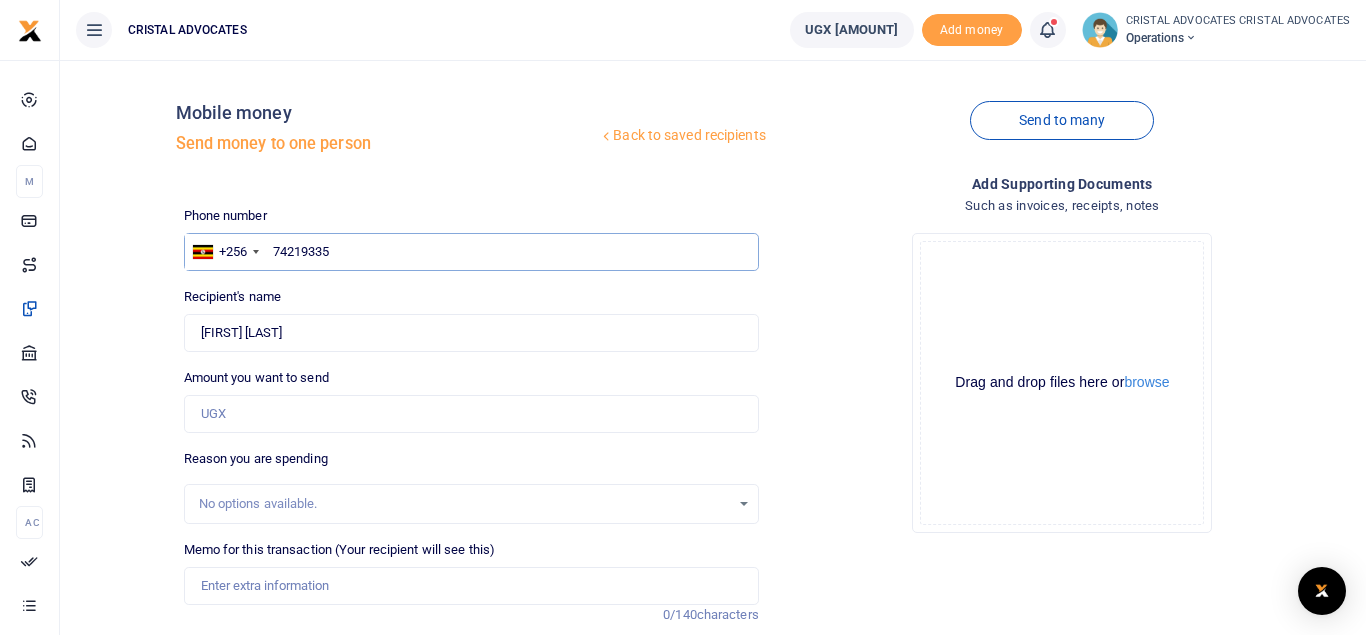 type on "742193351" 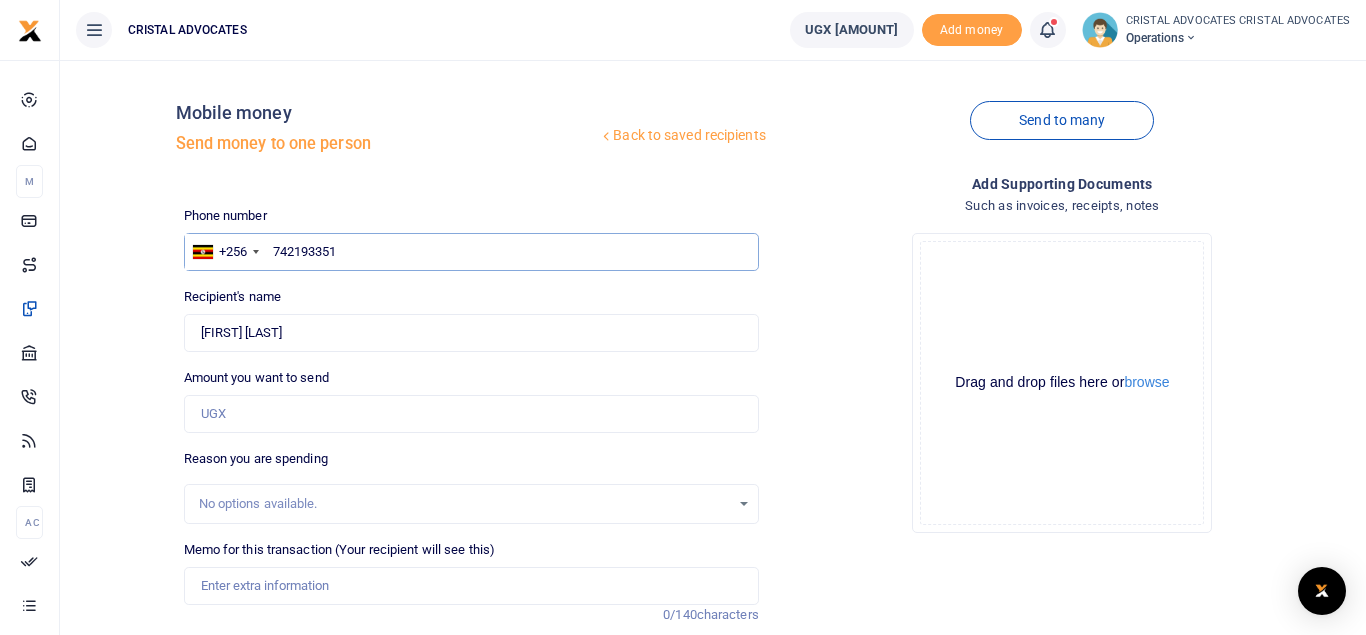 type on "Beatrice Tuhaise" 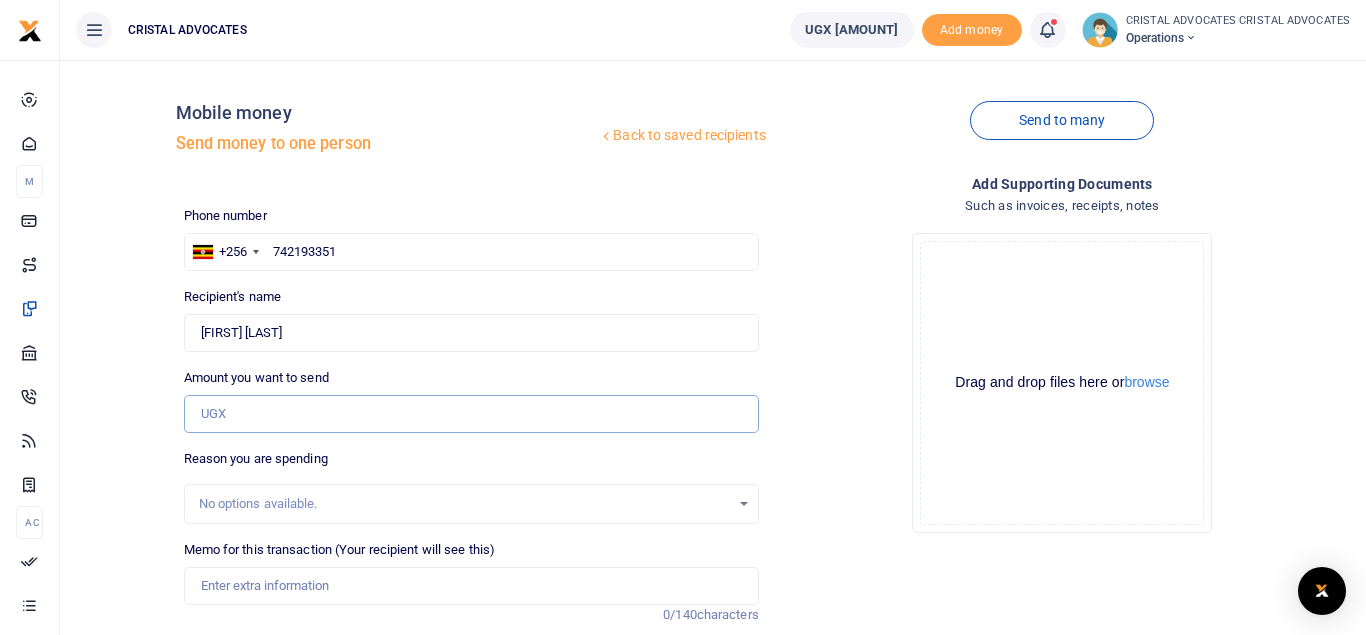 click on "Amount you want to send" at bounding box center [471, 414] 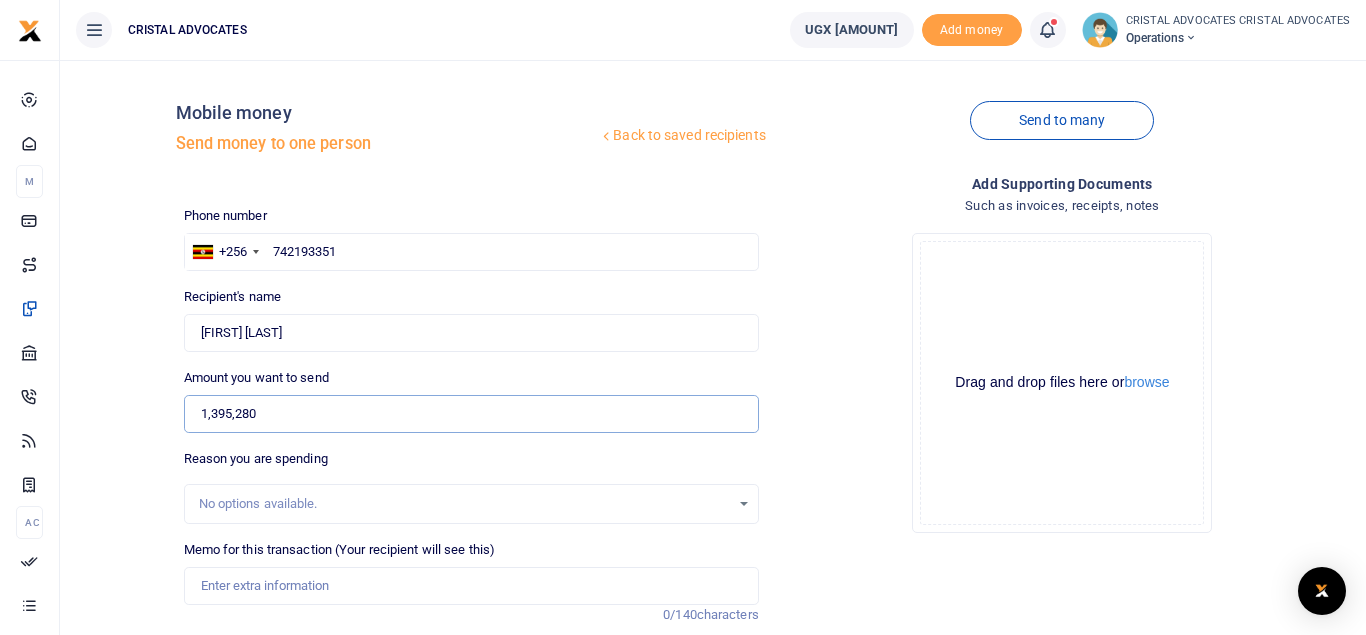 scroll, scrollTop: 194, scrollLeft: 0, axis: vertical 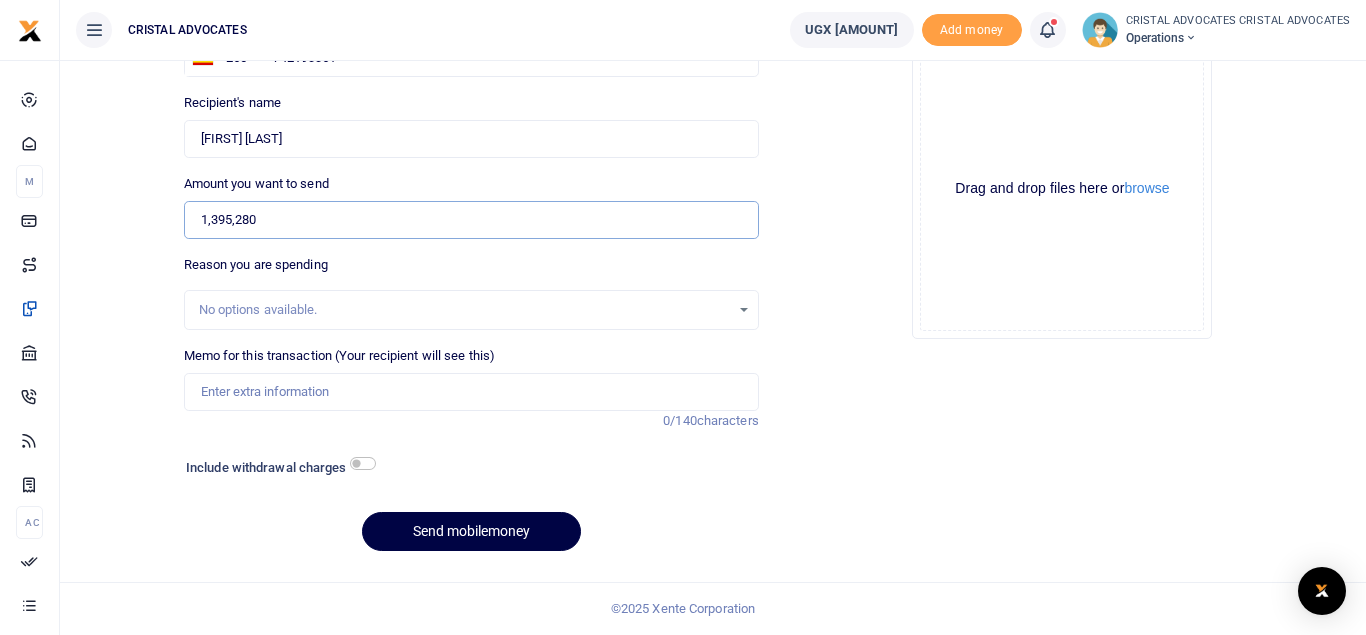 type on "1,395,280" 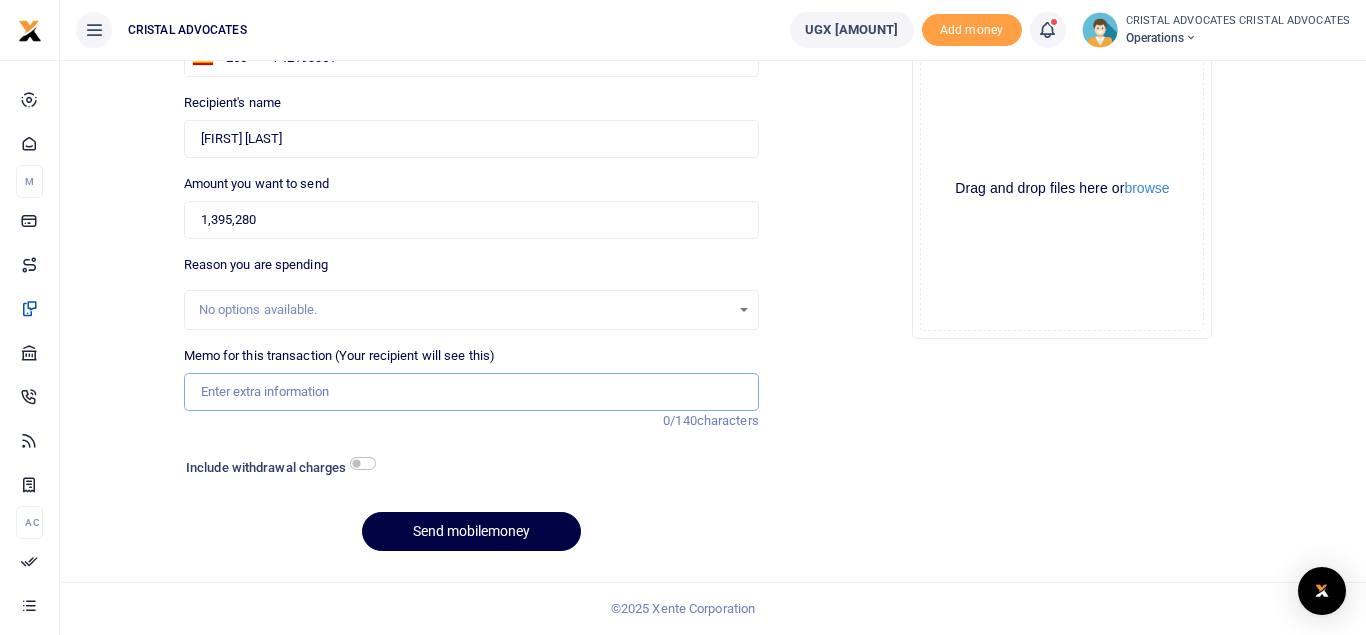 click on "Memo for this transaction (Your recipient will see this)" at bounding box center [471, 392] 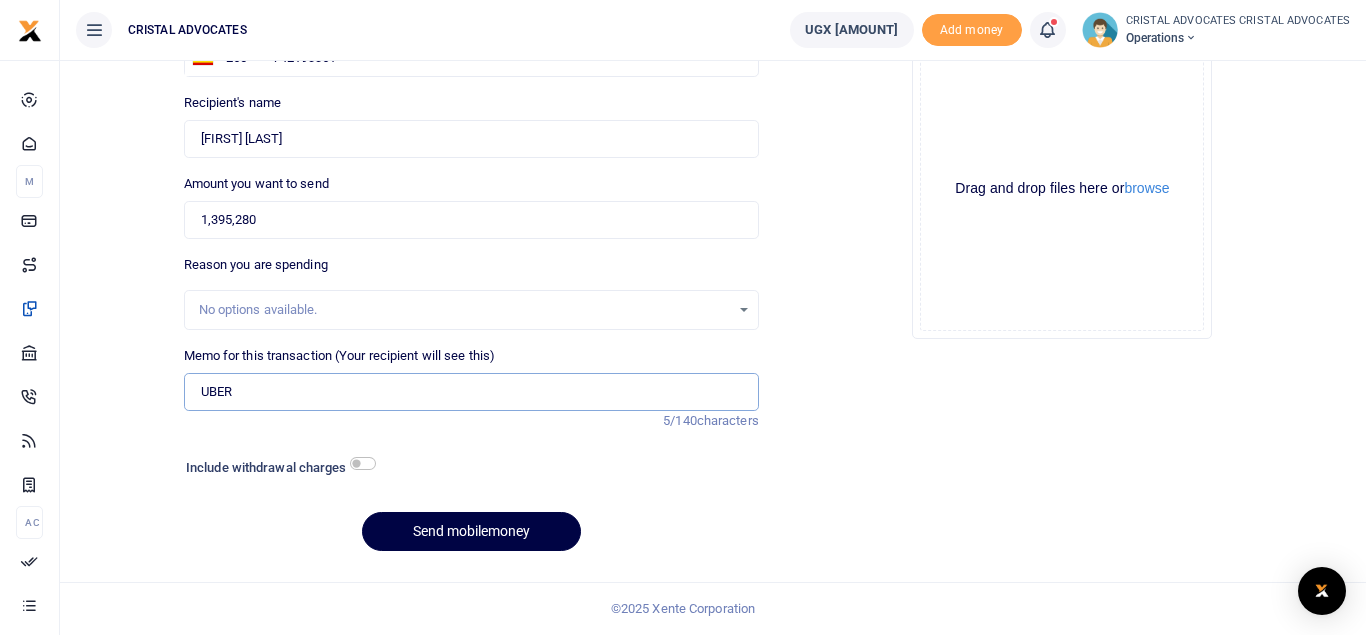 click on "UBER" at bounding box center [471, 392] 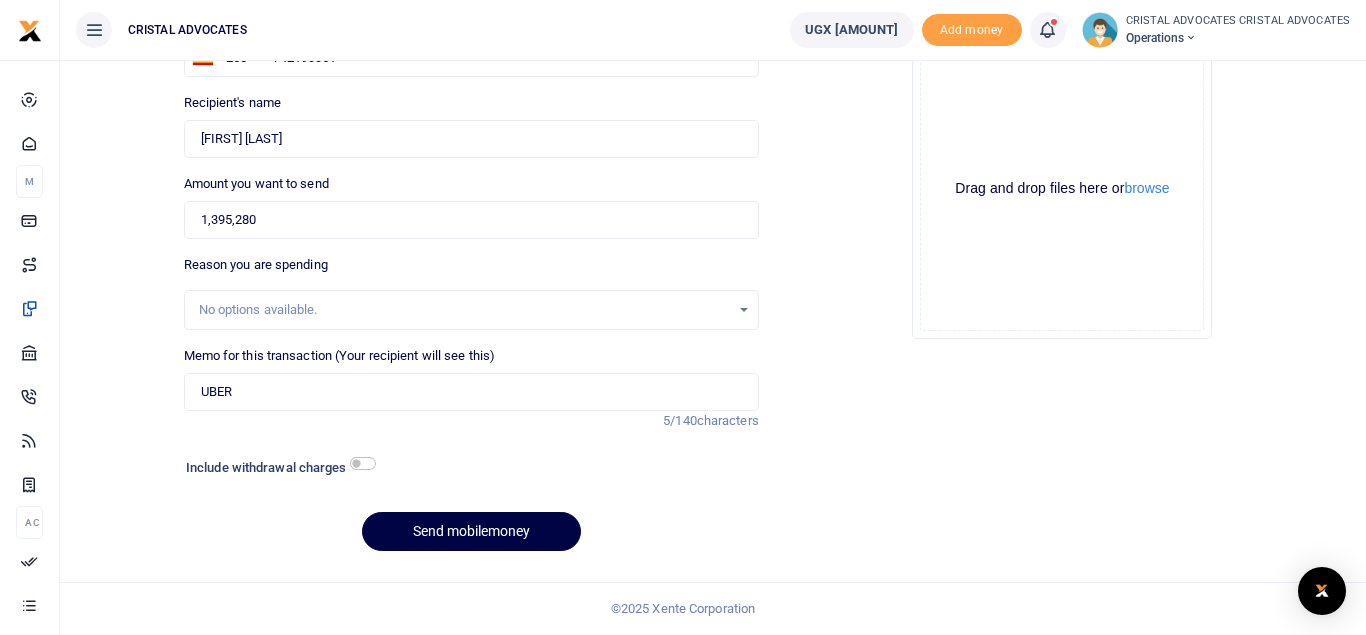 click on "Memo for this transaction (Your recipient will see this)
UBER
Reason is required.
5/140  characters" at bounding box center [471, 388] 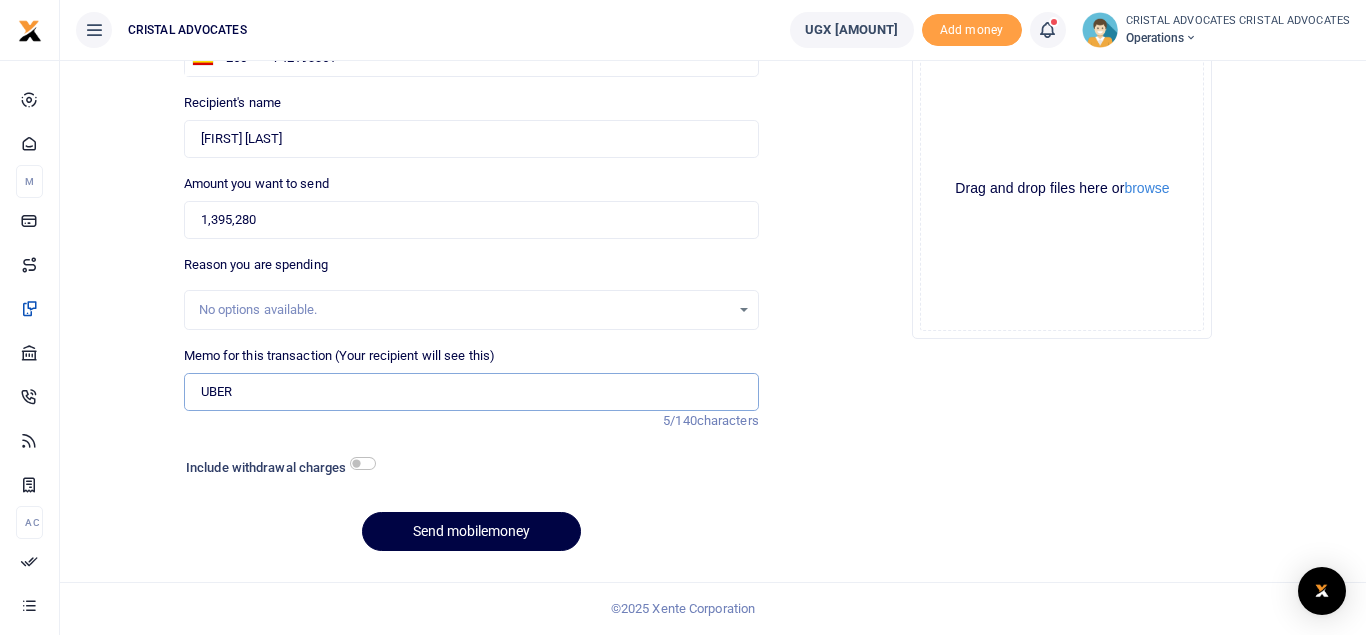 click on "UBER" at bounding box center [471, 392] 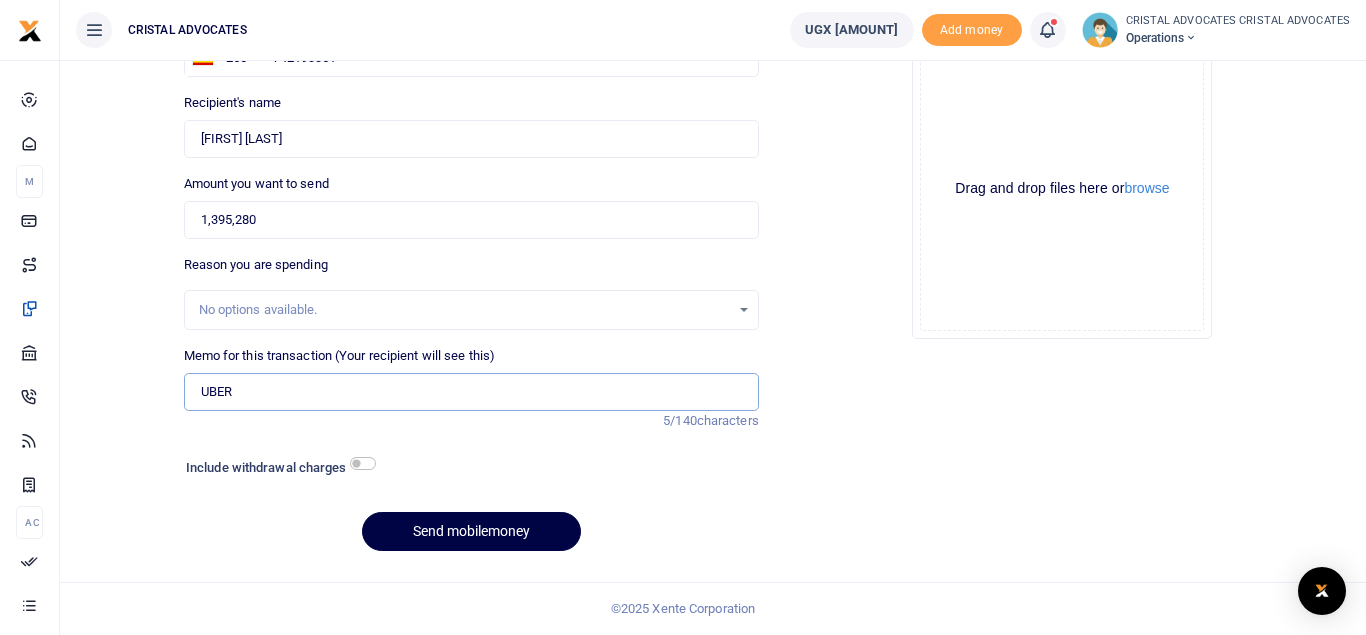 click on "UBER" at bounding box center [471, 392] 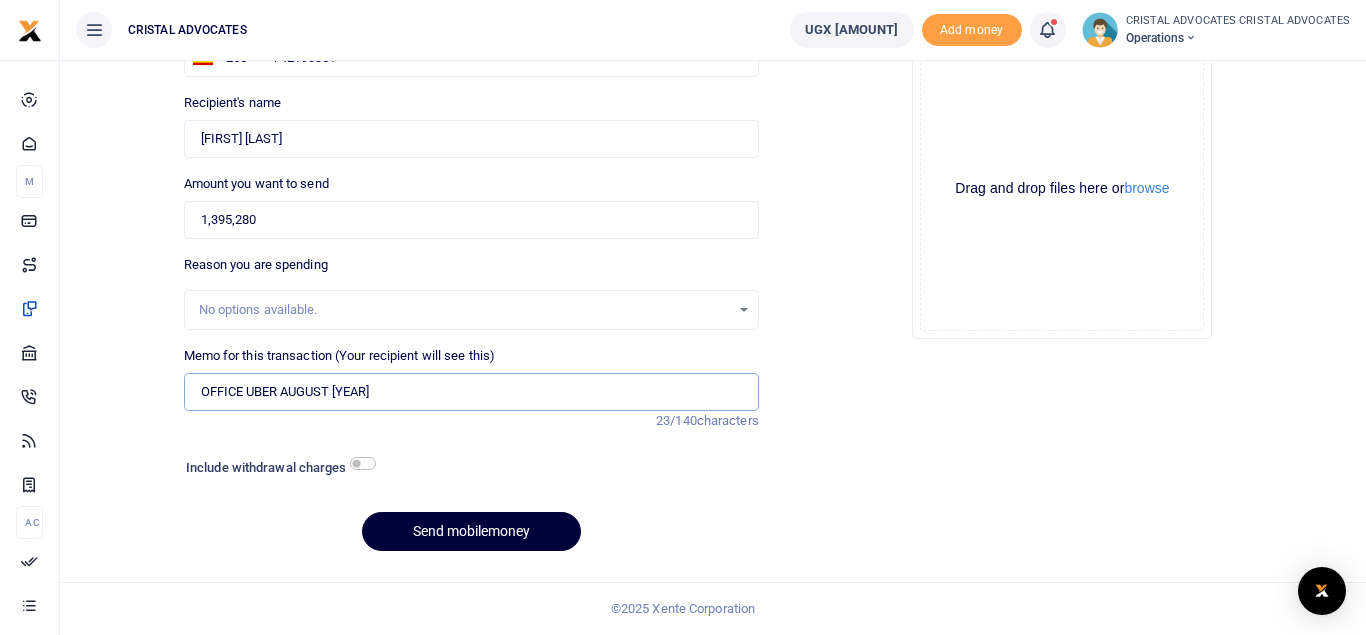 type on "OFFICE UBER AUGUST 2025" 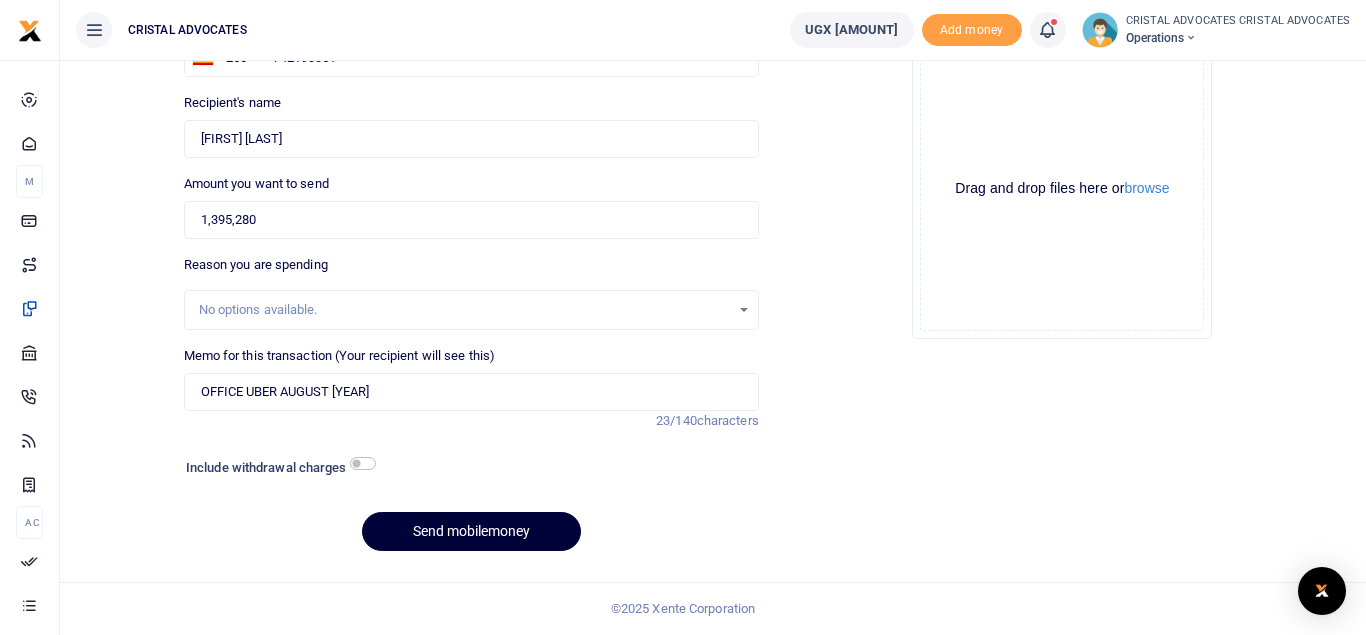 click on "Send mobilemoney" at bounding box center (471, 531) 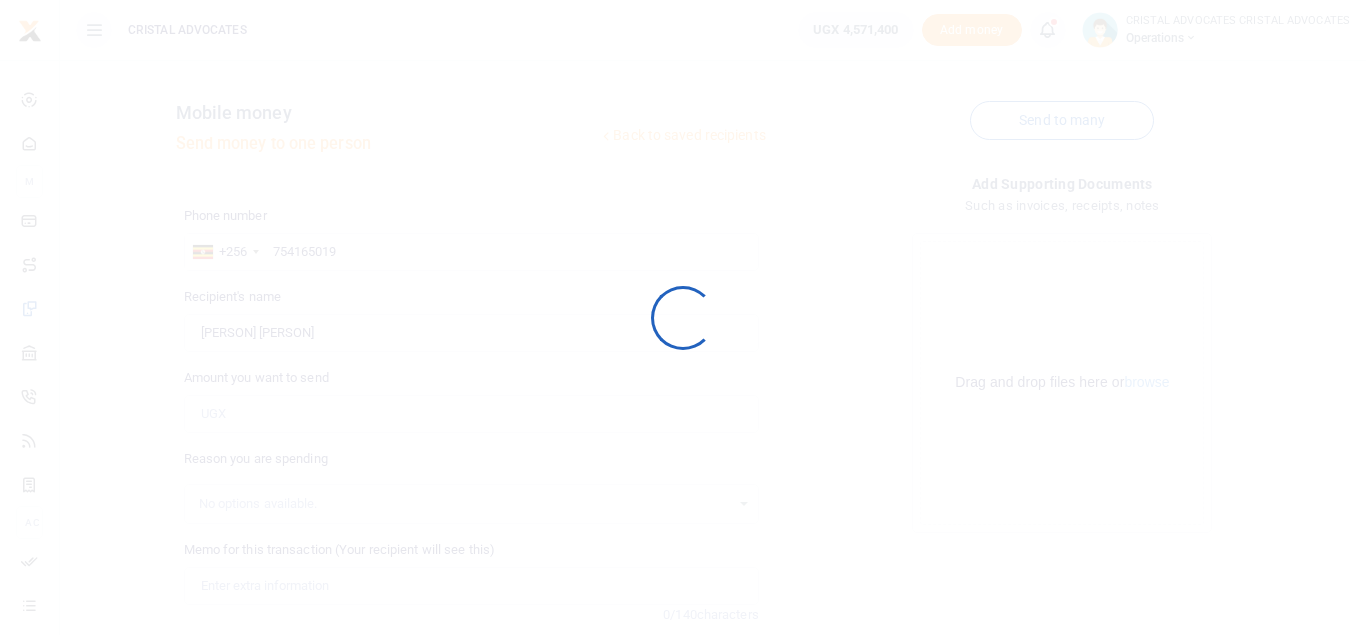 scroll, scrollTop: 0, scrollLeft: 0, axis: both 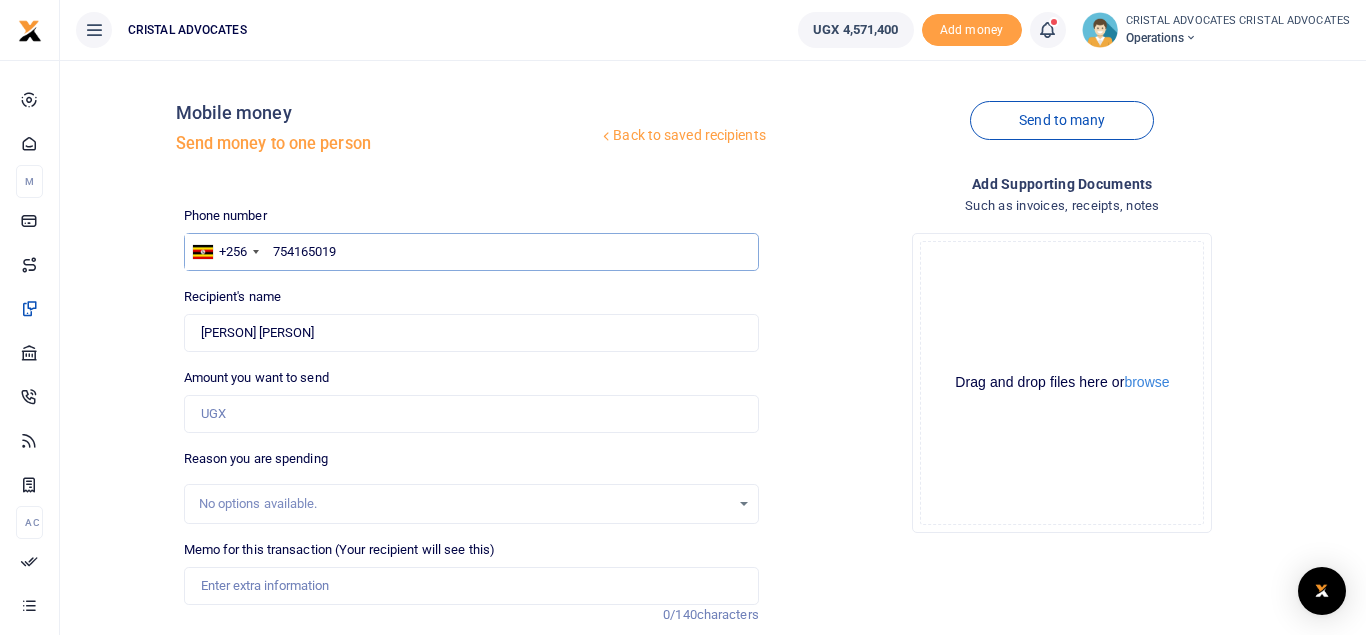 click on "754165019" at bounding box center [471, 252] 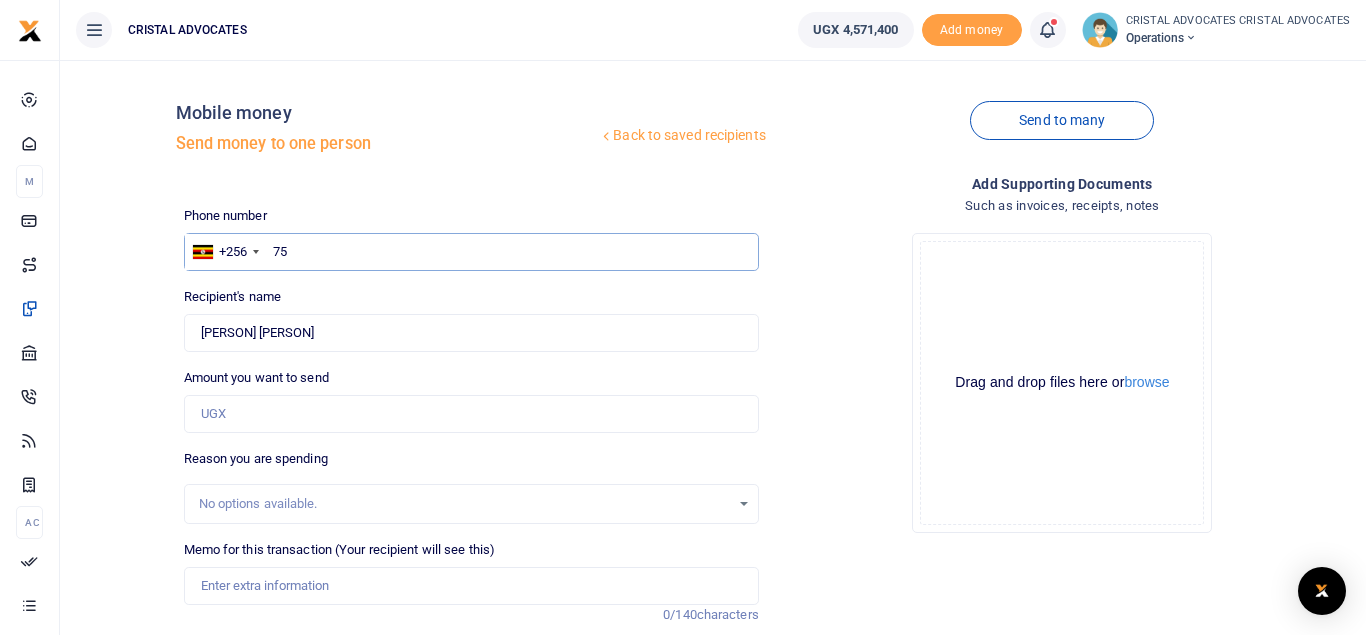 type on "7" 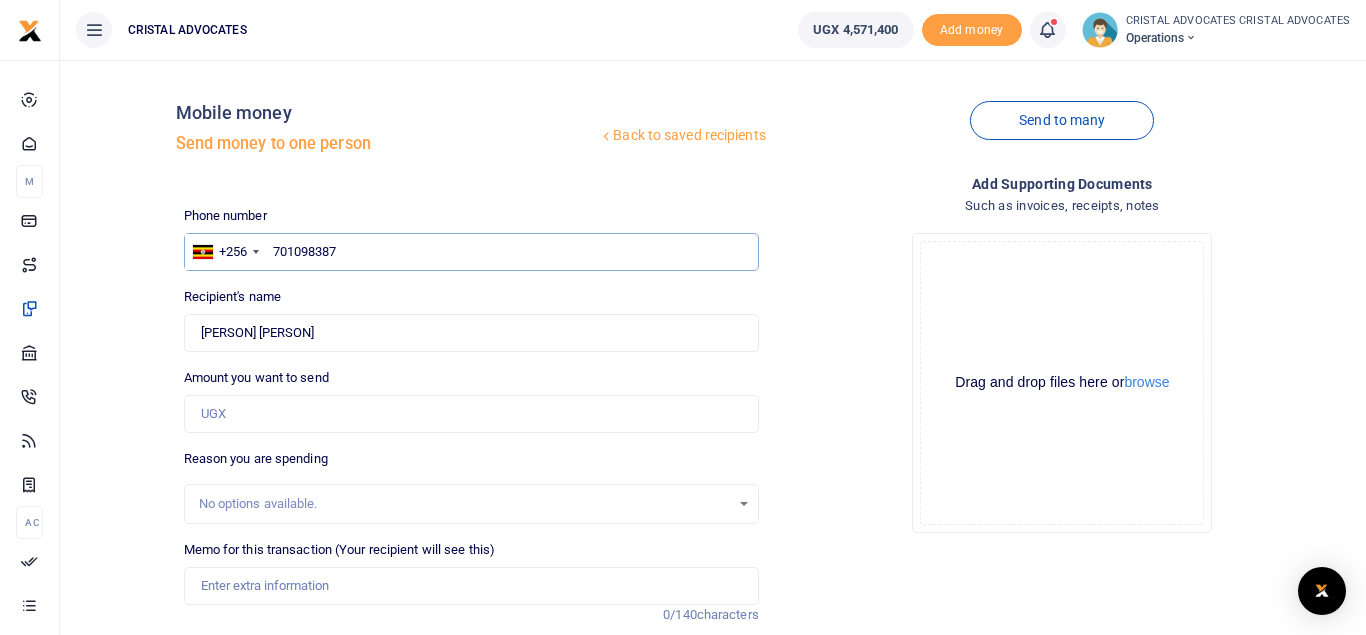 type on "701098387" 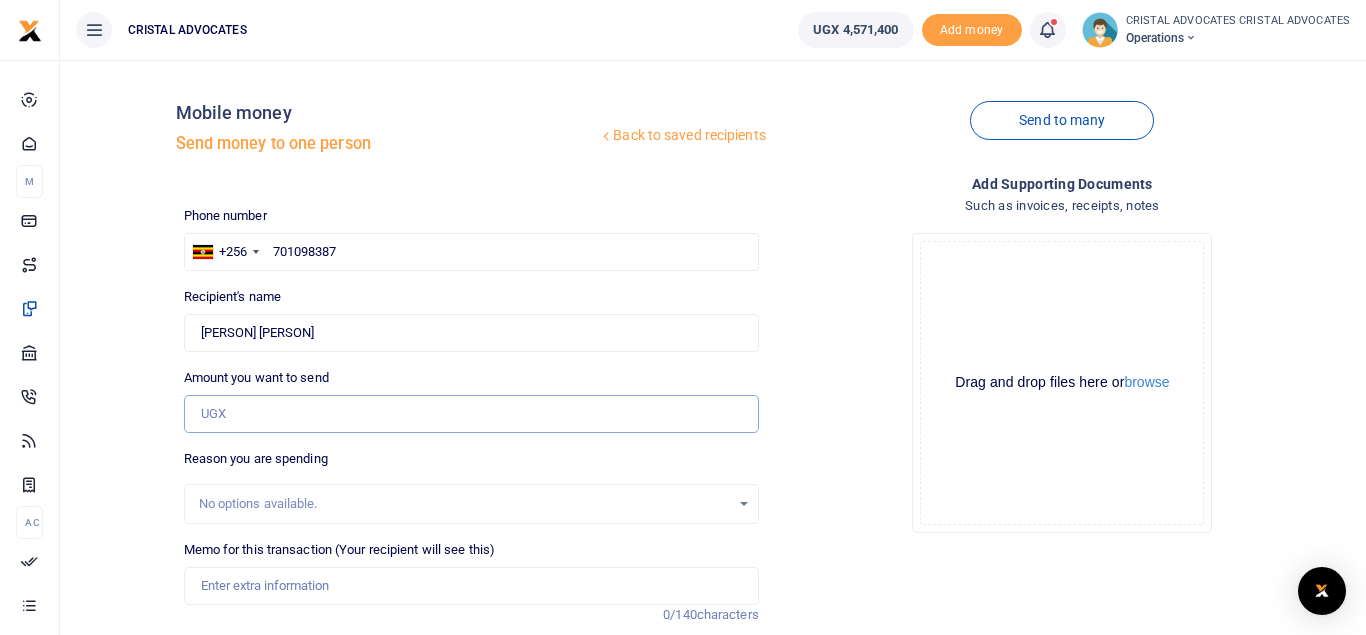 click on "Amount you want to send" at bounding box center [471, 414] 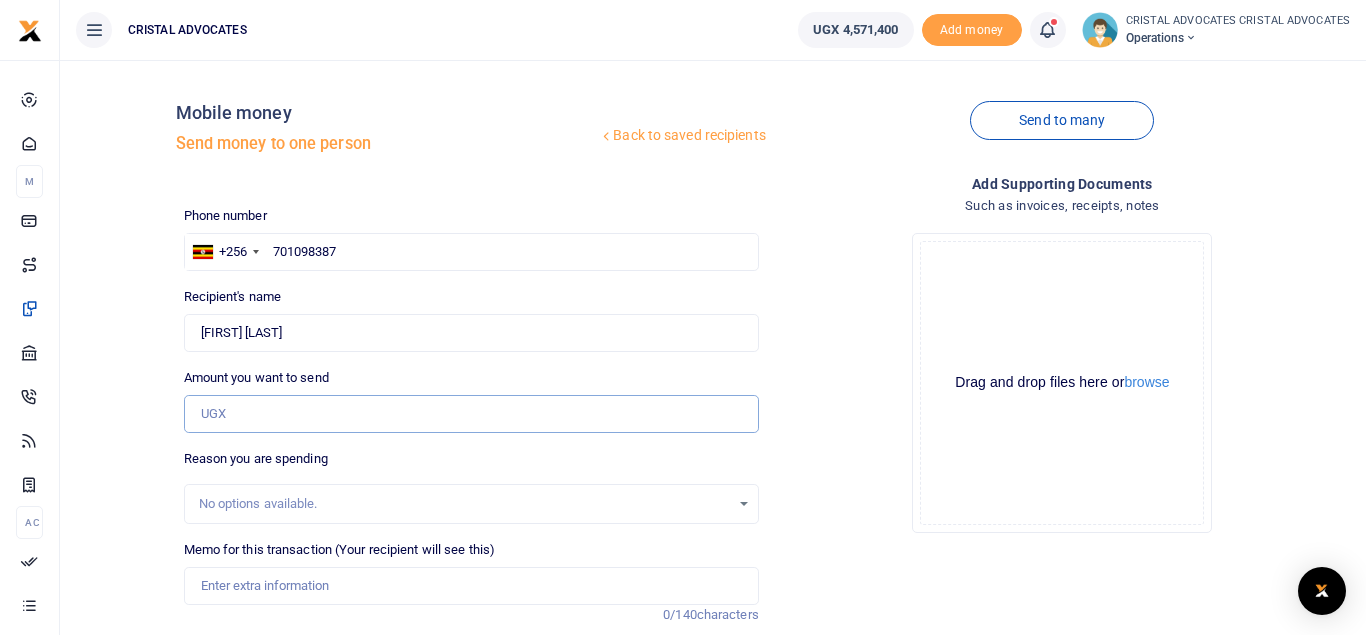 type on "2" 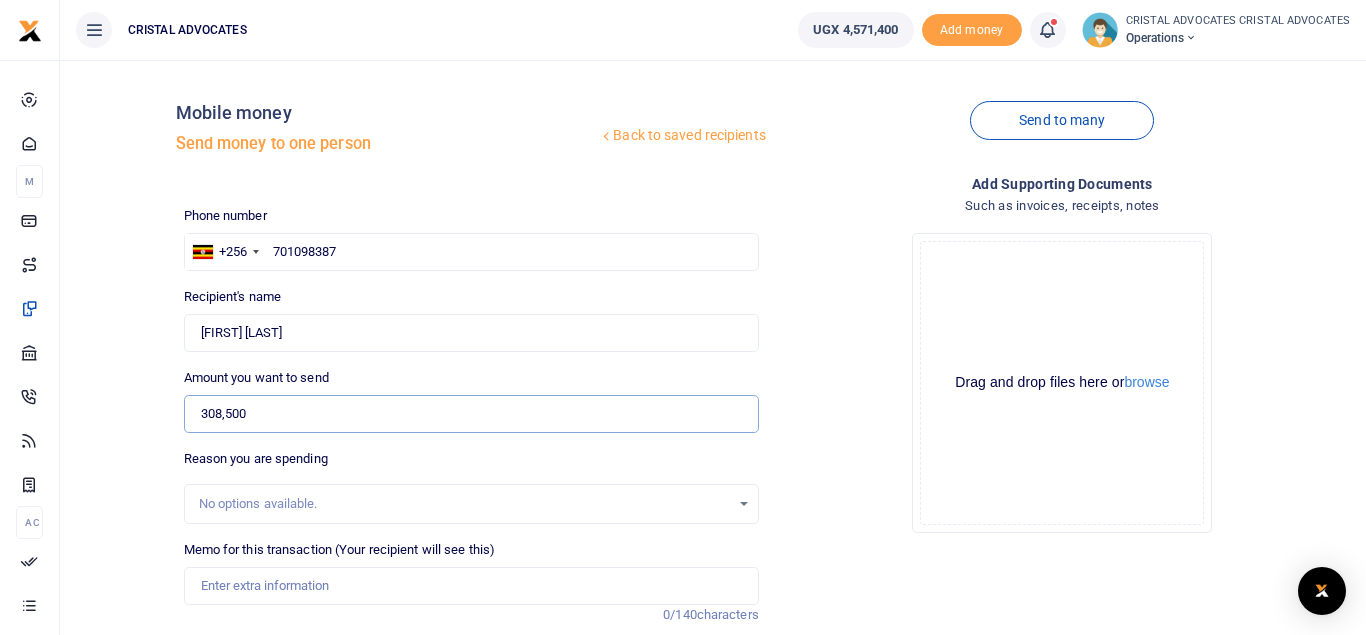 type on "308,500" 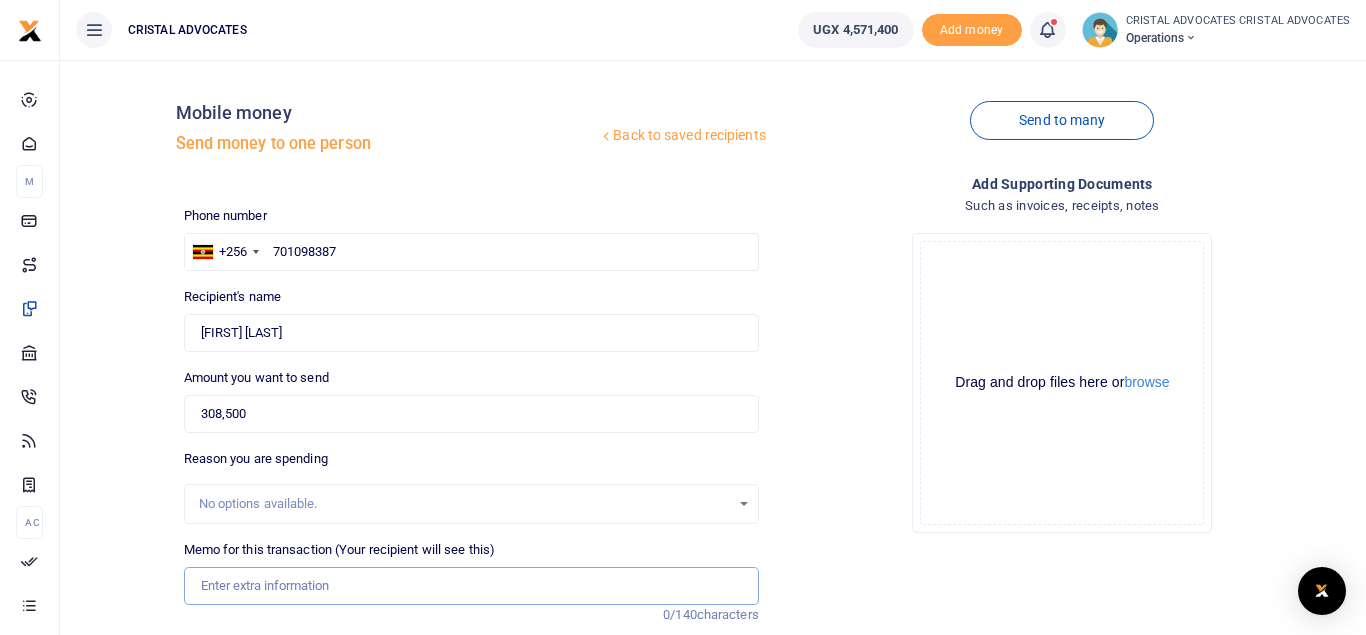 click on "Memo for this transaction (Your recipient will see this)" at bounding box center (471, 586) 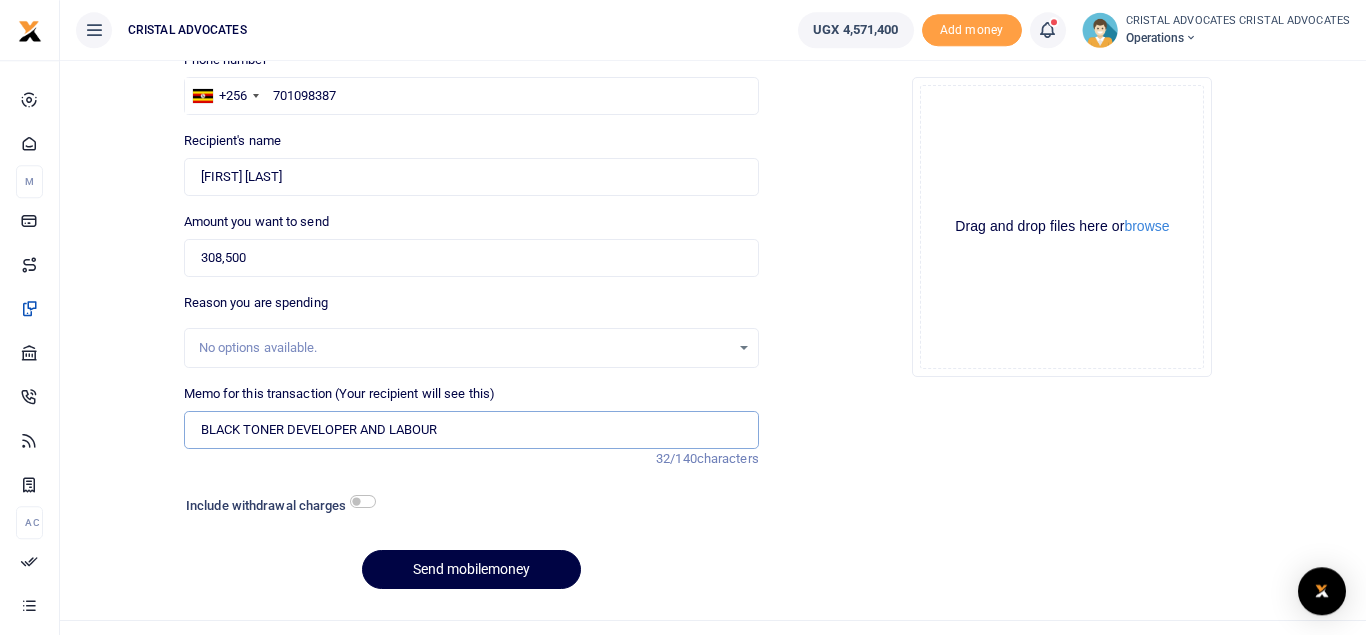 scroll, scrollTop: 162, scrollLeft: 0, axis: vertical 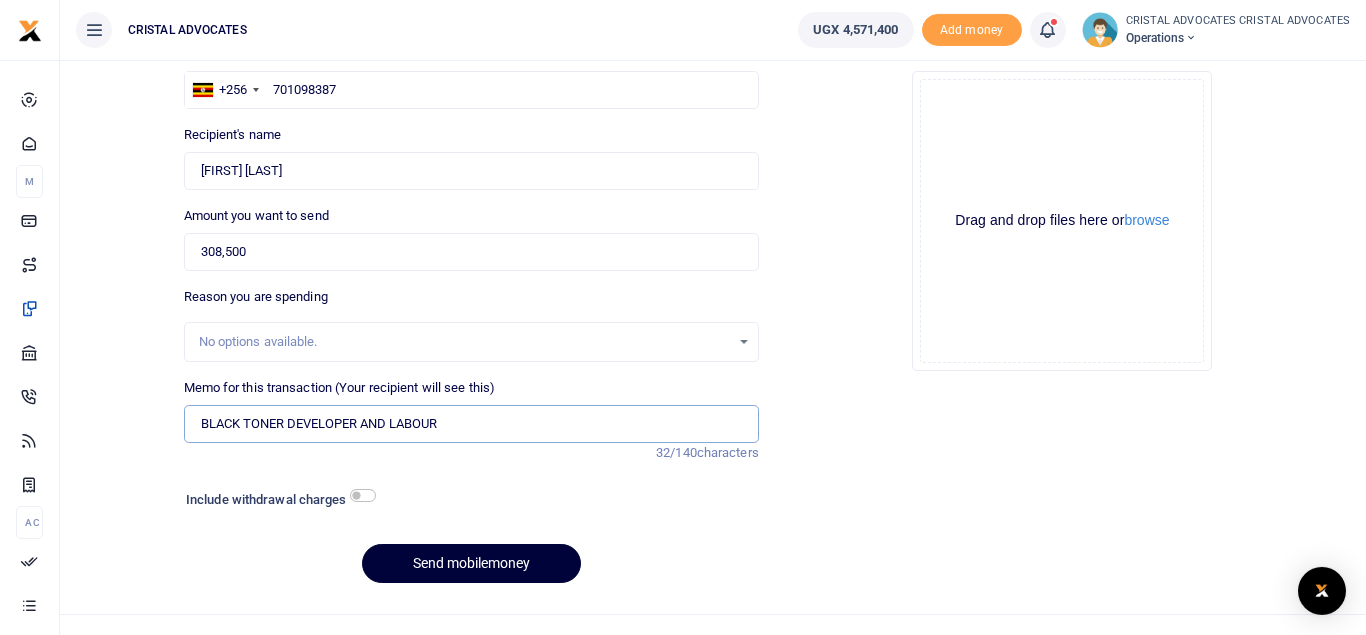 type on "BLACK TONER DEVELOPER AND LABOUR" 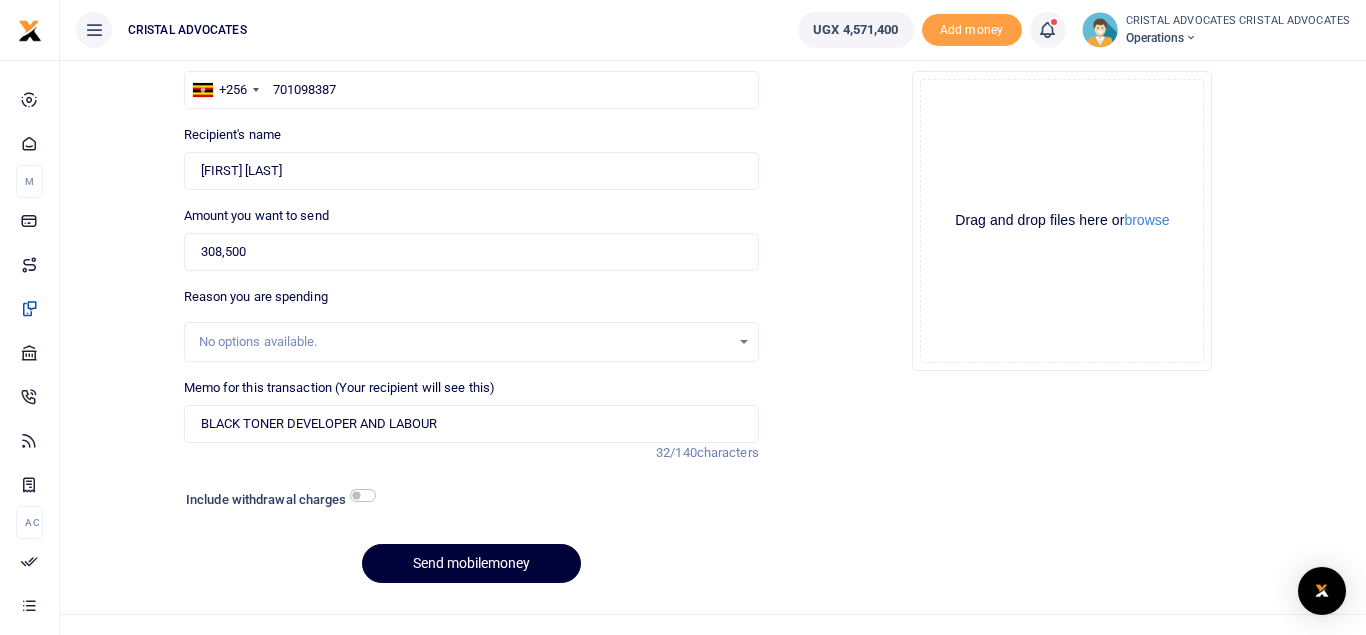 click on "Send mobilemoney" at bounding box center (471, 563) 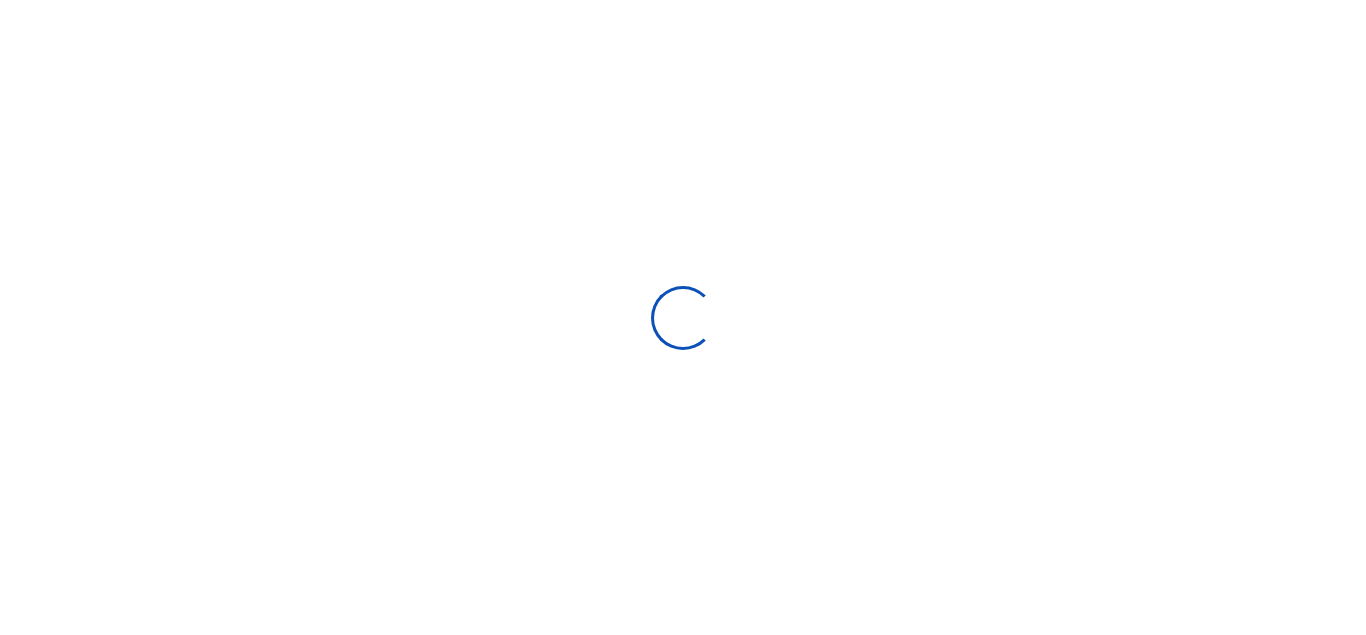 scroll, scrollTop: 0, scrollLeft: 0, axis: both 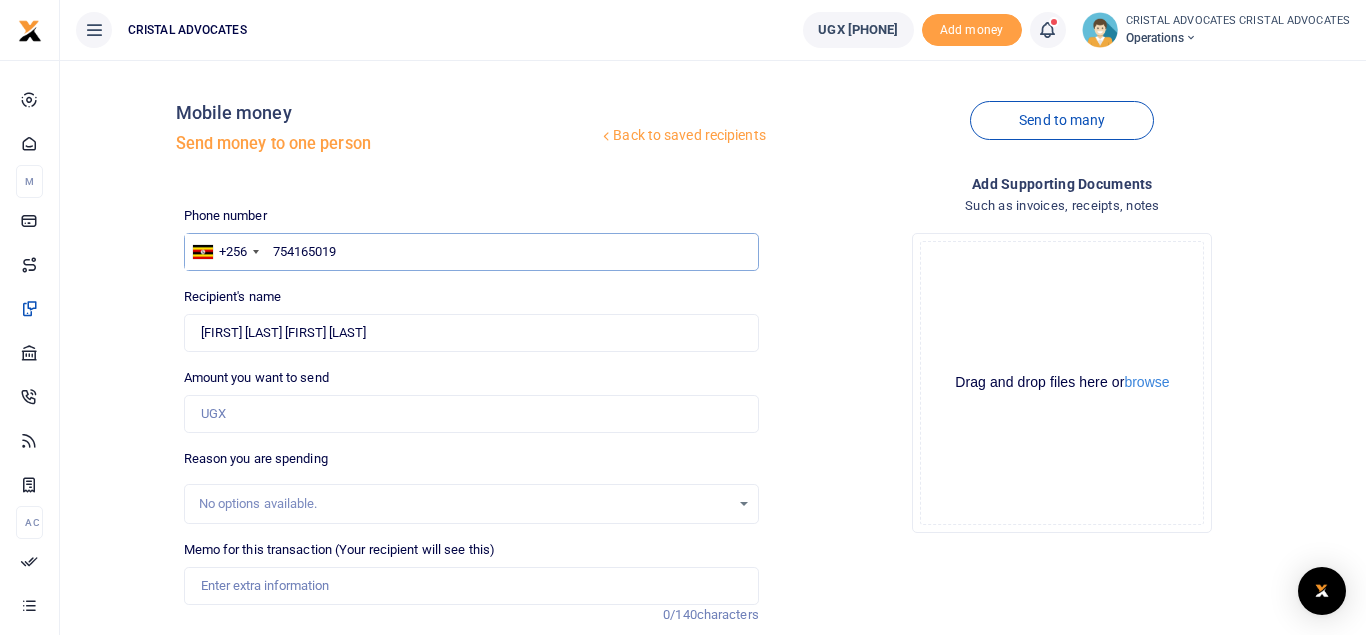 click on "754165019" at bounding box center (471, 252) 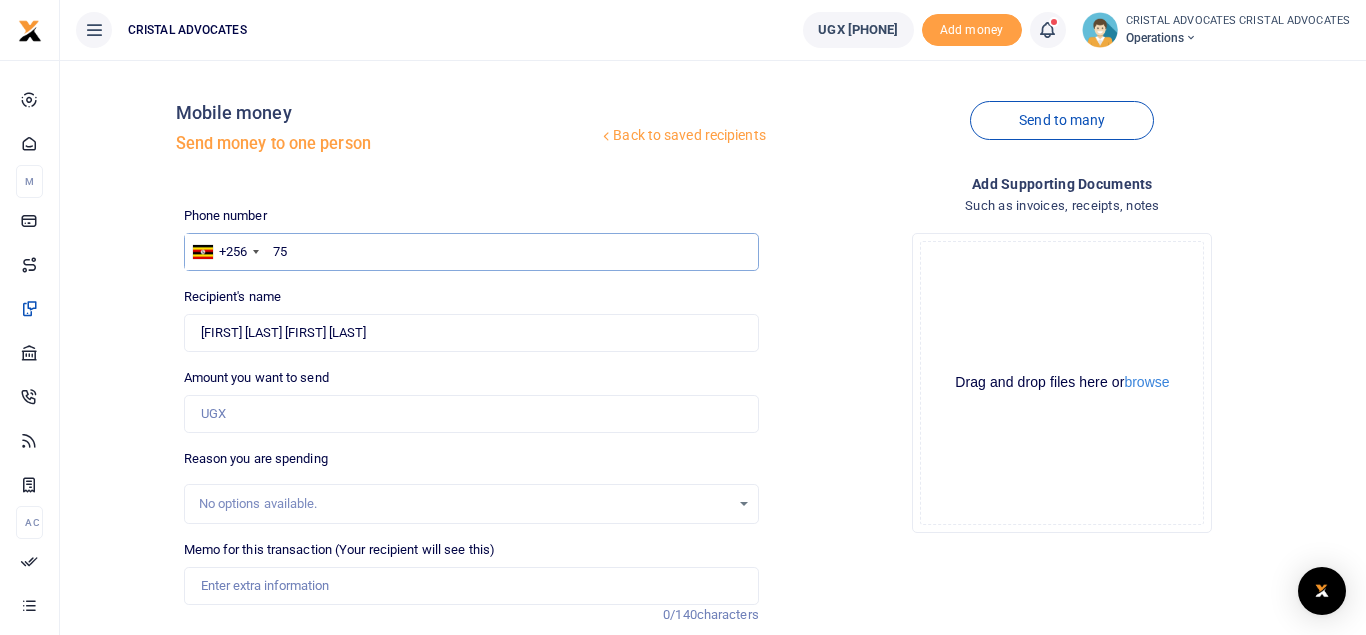 type on "7" 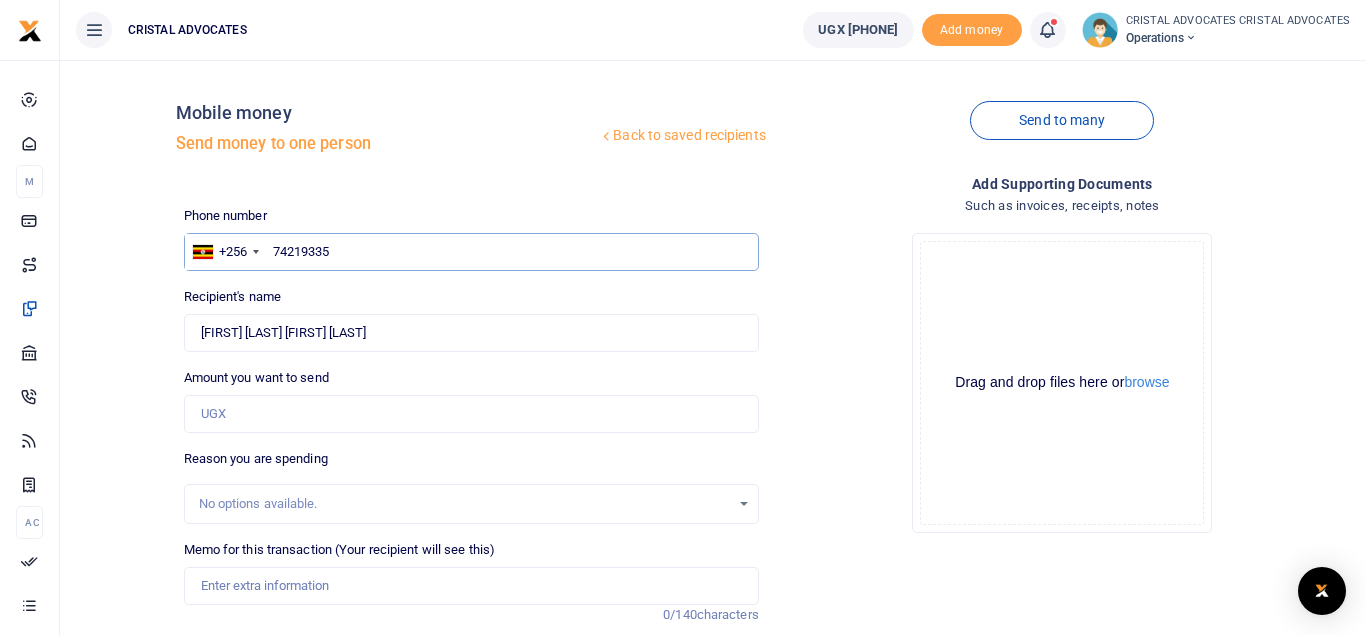 type on "742193351" 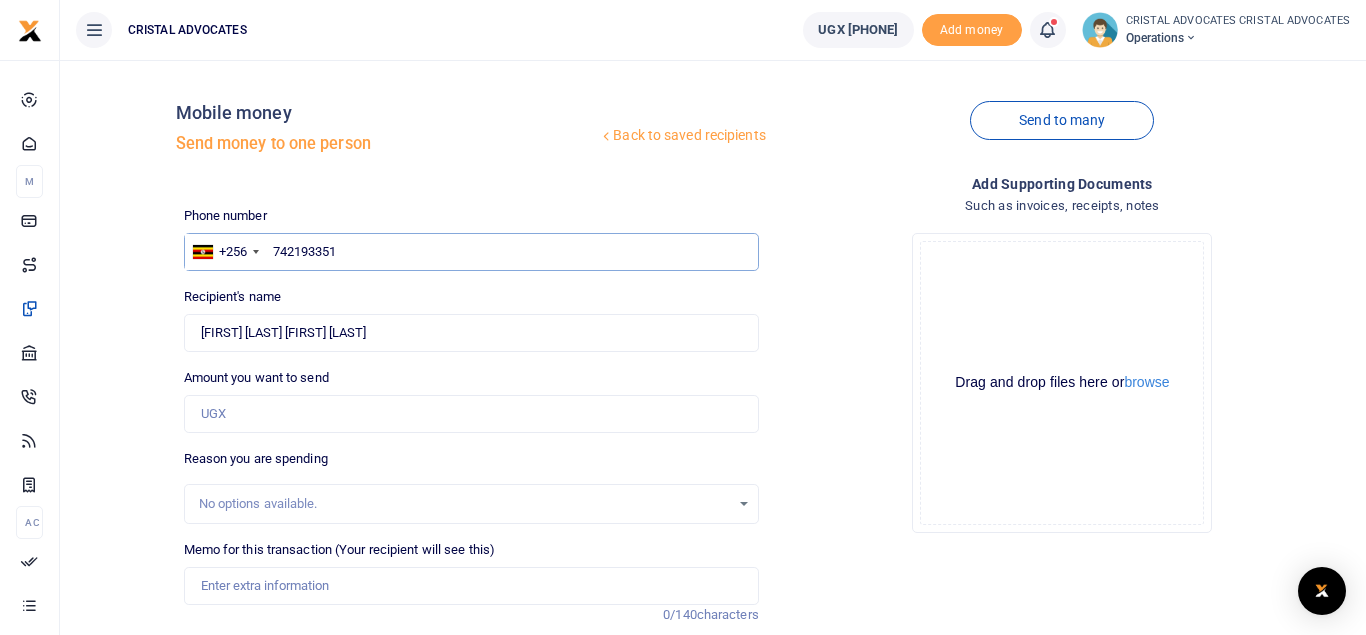 type on "[FIRST] [LAST]" 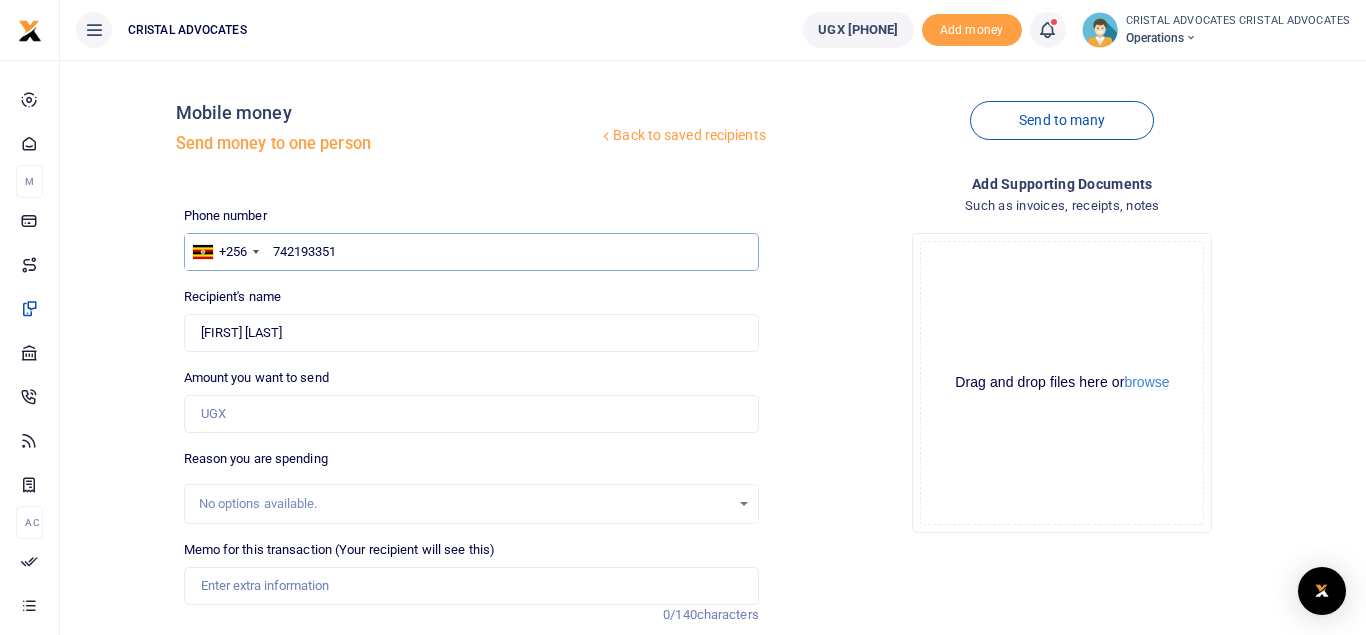 type on "742193351" 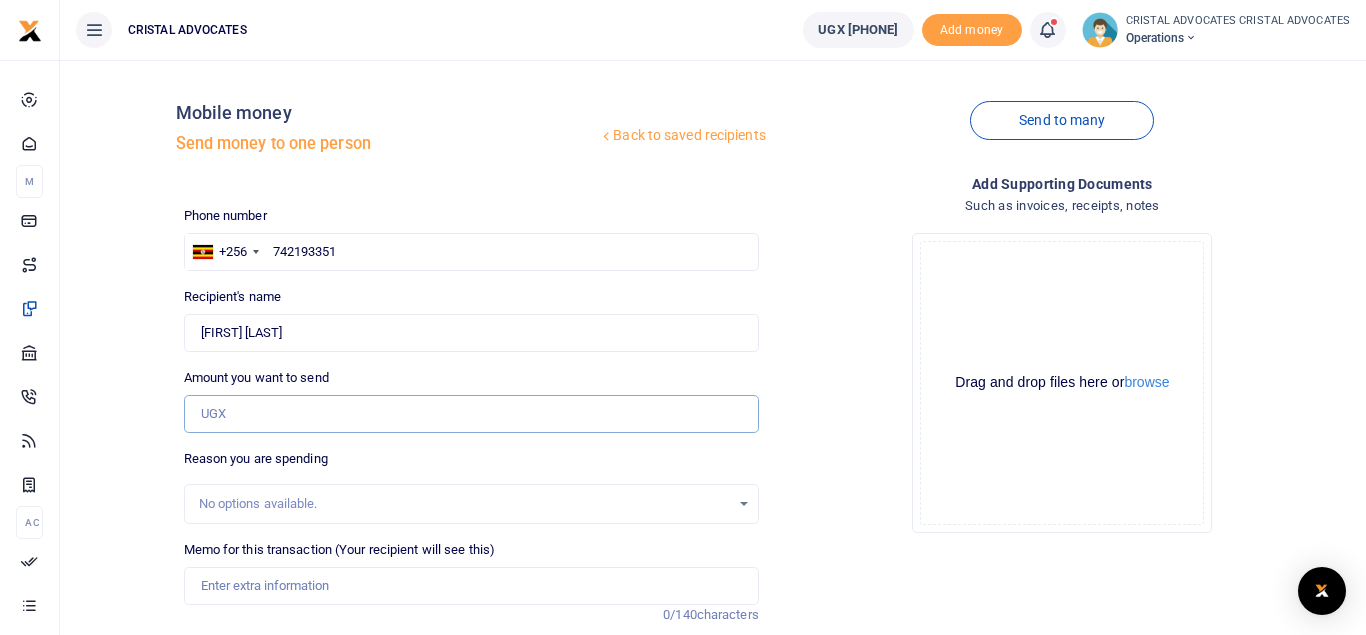 click on "Amount you want to send" at bounding box center (471, 414) 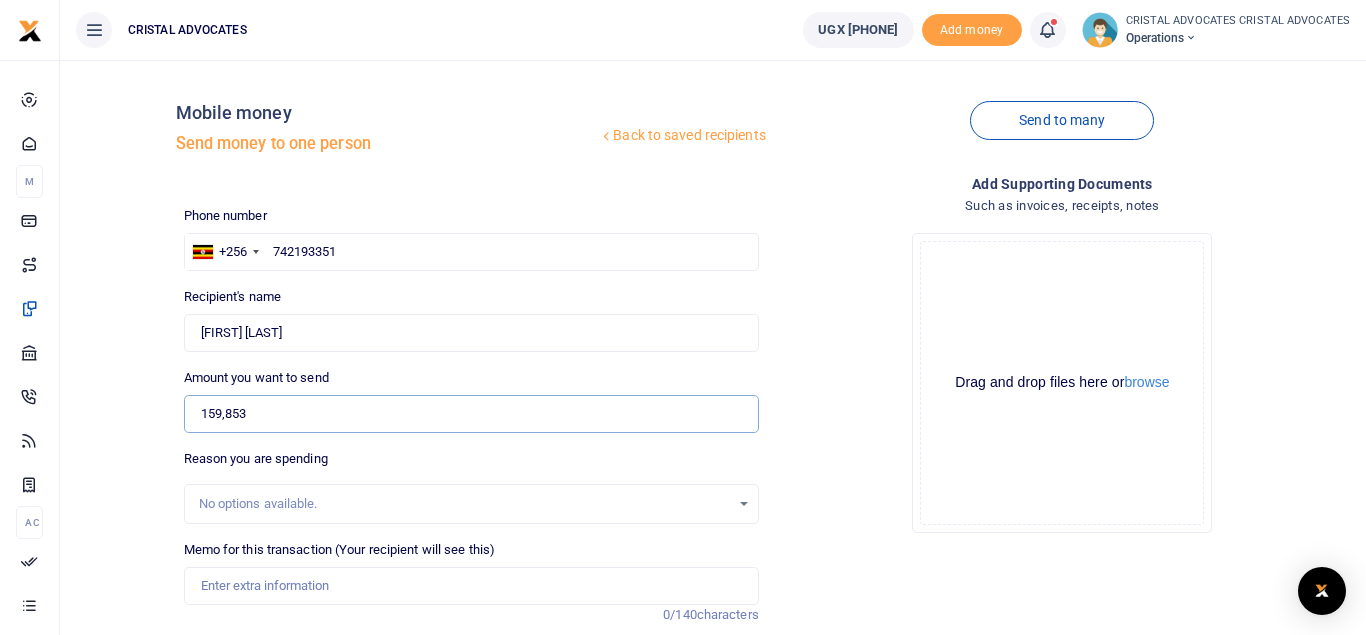 type on "159,853" 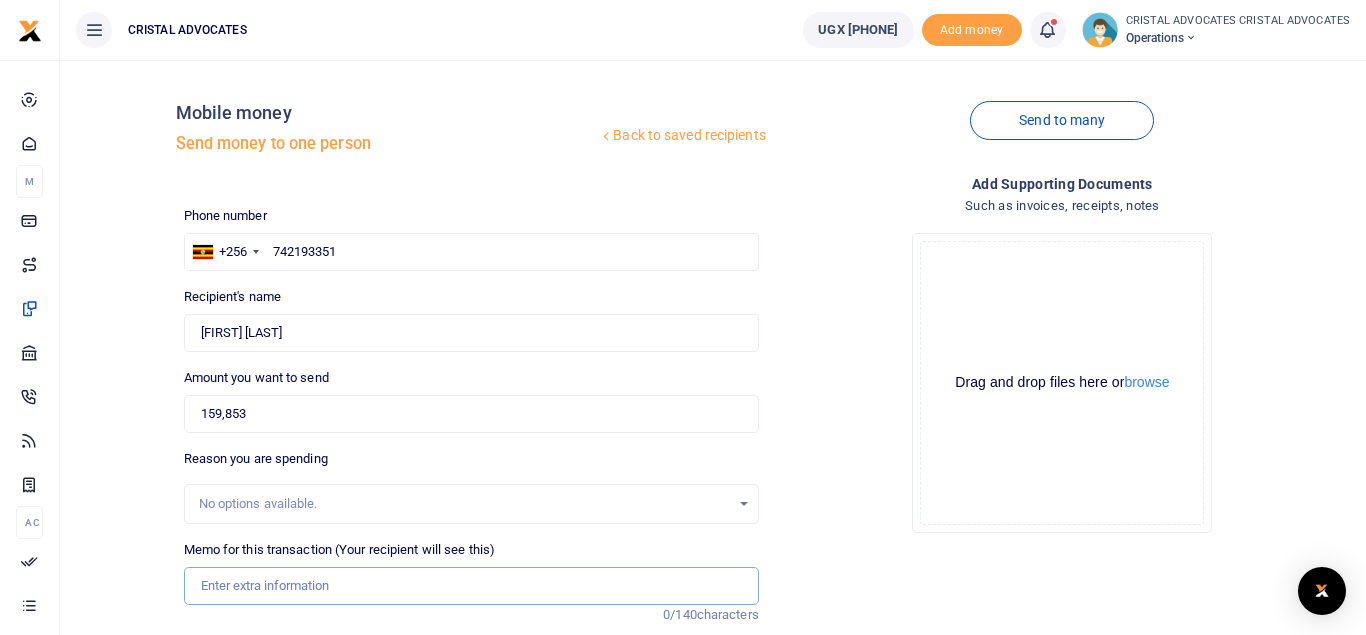 click on "Memo for this transaction (Your recipient will see this)" at bounding box center [471, 586] 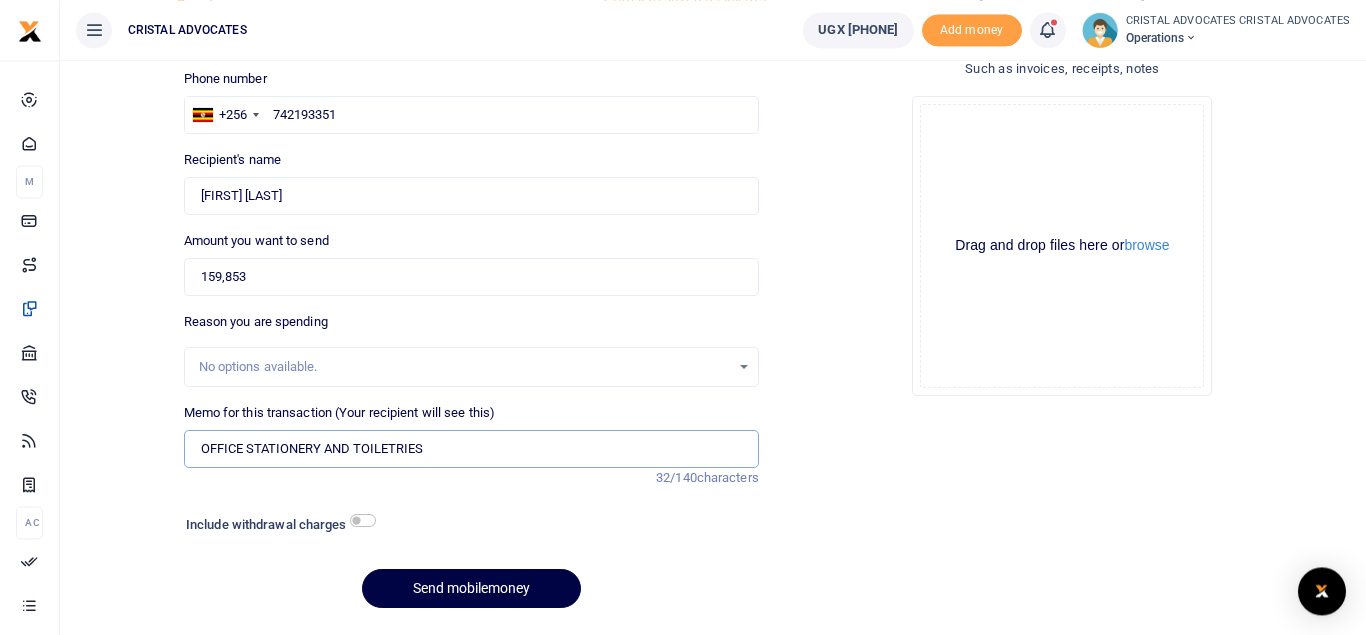 scroll, scrollTop: 194, scrollLeft: 0, axis: vertical 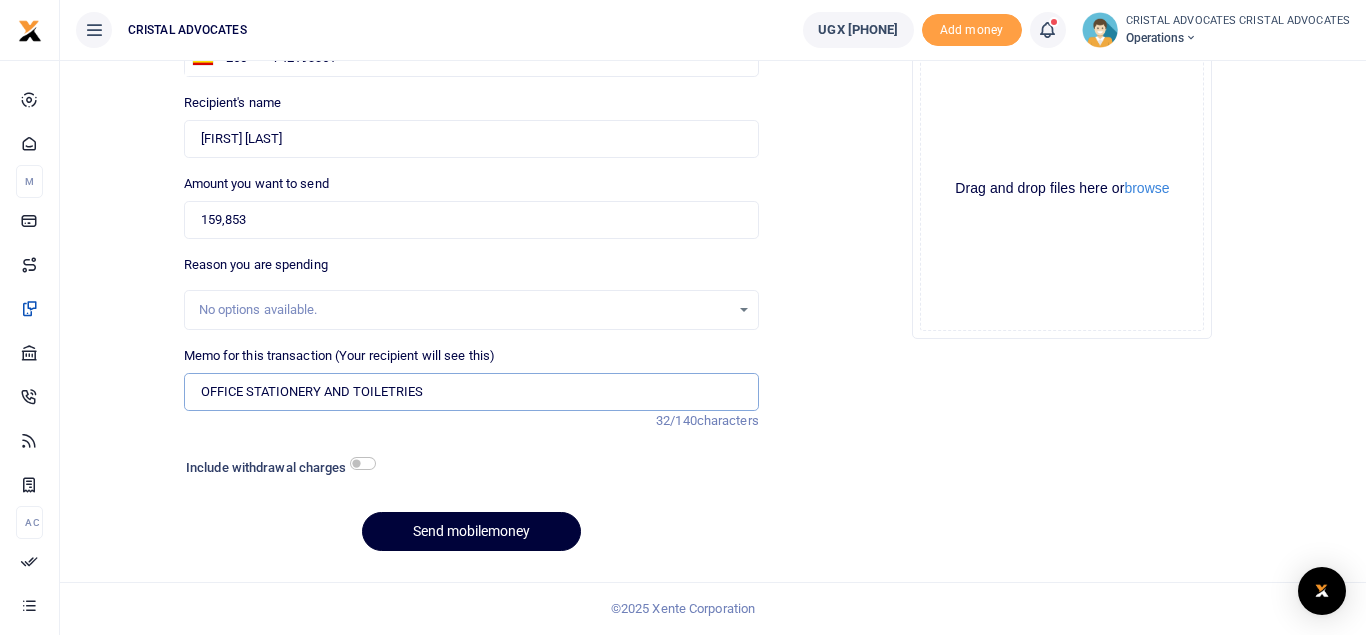 type on "OFFICE STATIONERY AND TOILETRIES" 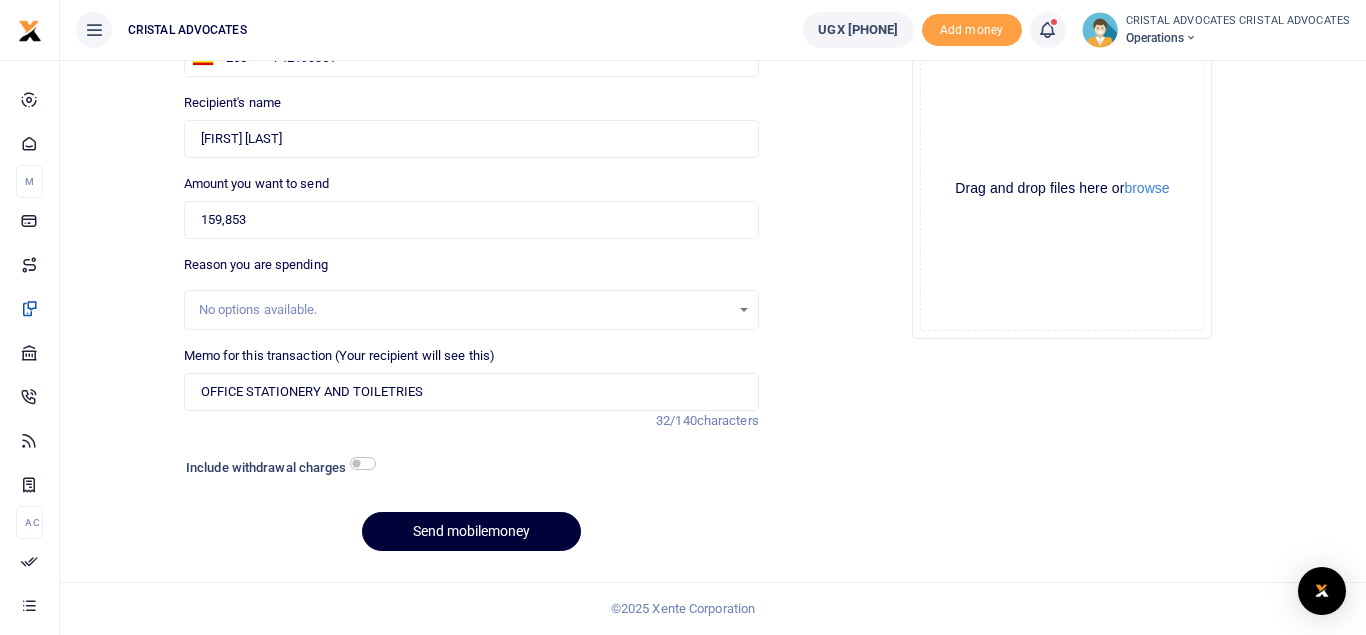 click on "Send mobilemoney" at bounding box center [471, 531] 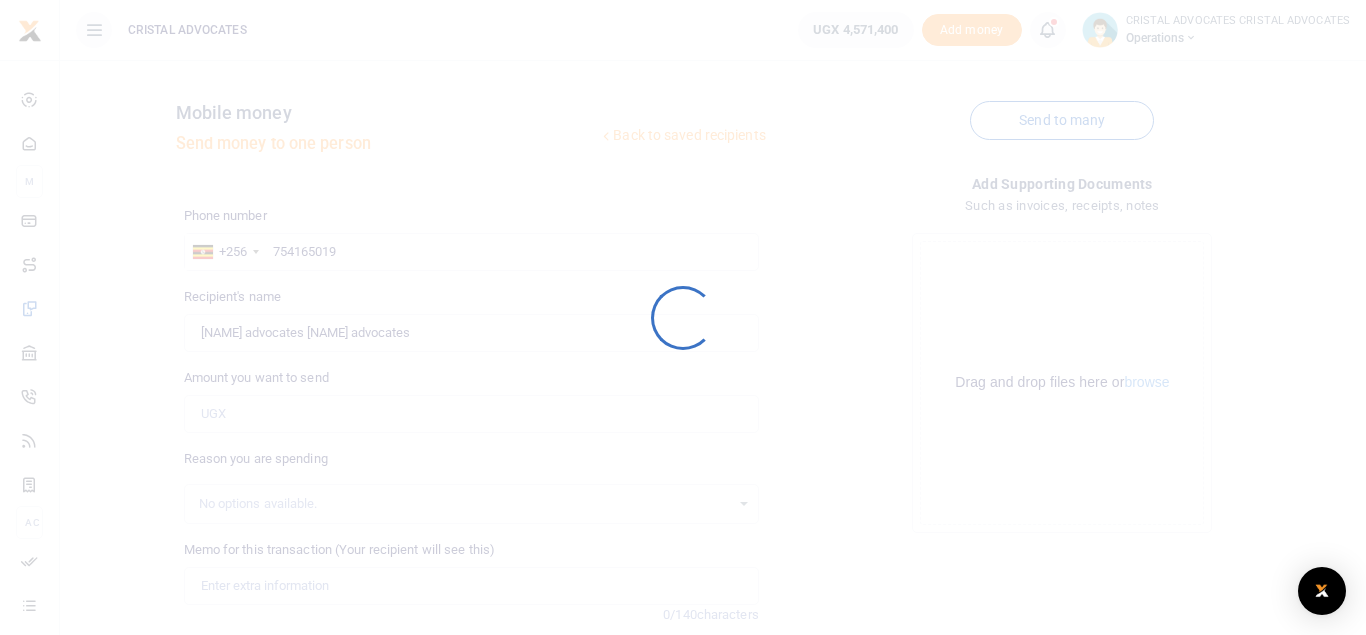 scroll, scrollTop: 0, scrollLeft: 0, axis: both 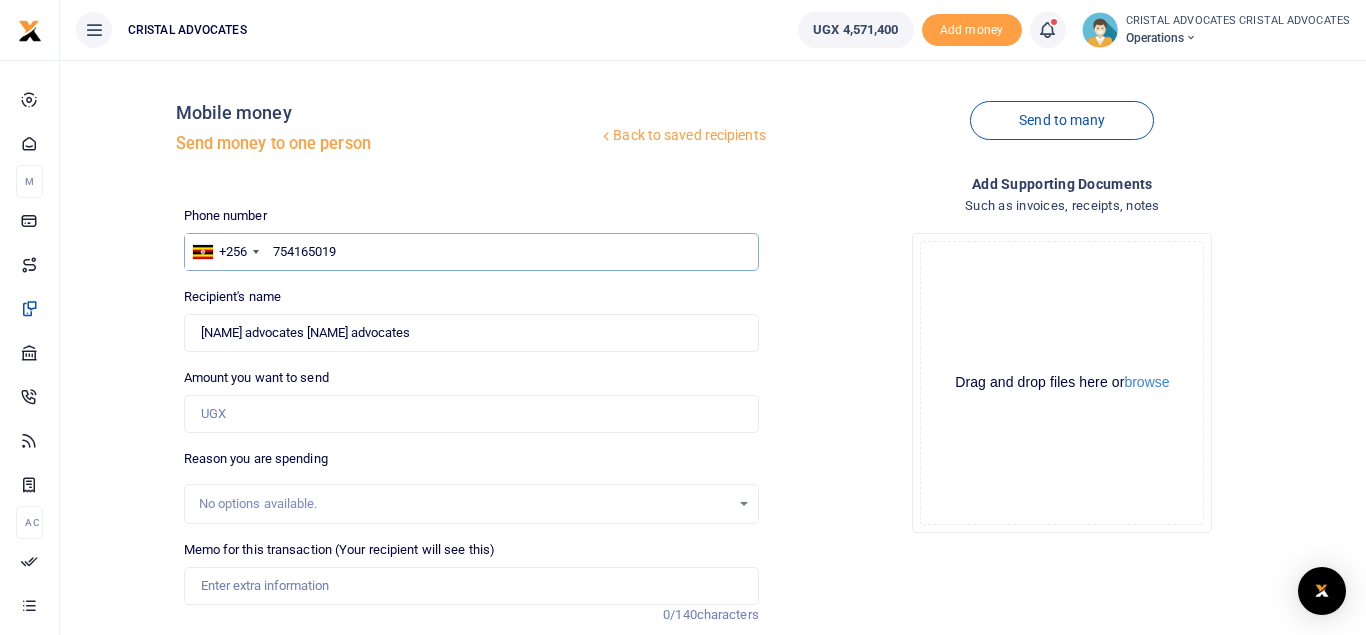 click on "754165019" at bounding box center (471, 252) 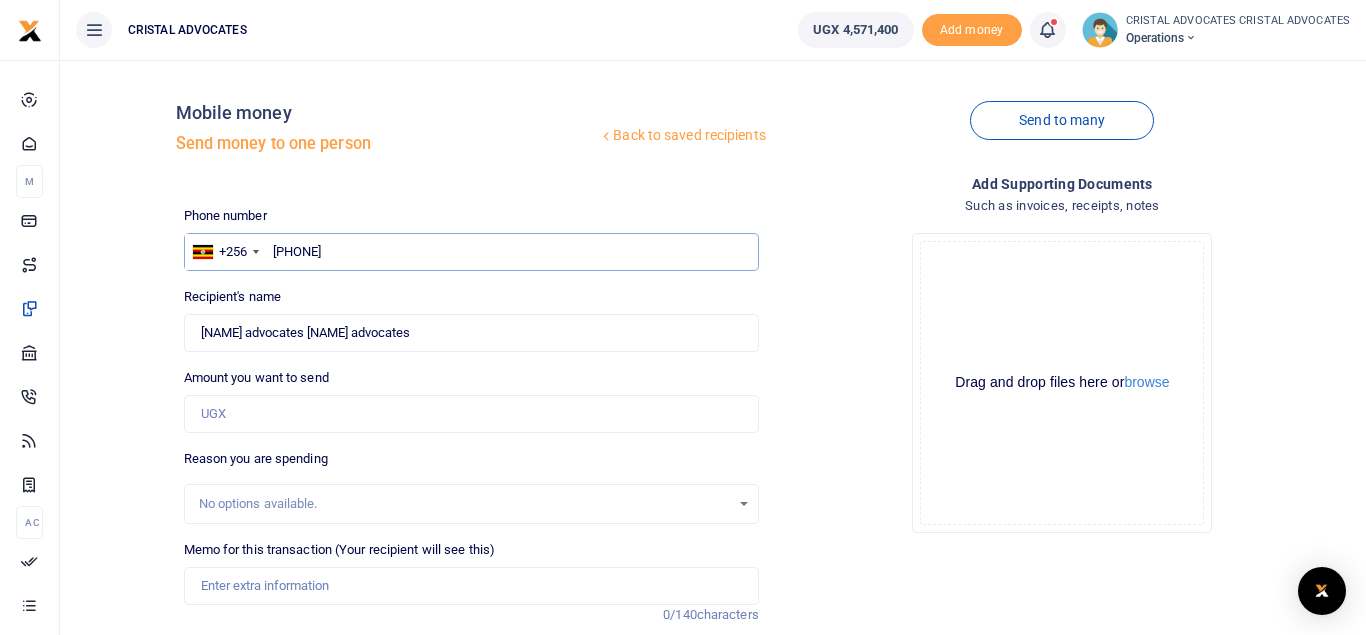 type on "754085664" 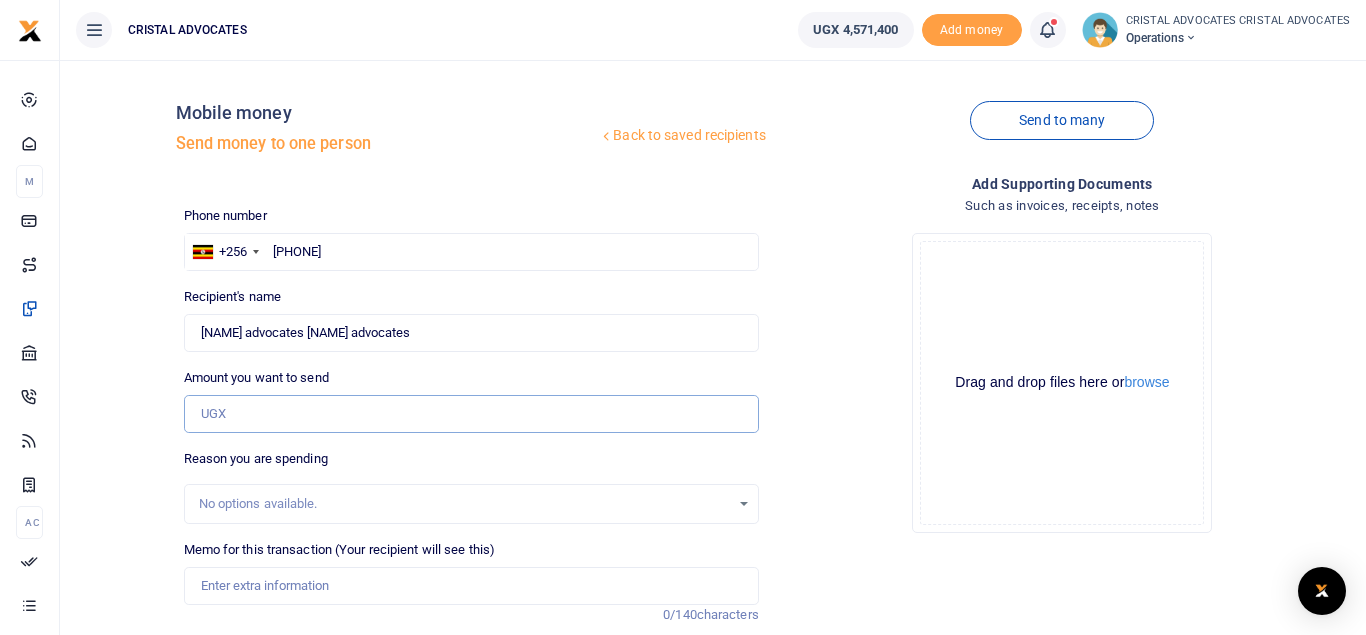 click on "Amount you want to send" at bounding box center (471, 414) 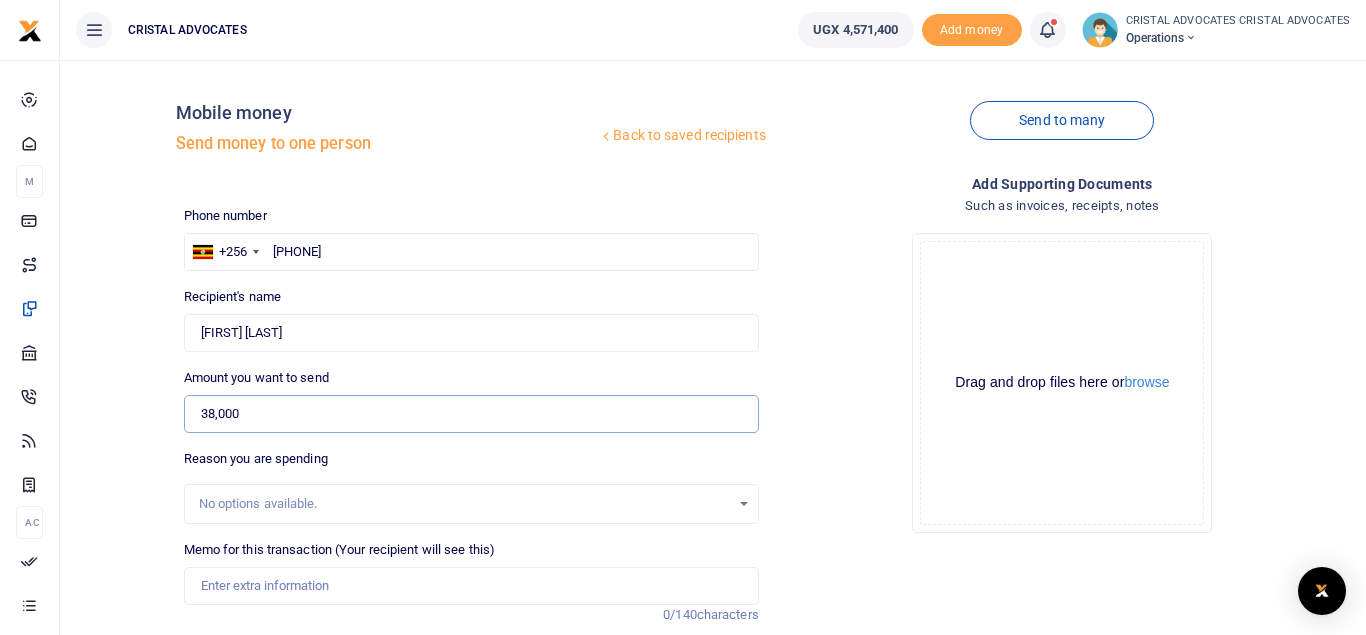 type on "38,000" 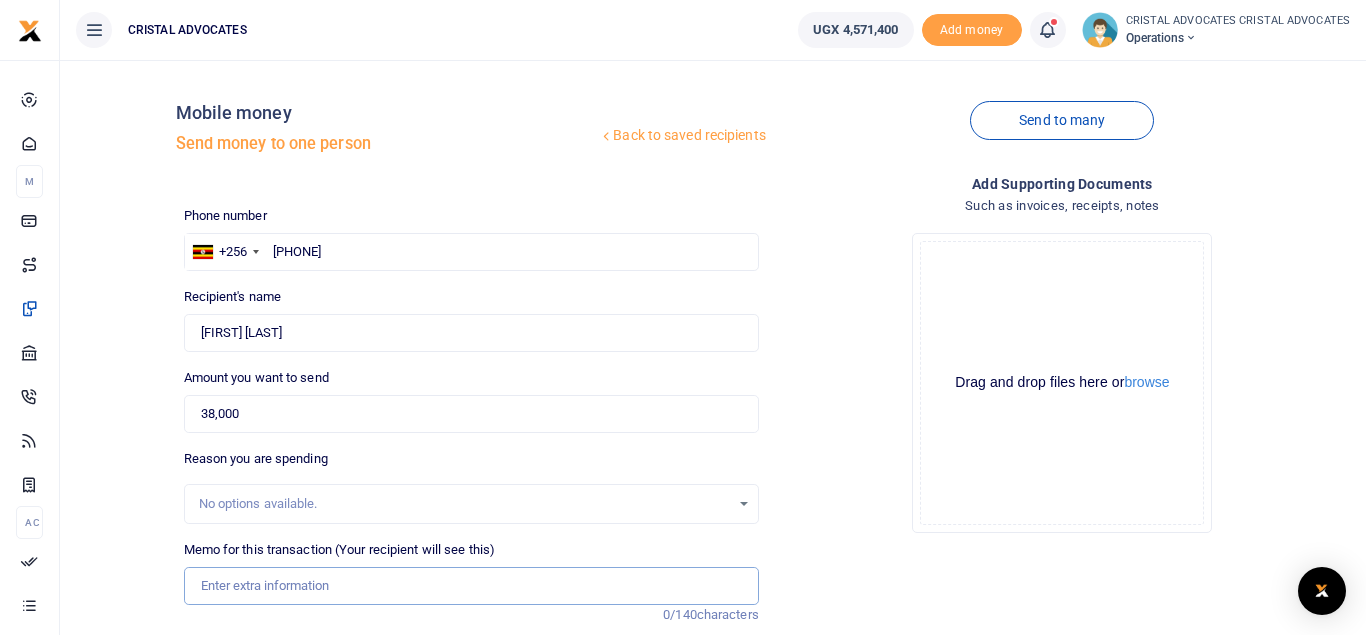 click on "Memo for this transaction (Your recipient will see this)" at bounding box center [471, 586] 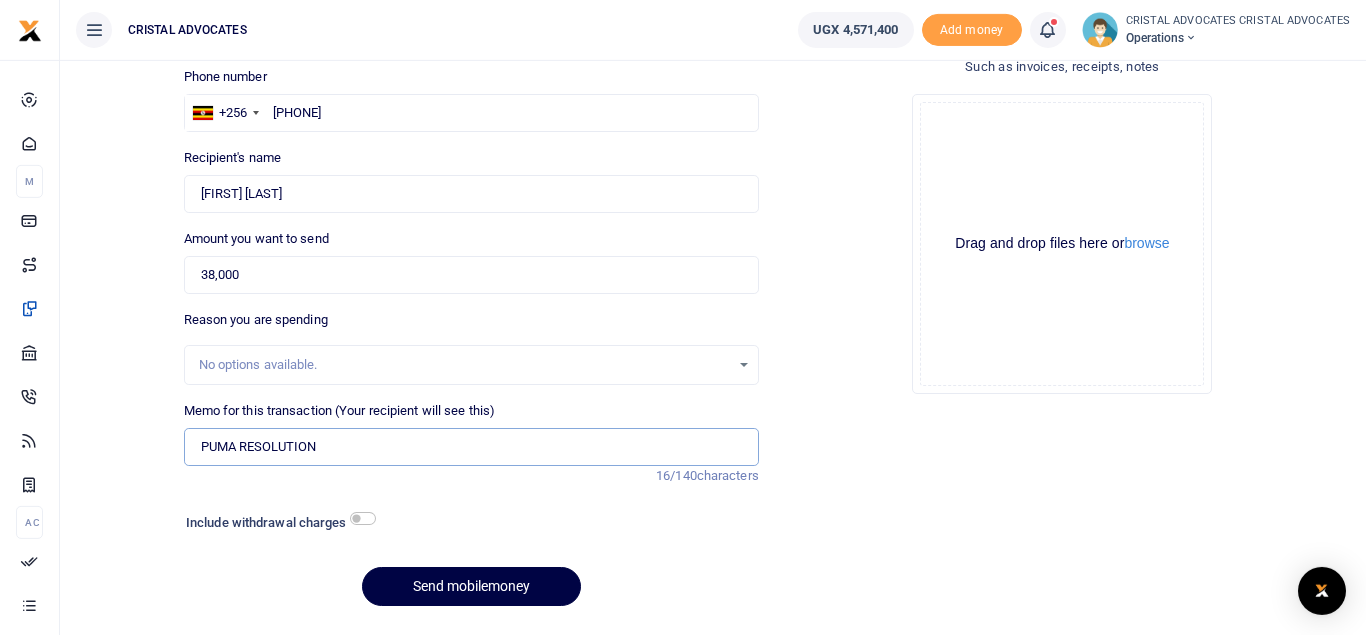 scroll, scrollTop: 194, scrollLeft: 0, axis: vertical 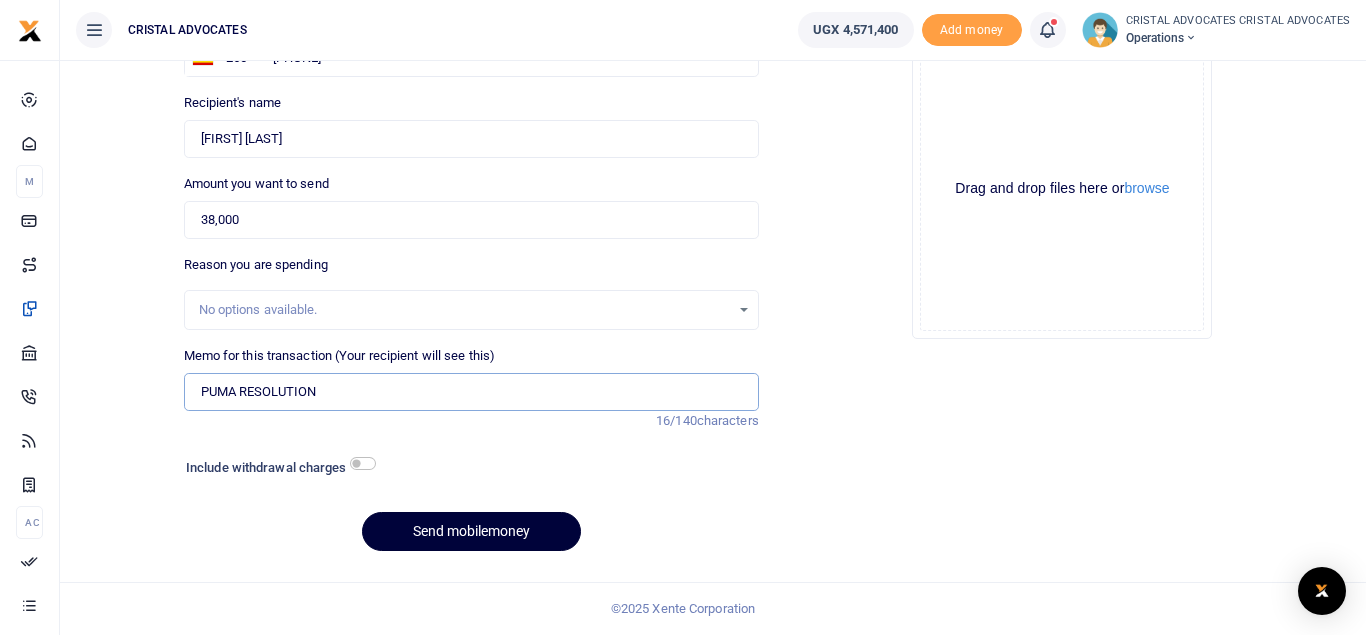 type on "PUMA RESOLUTION" 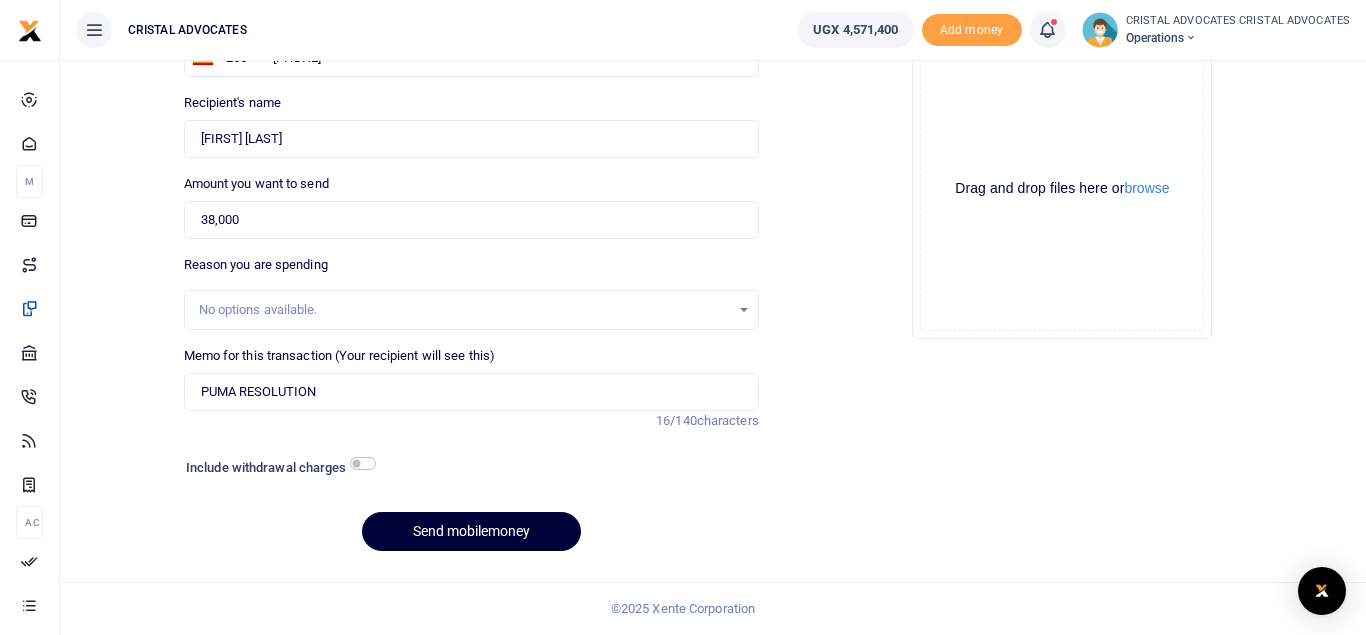 click on "Send mobilemoney" at bounding box center (471, 531) 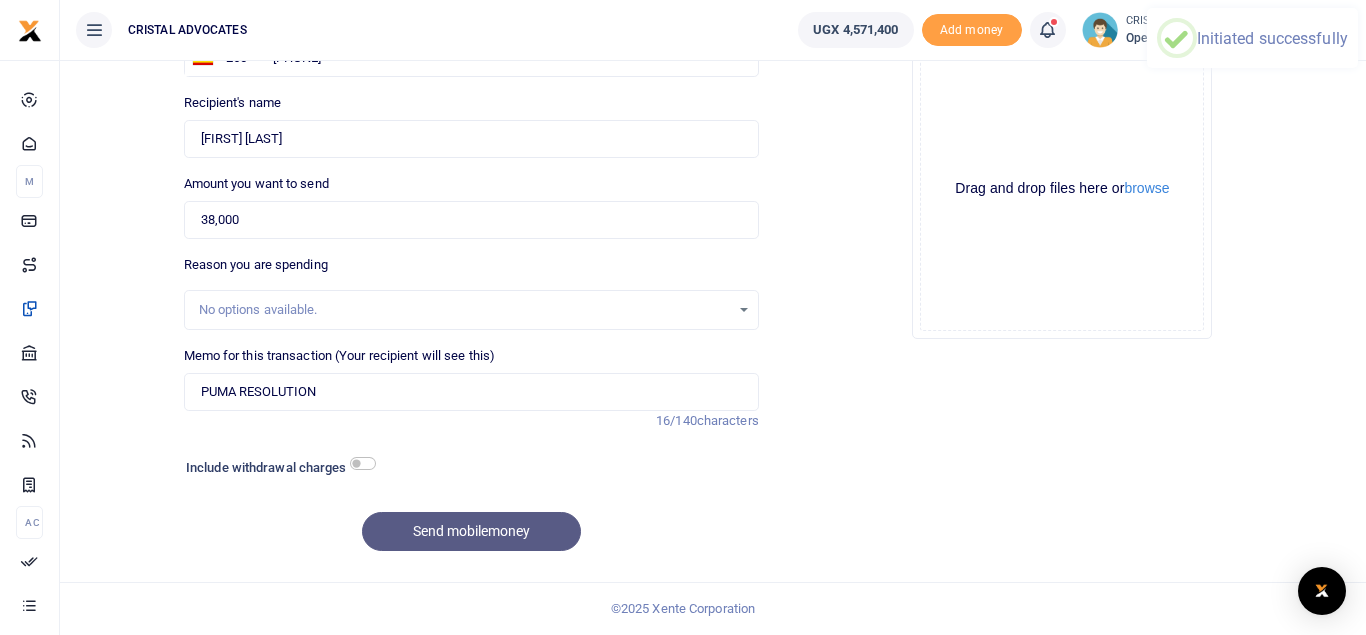 click on "Add supporting Documents
Such as invoices, receipts, notes
Drop your files here Drag and drop files here or  browse Powered by  Uppy" at bounding box center (1062, 273) 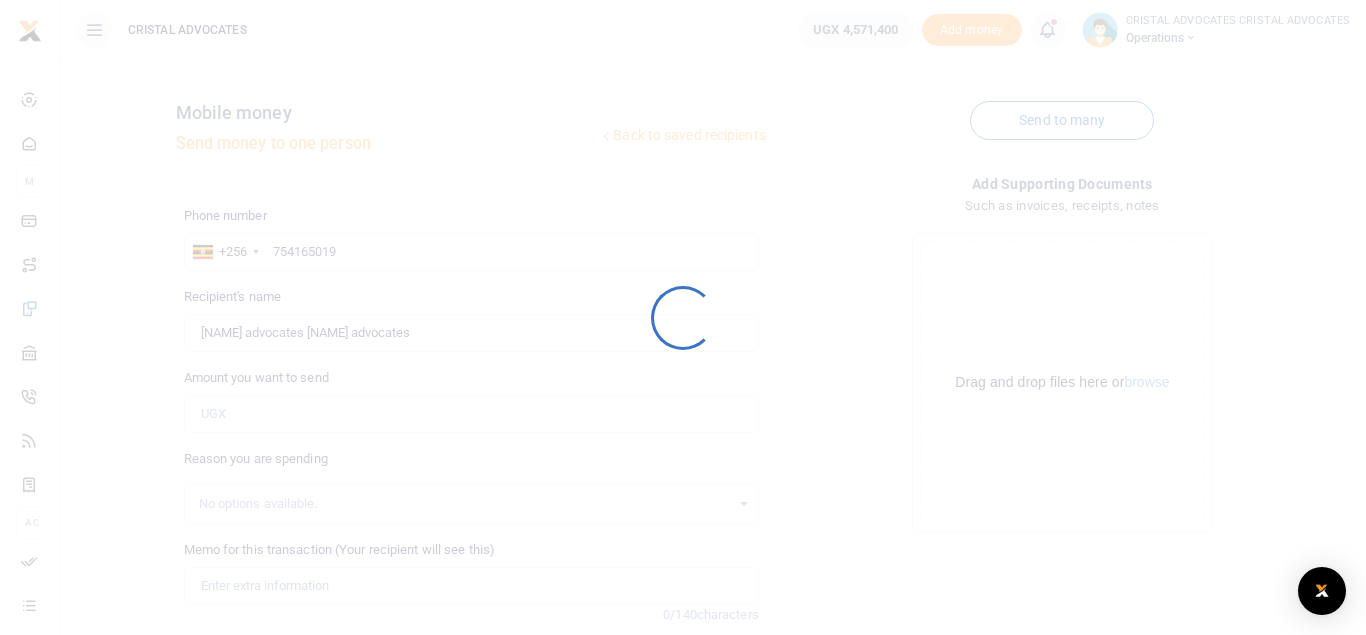 scroll, scrollTop: 0, scrollLeft: 0, axis: both 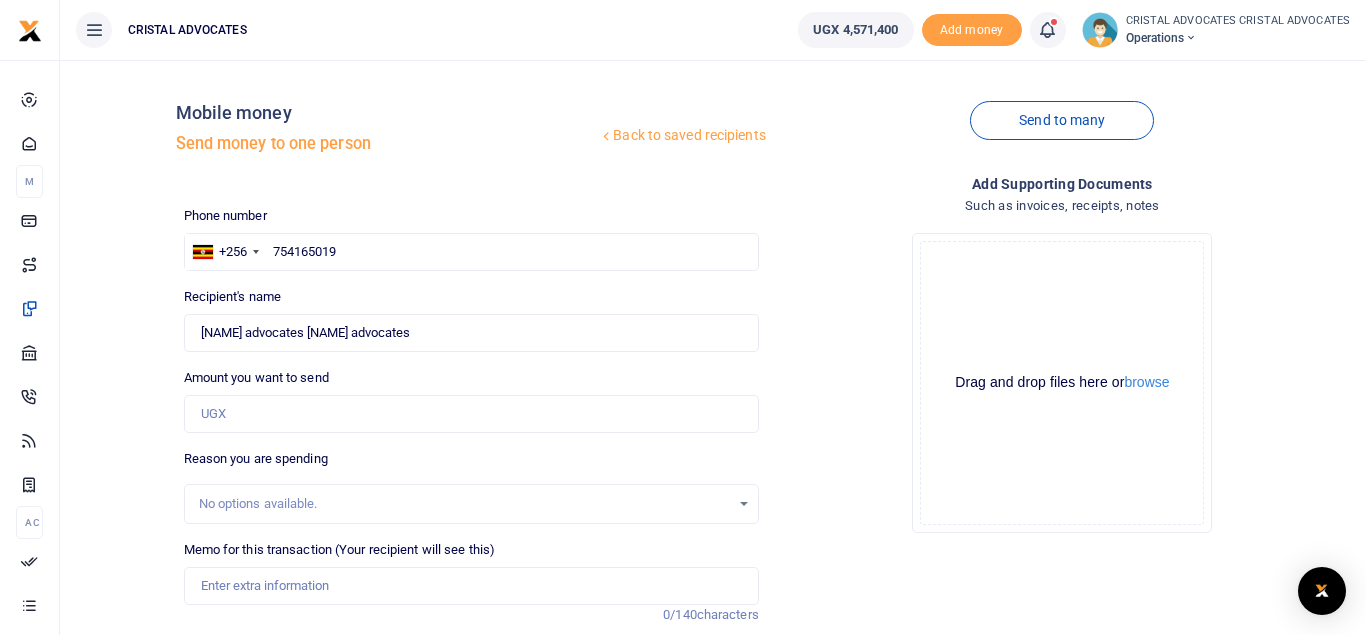 click at bounding box center (1047, 30) 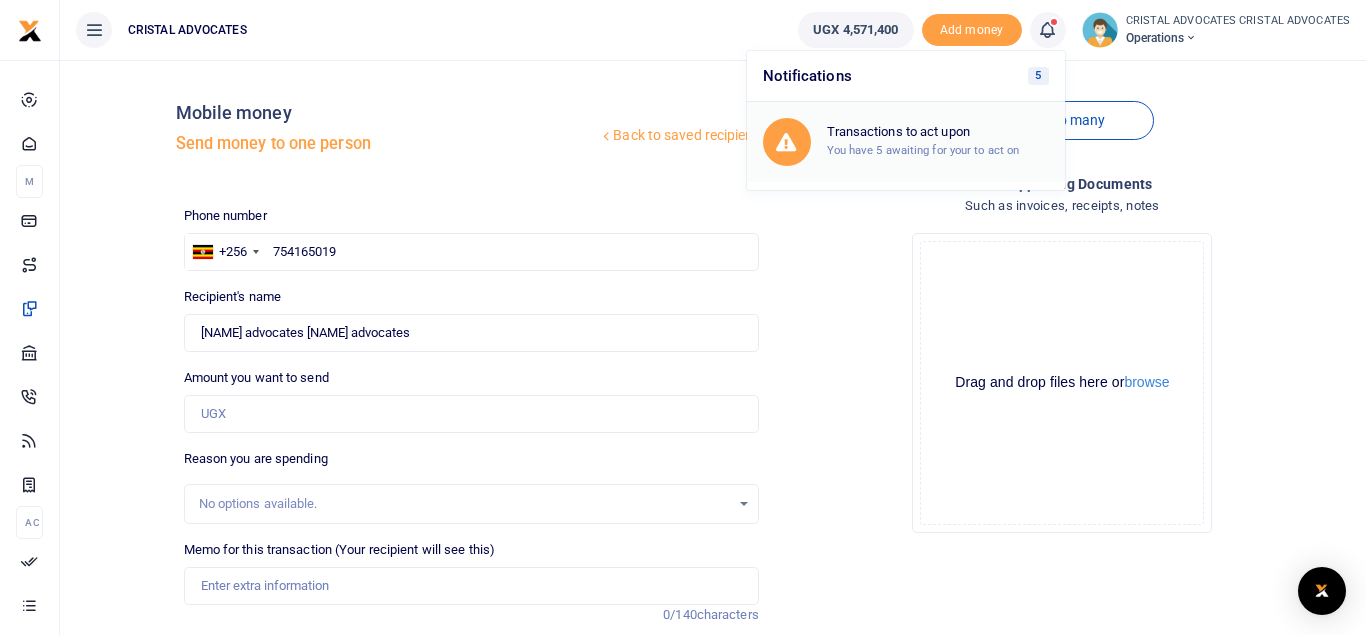click on "Transactions to act upon" at bounding box center (938, 132) 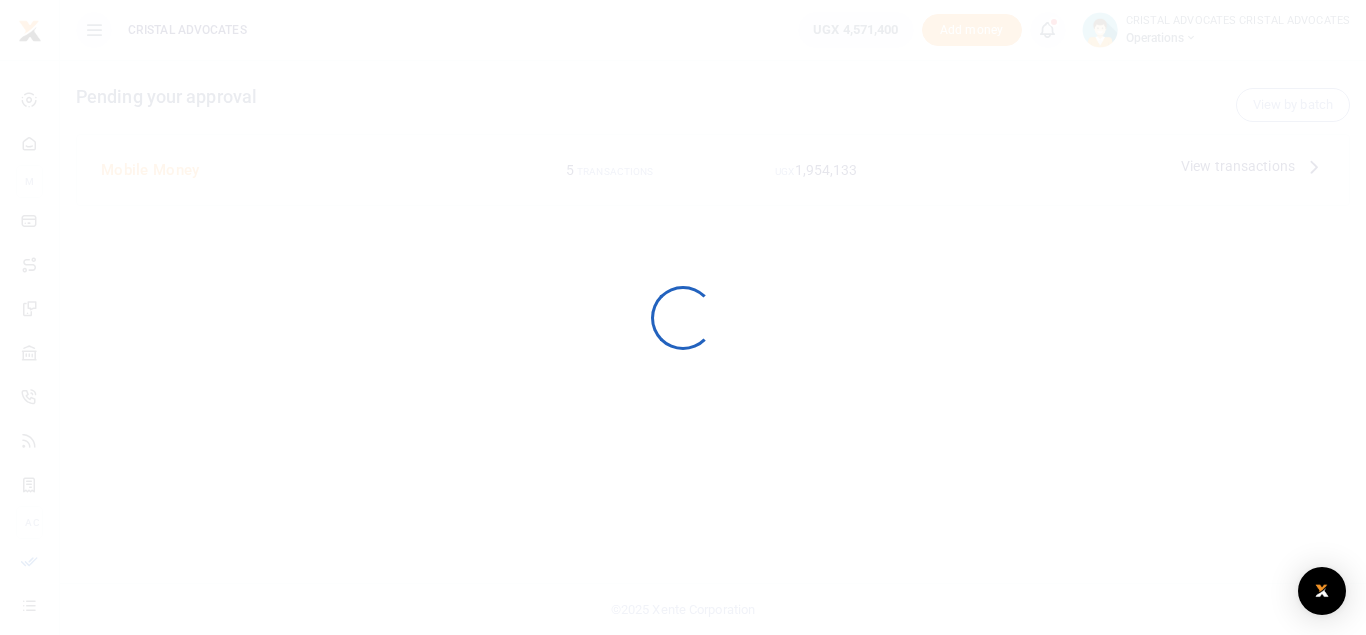 scroll, scrollTop: 0, scrollLeft: 0, axis: both 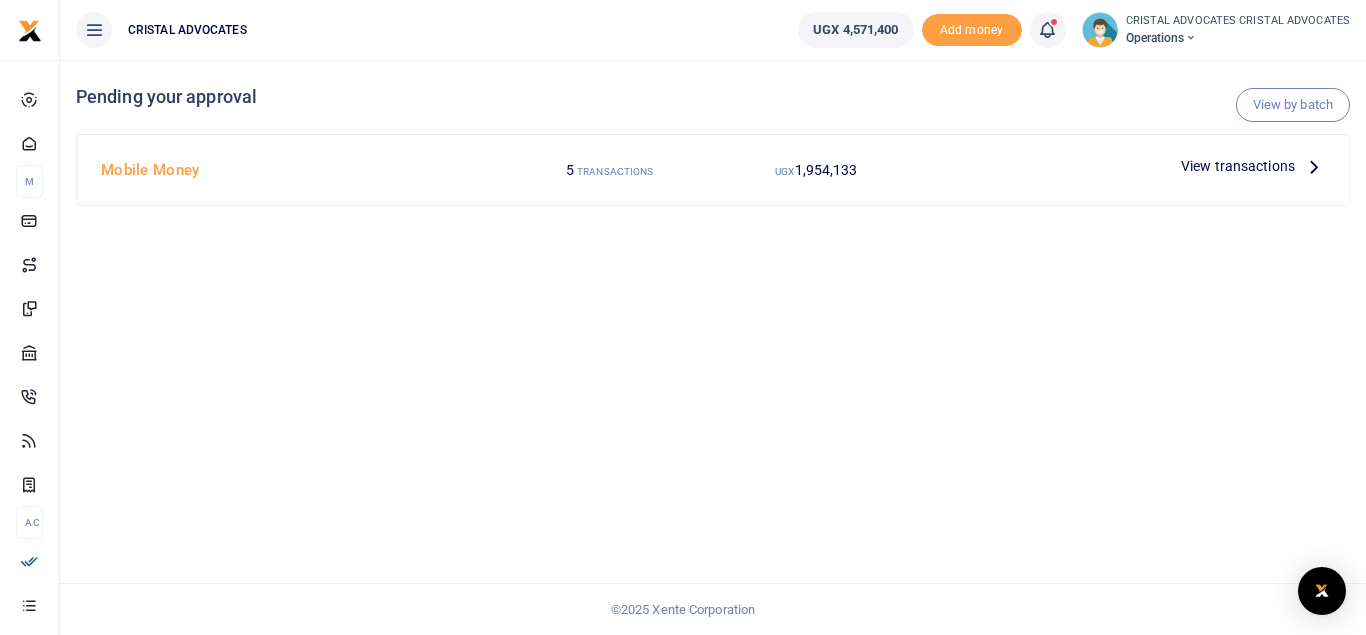 click on "View transactions" at bounding box center [1238, 166] 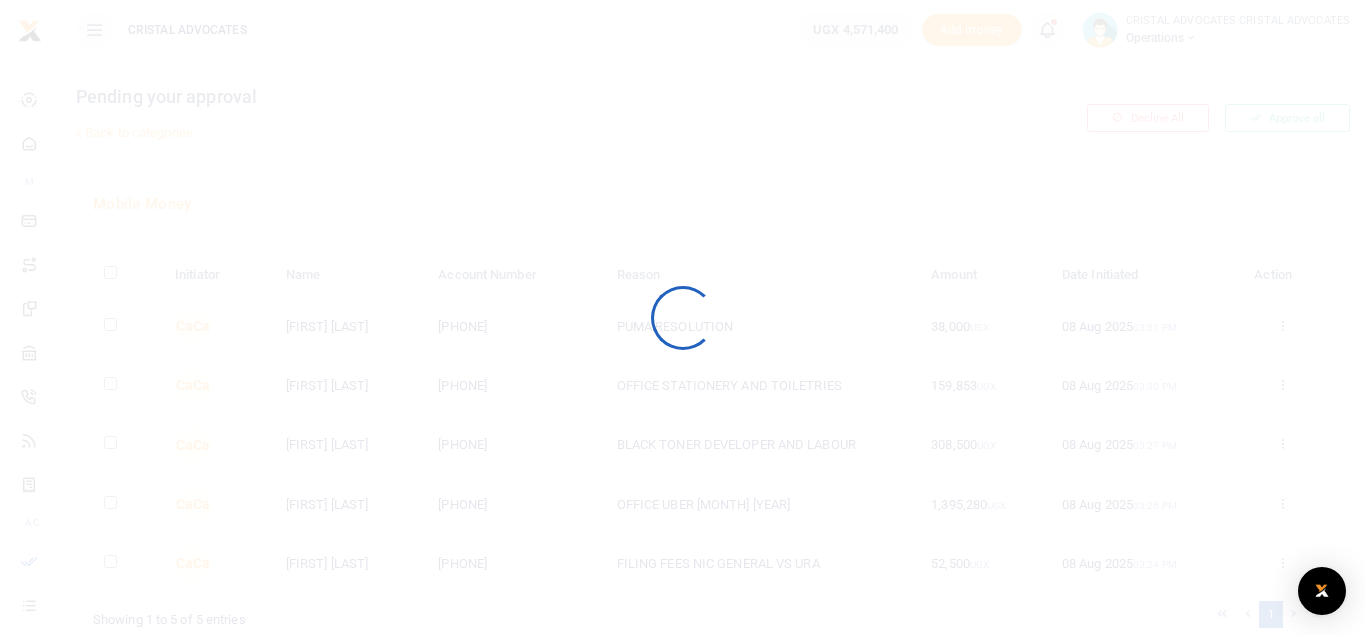 scroll, scrollTop: 0, scrollLeft: 0, axis: both 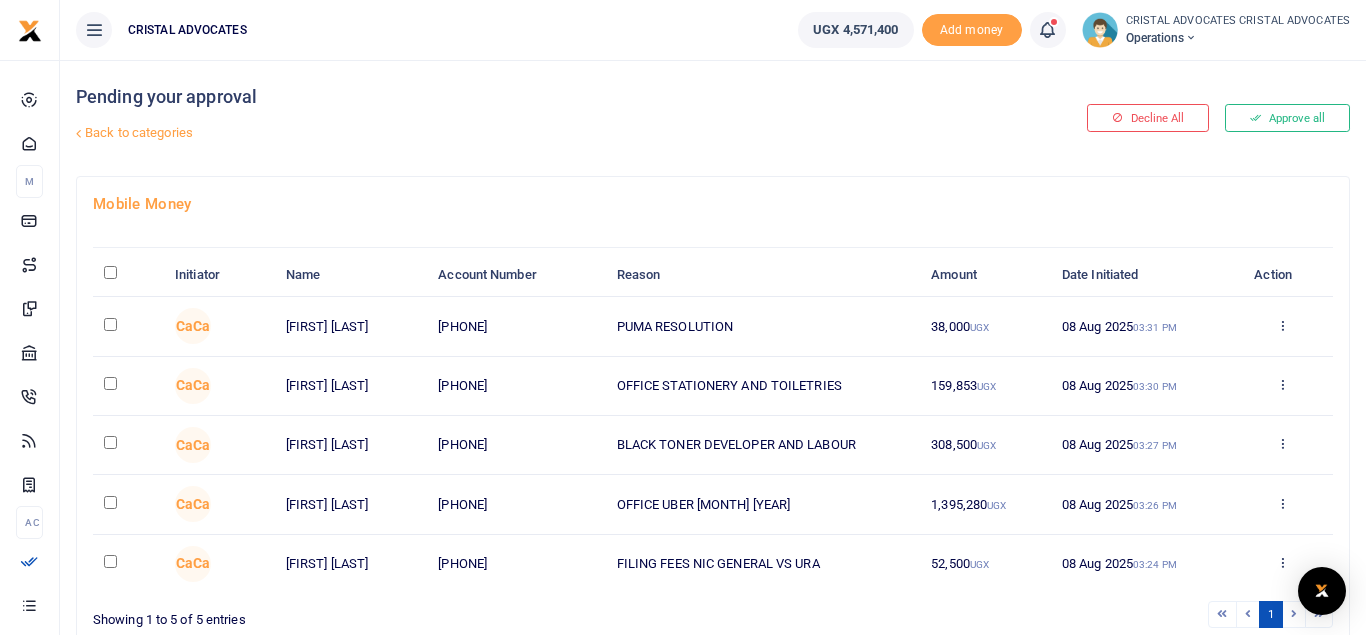click at bounding box center [110, 324] 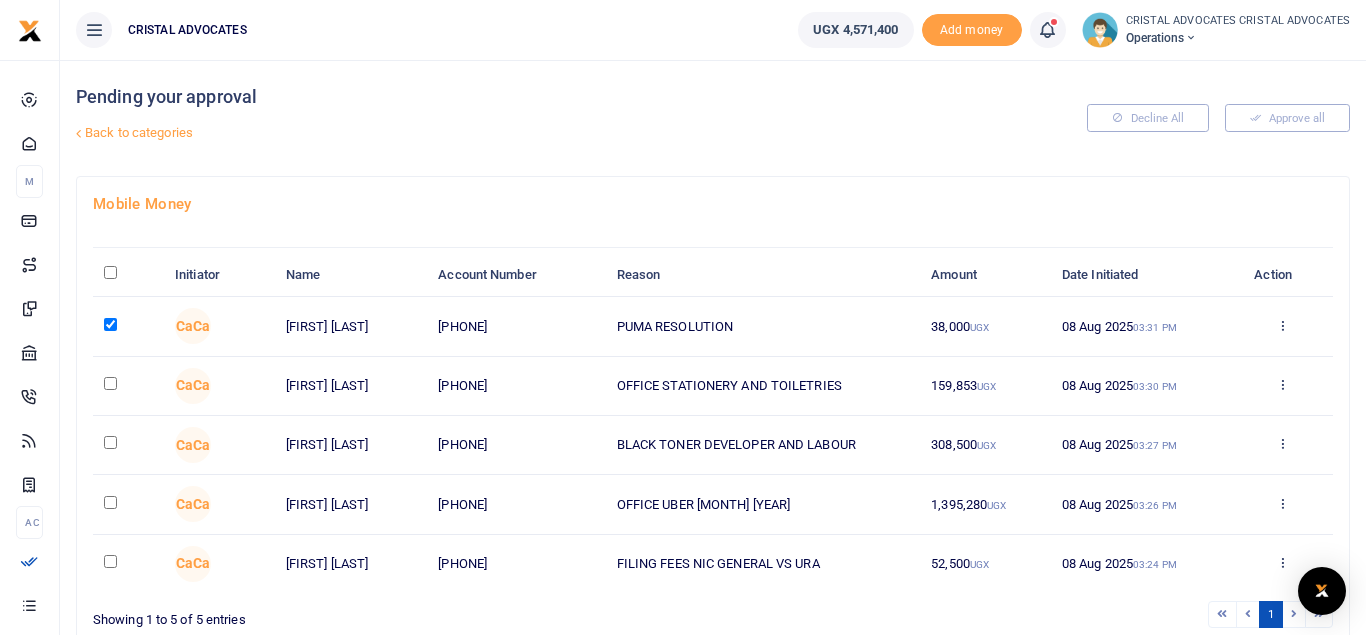 click at bounding box center (110, 383) 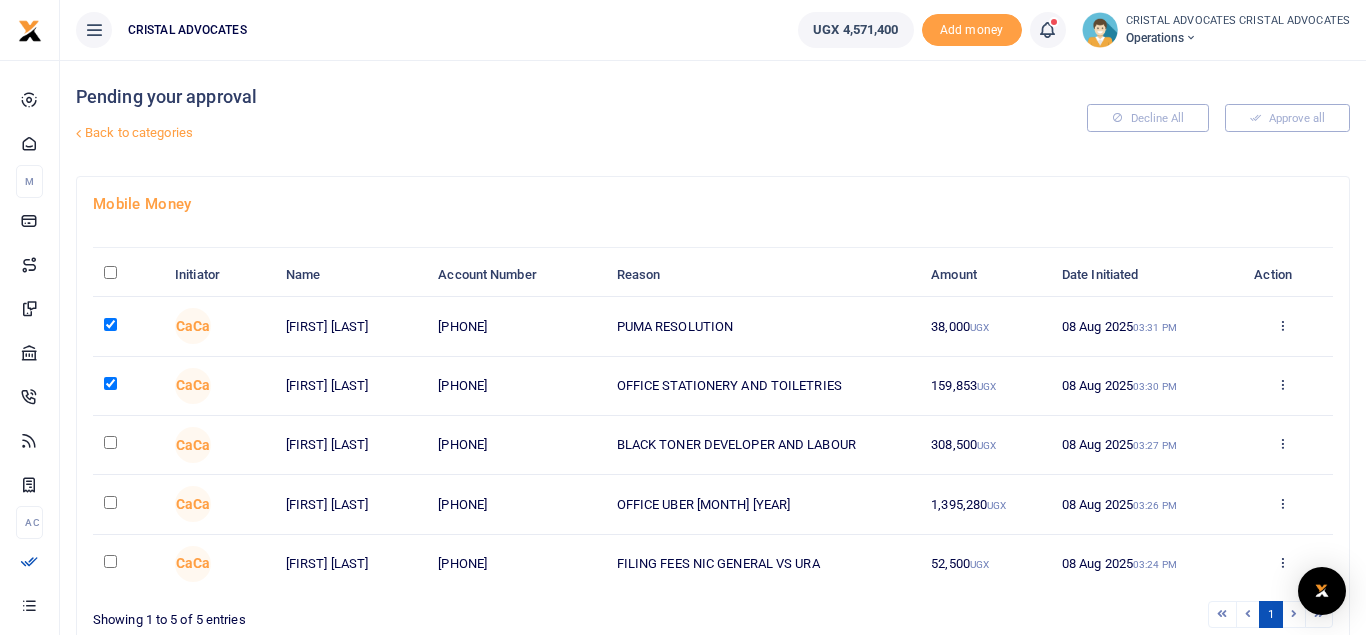 click at bounding box center (110, 442) 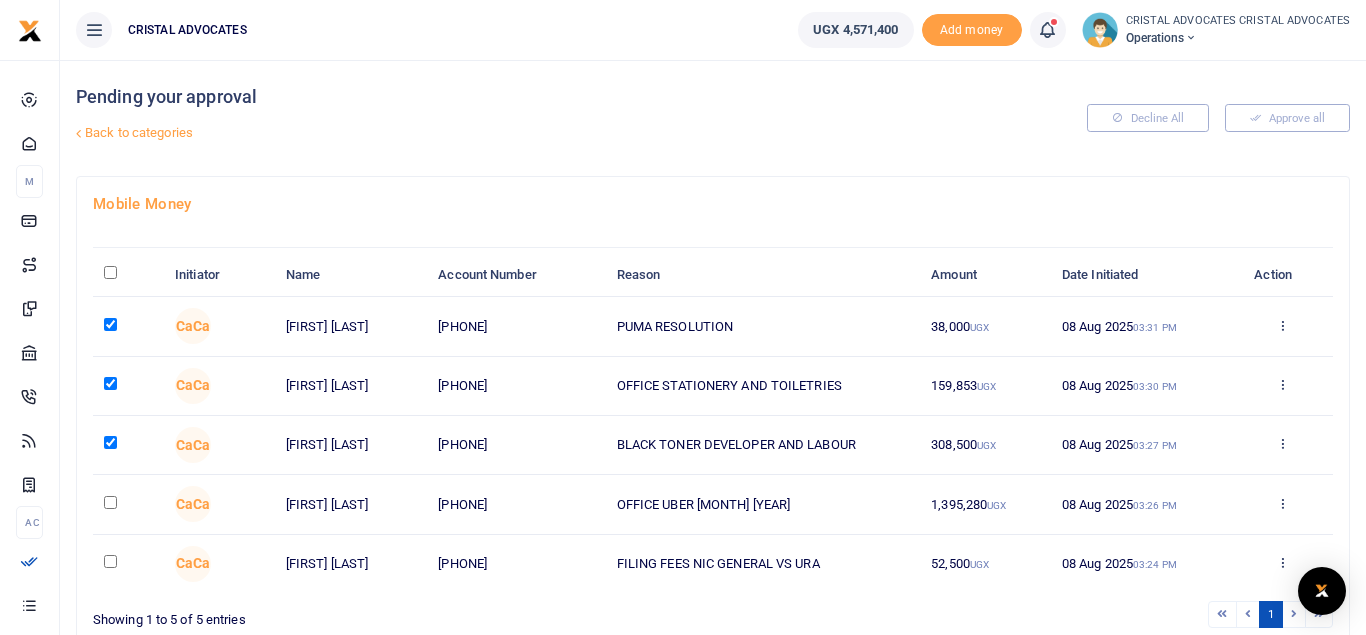 click at bounding box center (128, 504) 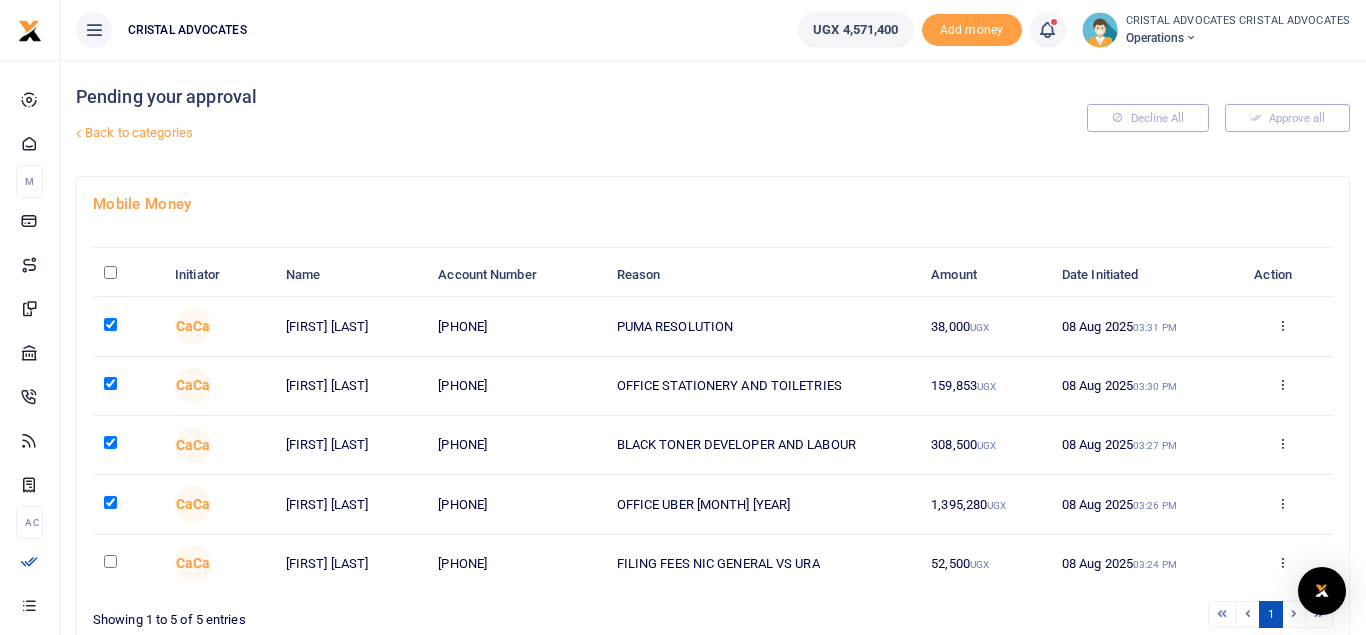 click at bounding box center [128, 564] 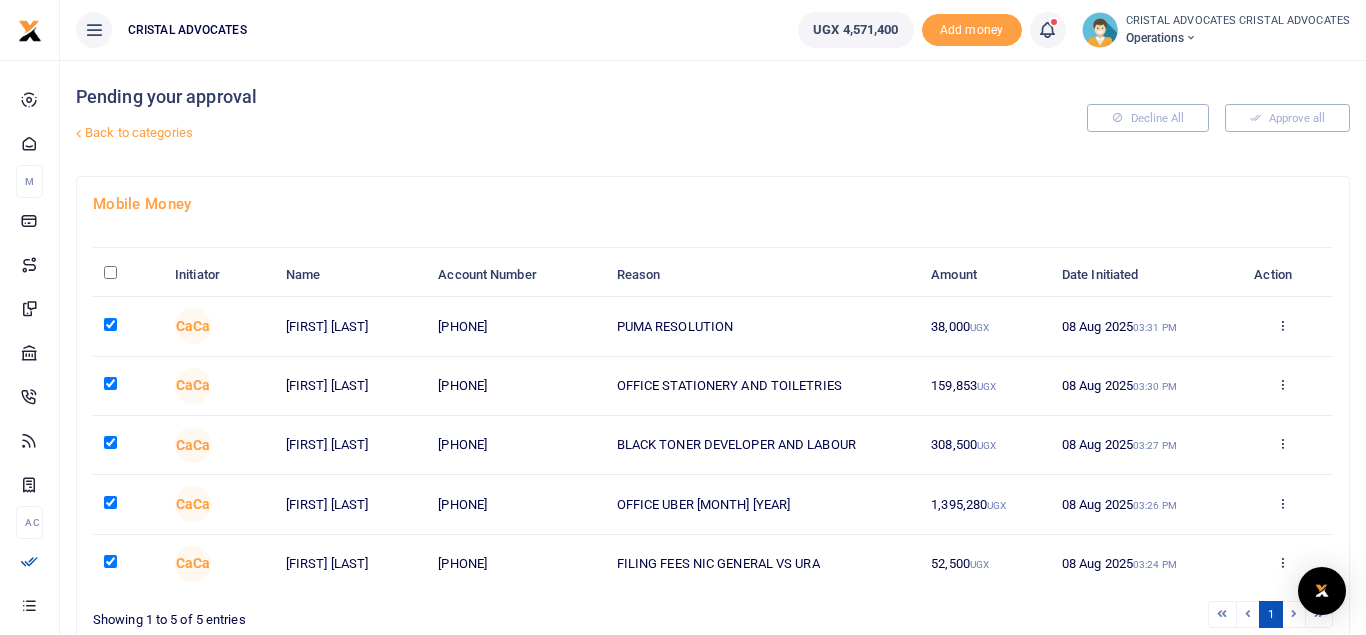 click on "Decline All
Approve all" at bounding box center (1143, 118) 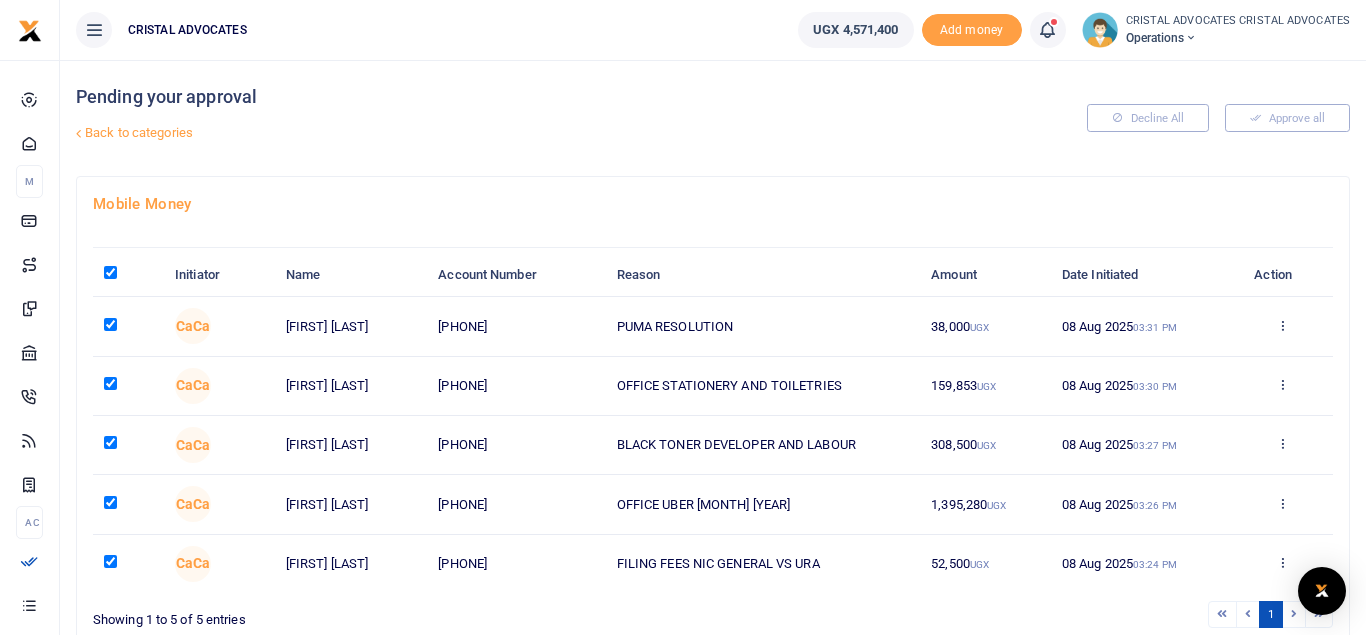 click on "Decline All
Approve all" at bounding box center (1143, 118) 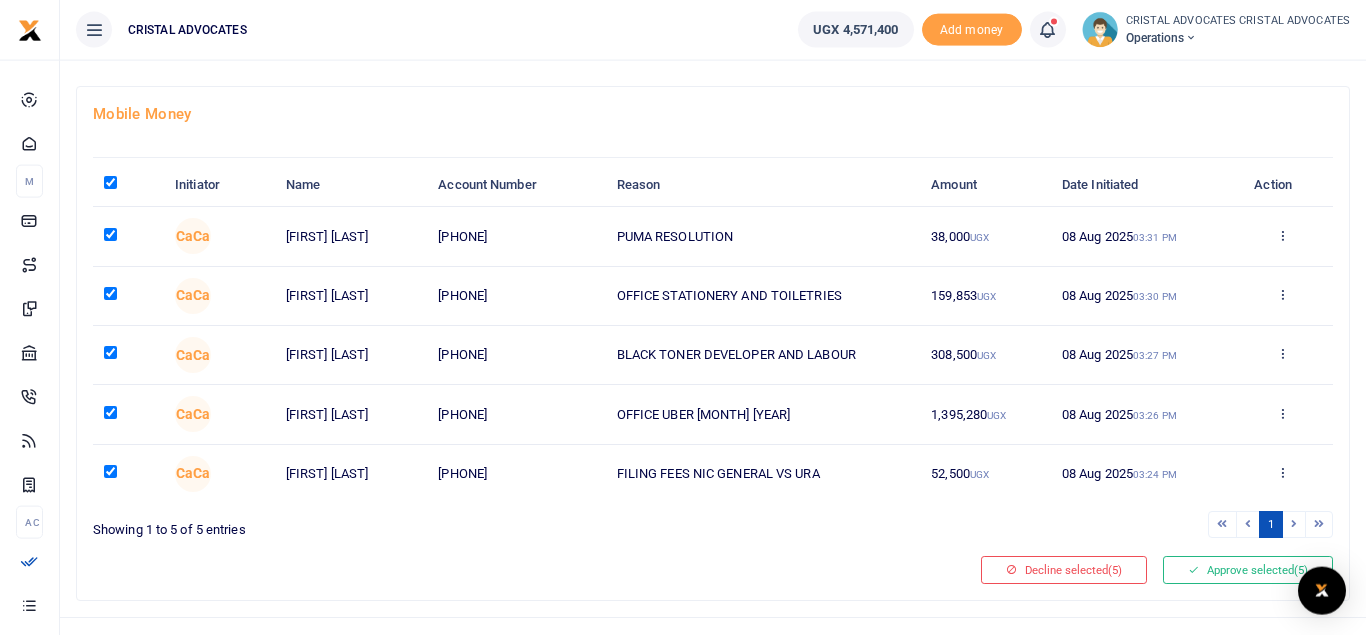 scroll, scrollTop: 124, scrollLeft: 0, axis: vertical 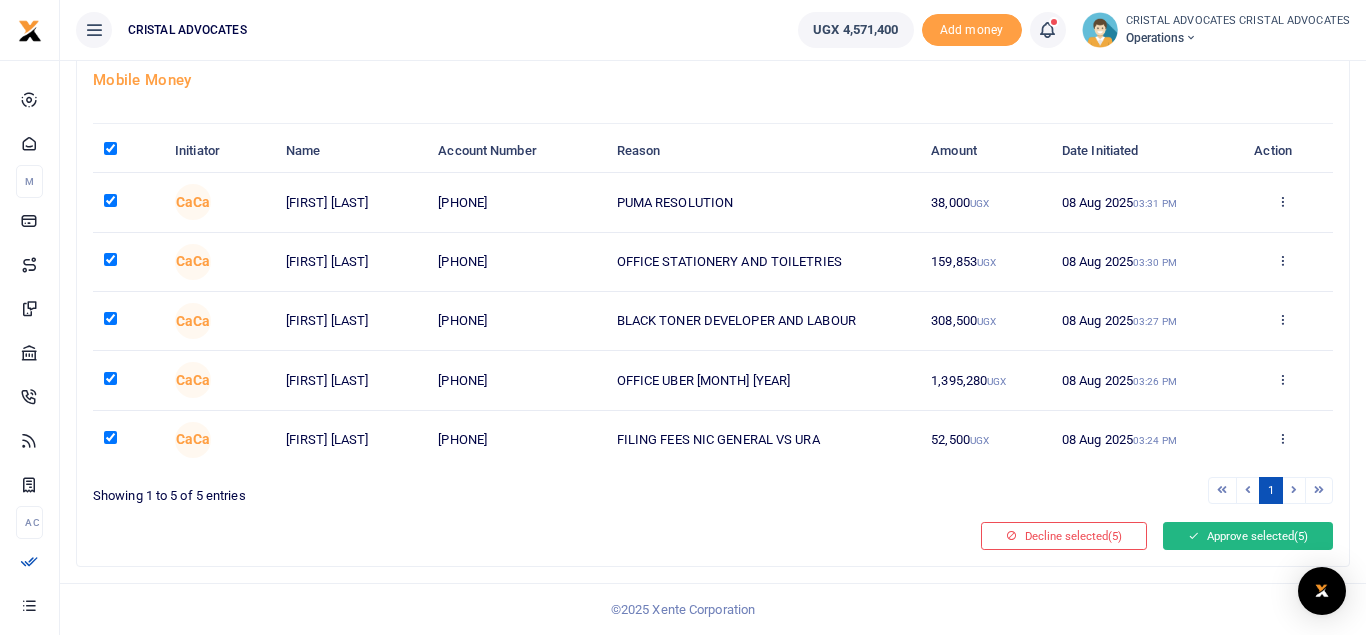 click on "Approve selected  (5)" at bounding box center (1248, 536) 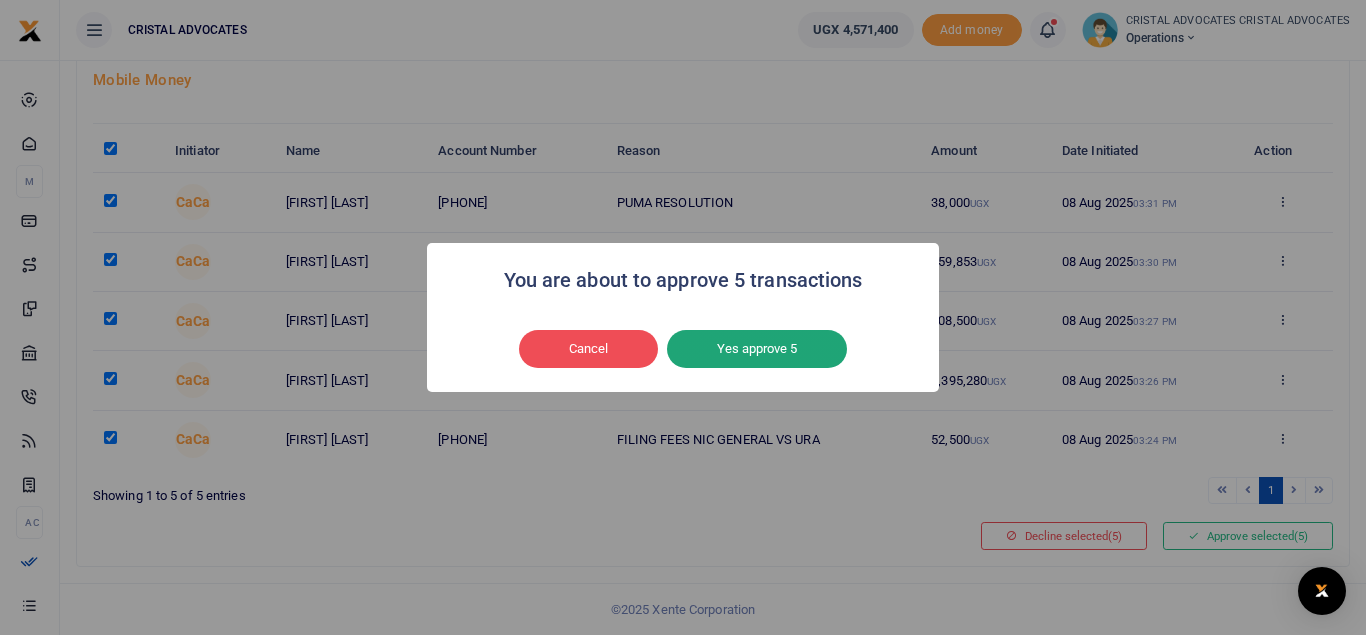 click on "Yes approve 5" at bounding box center (757, 349) 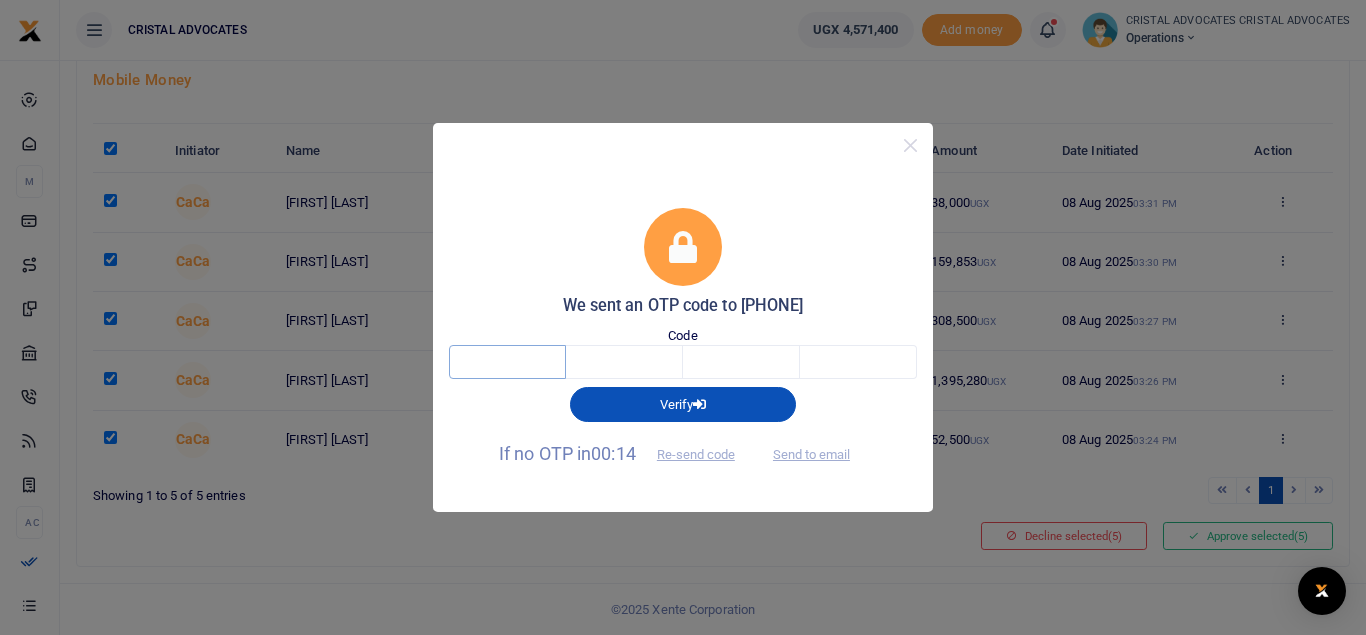 click at bounding box center [507, 362] 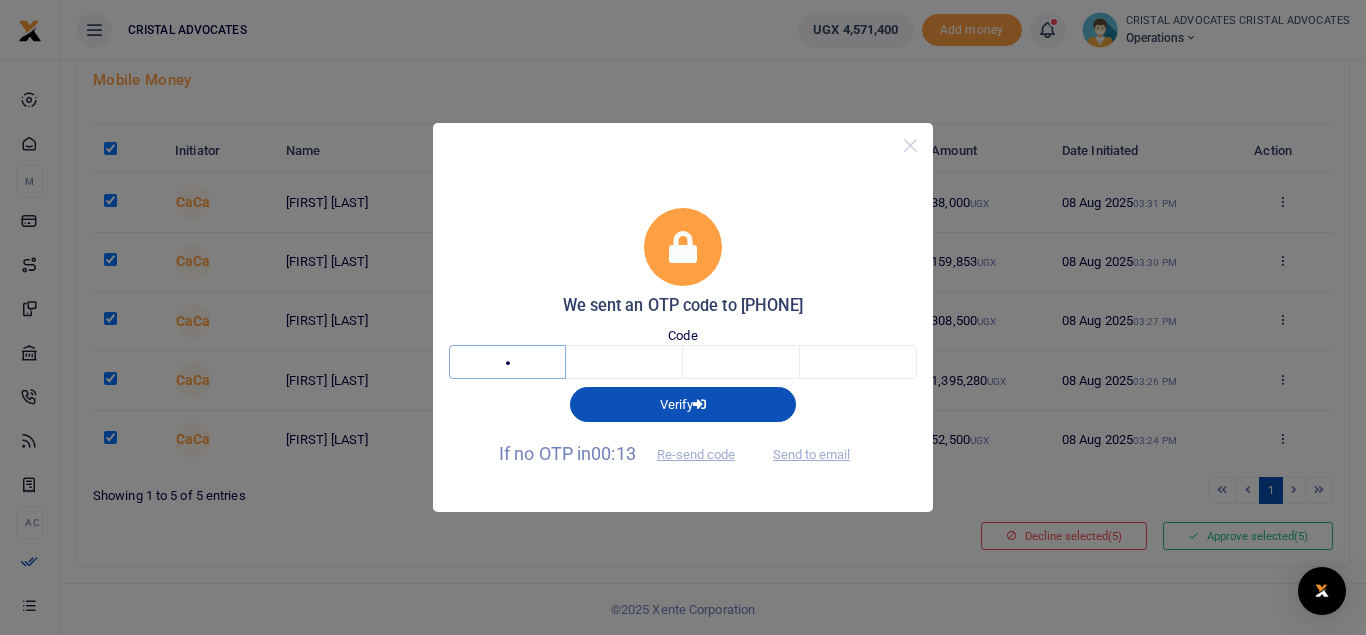 type on "7" 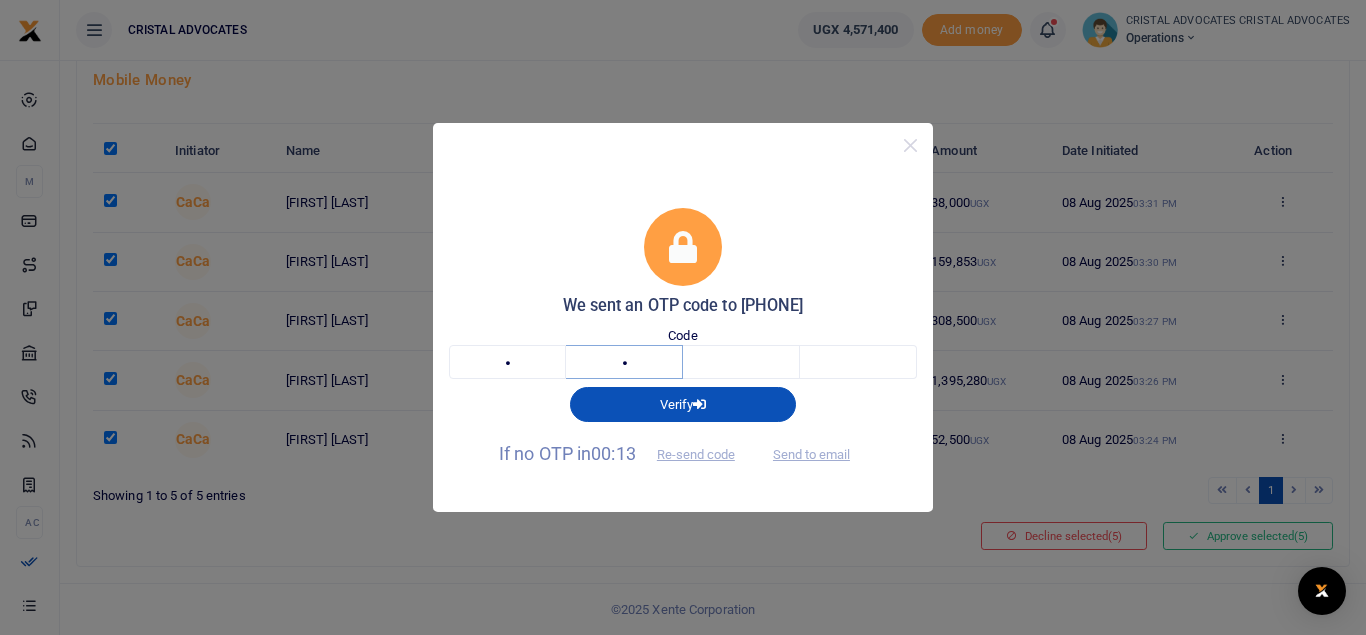 type on "8" 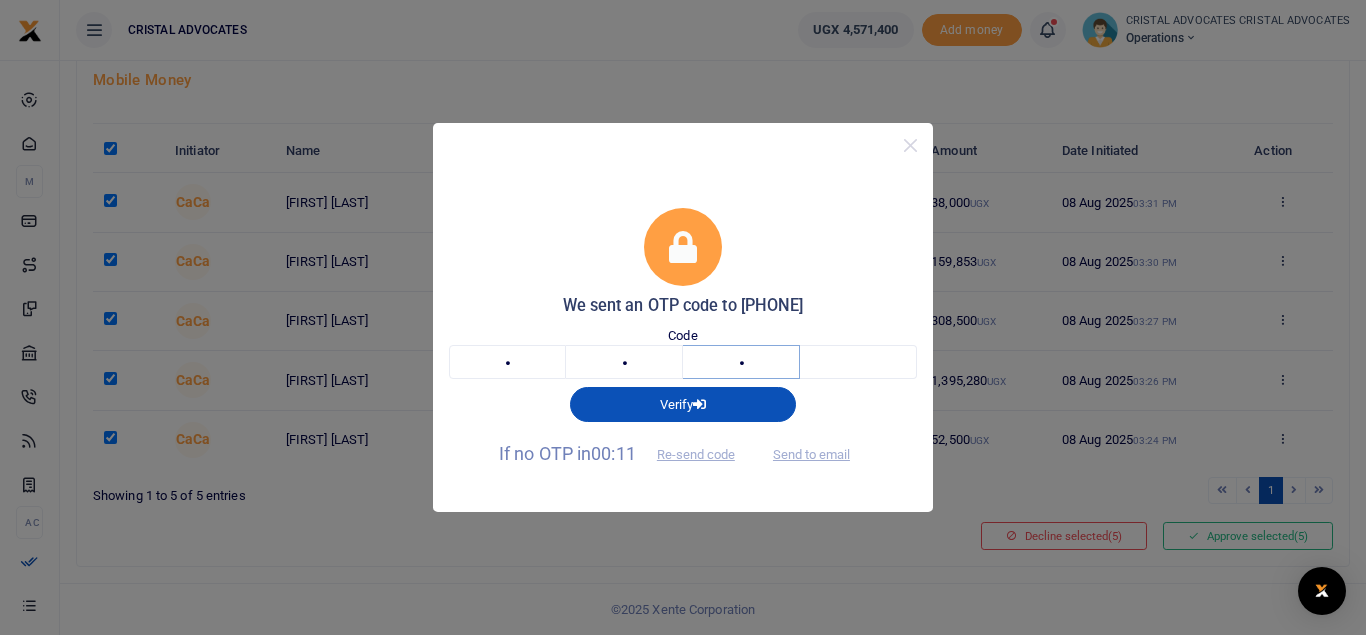 type on "9" 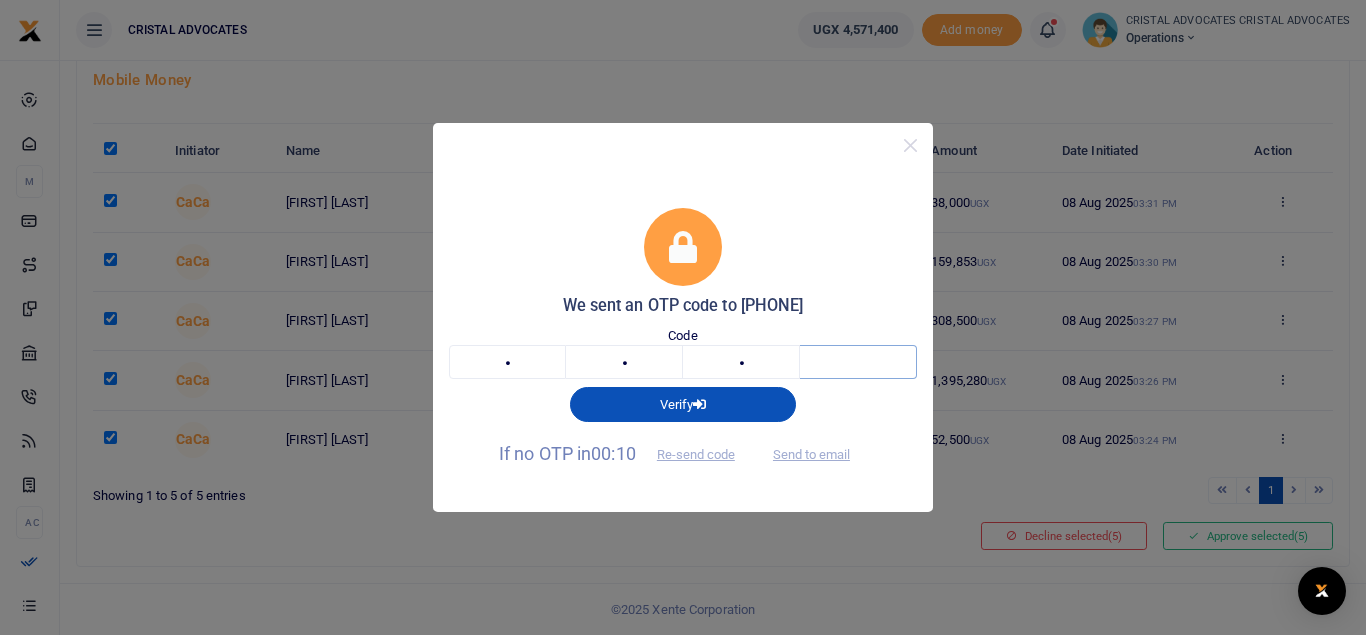 type on "0" 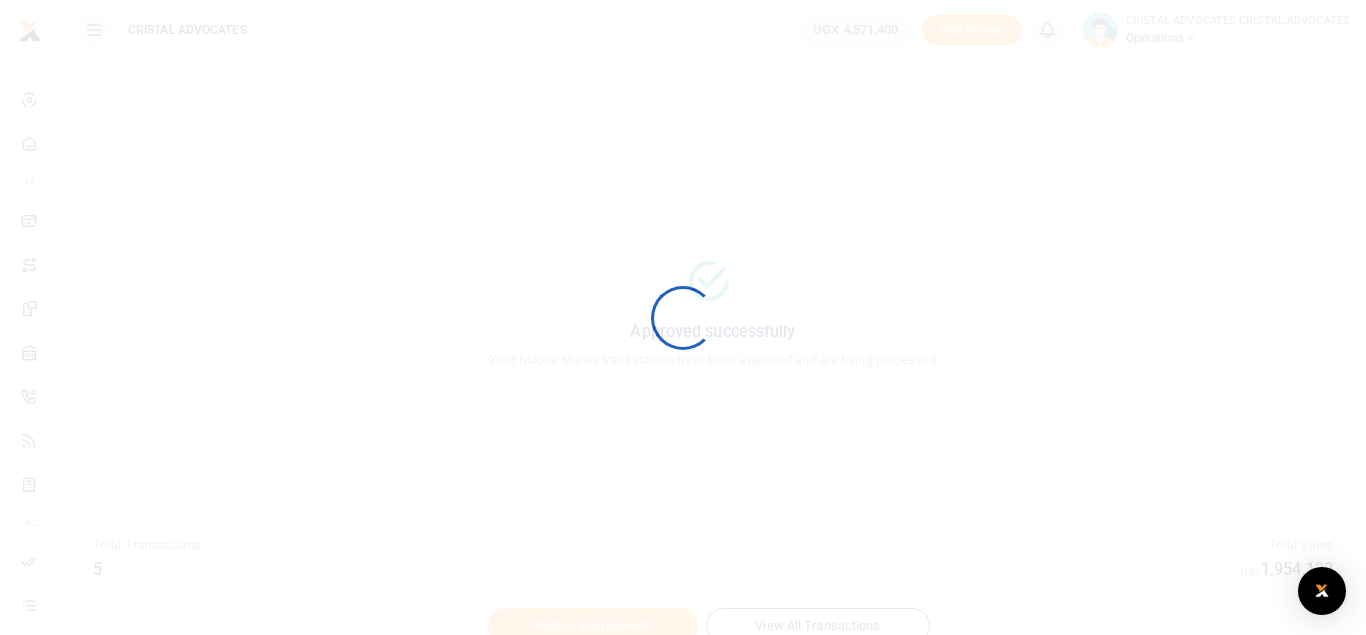 scroll, scrollTop: 0, scrollLeft: 0, axis: both 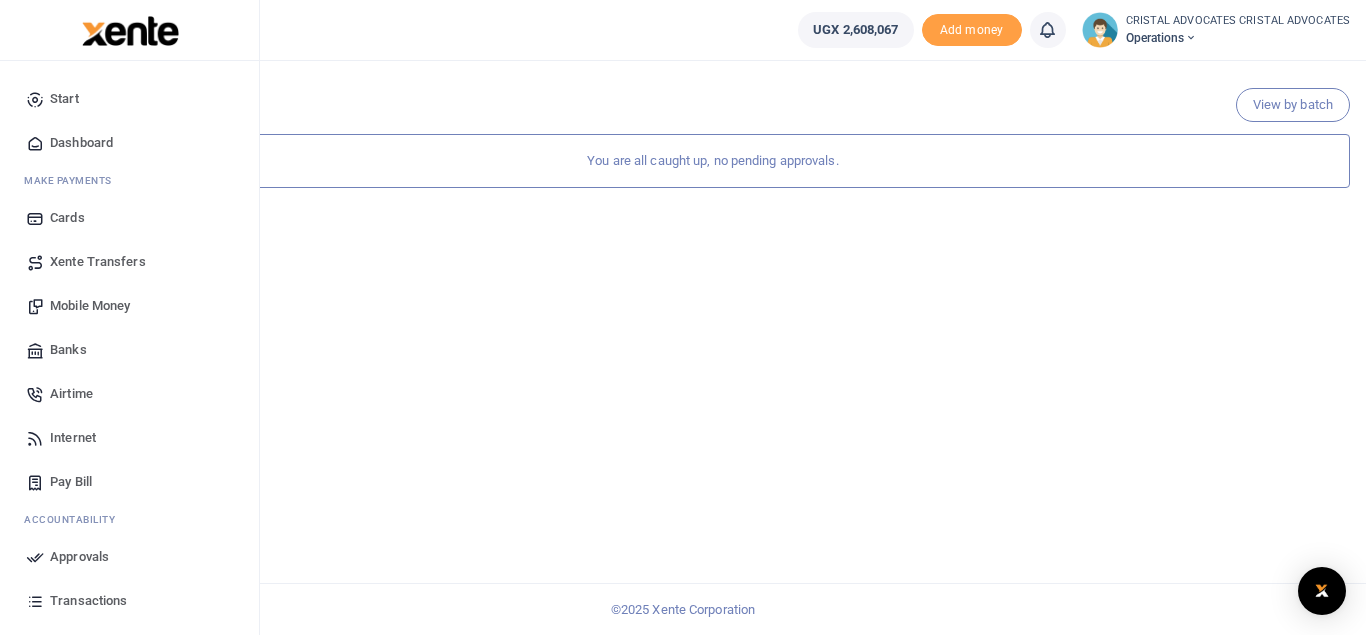 click on "Mobile Money" at bounding box center [90, 306] 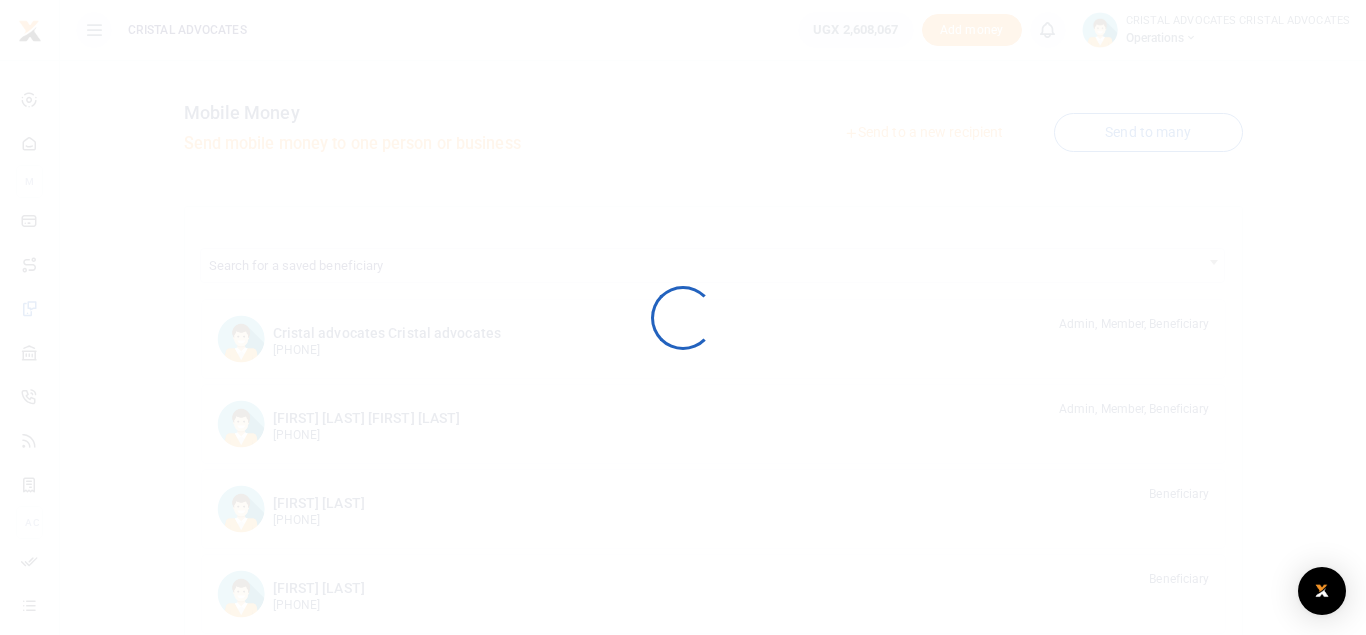 scroll, scrollTop: 0, scrollLeft: 0, axis: both 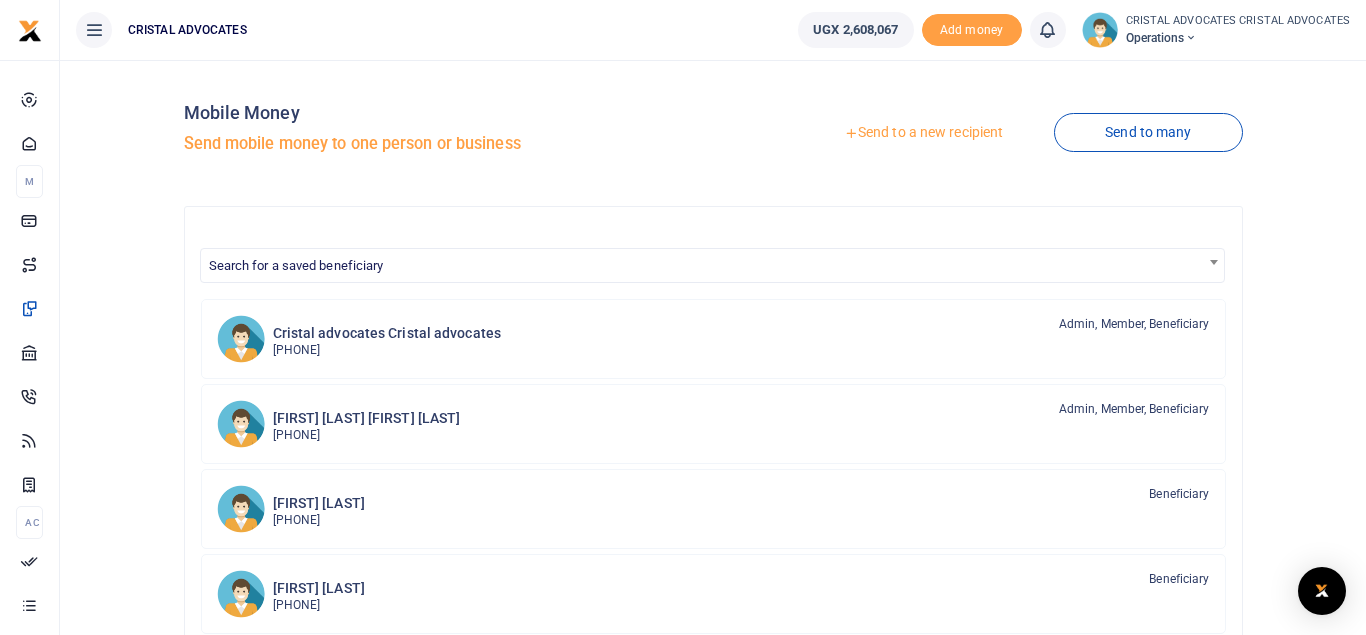click at bounding box center (683, 317) 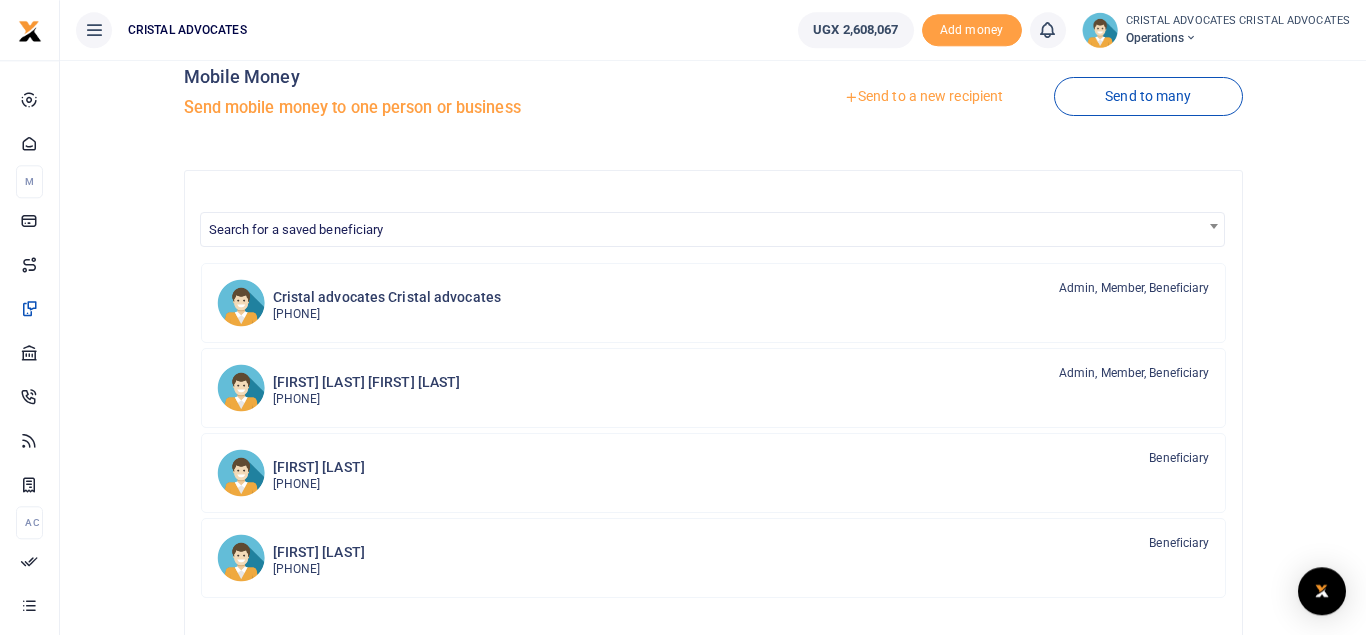scroll, scrollTop: 0, scrollLeft: 0, axis: both 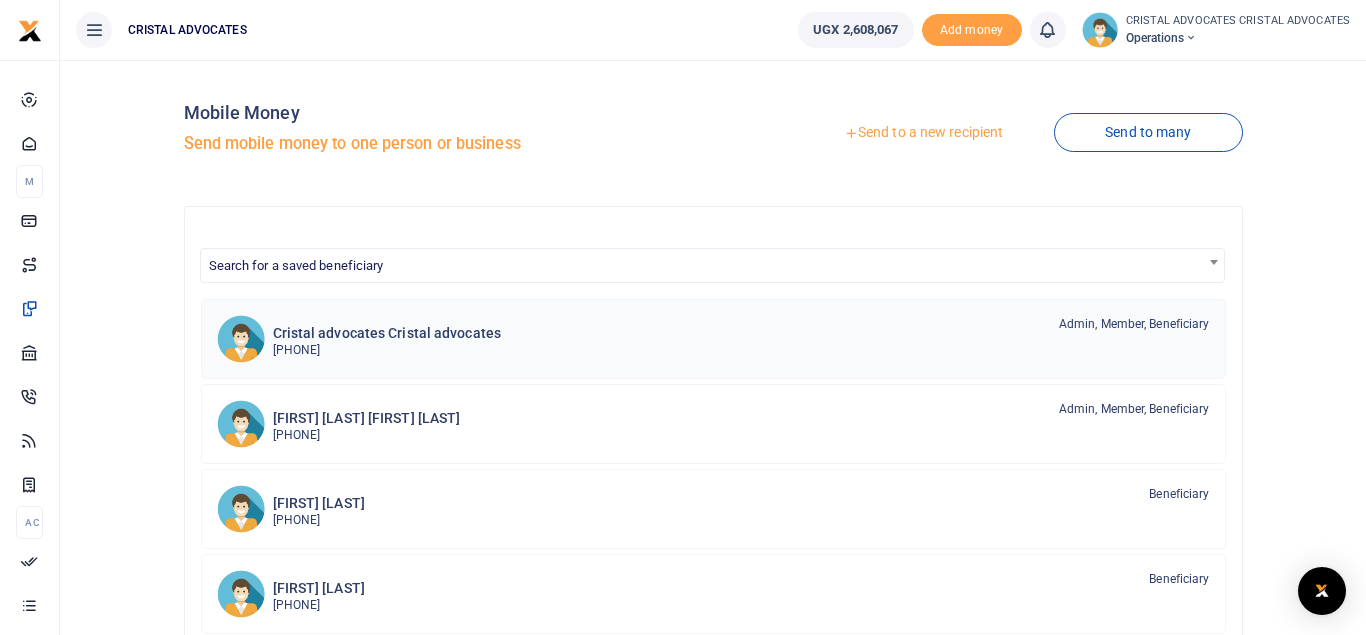 click on "Cristal advocates Cristal advocates" at bounding box center (387, 333) 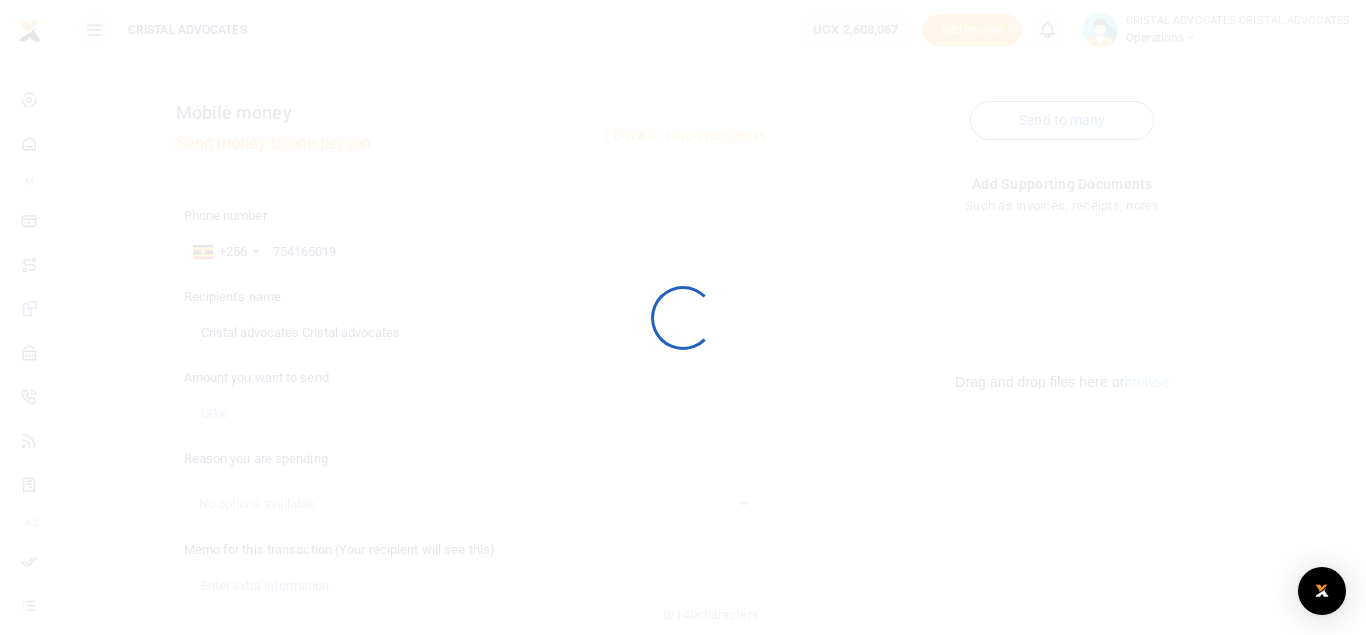 scroll, scrollTop: 0, scrollLeft: 0, axis: both 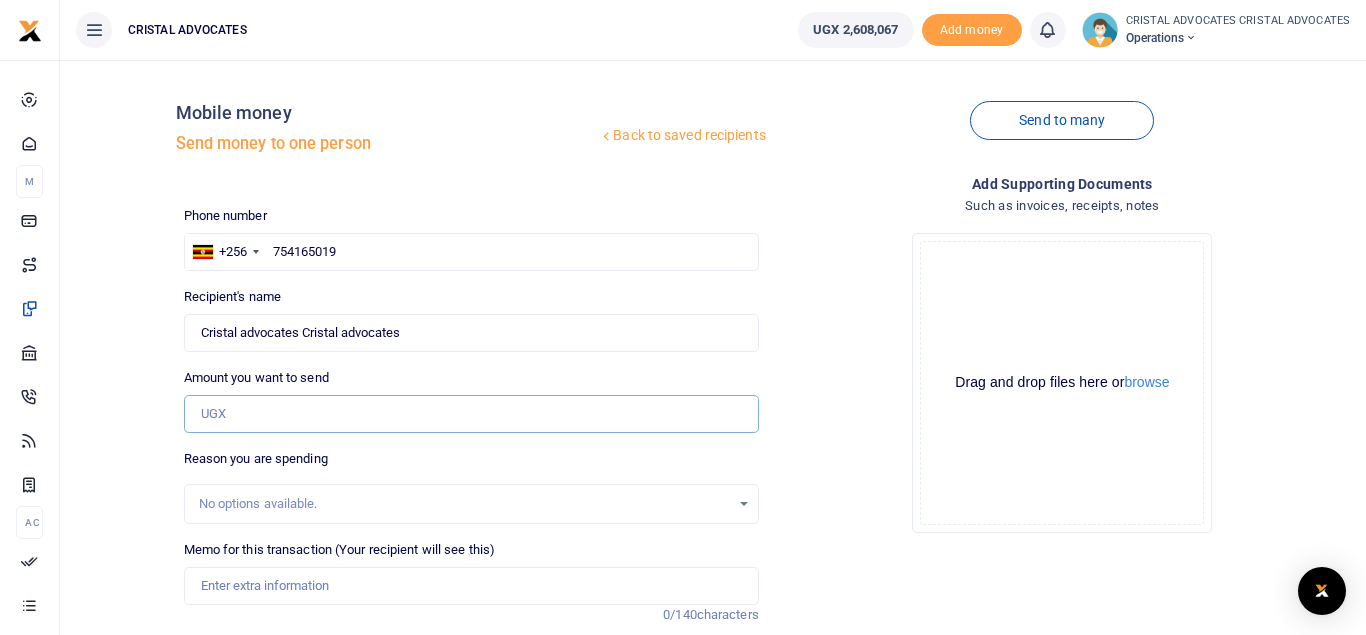 click on "Amount you want to send" at bounding box center (471, 414) 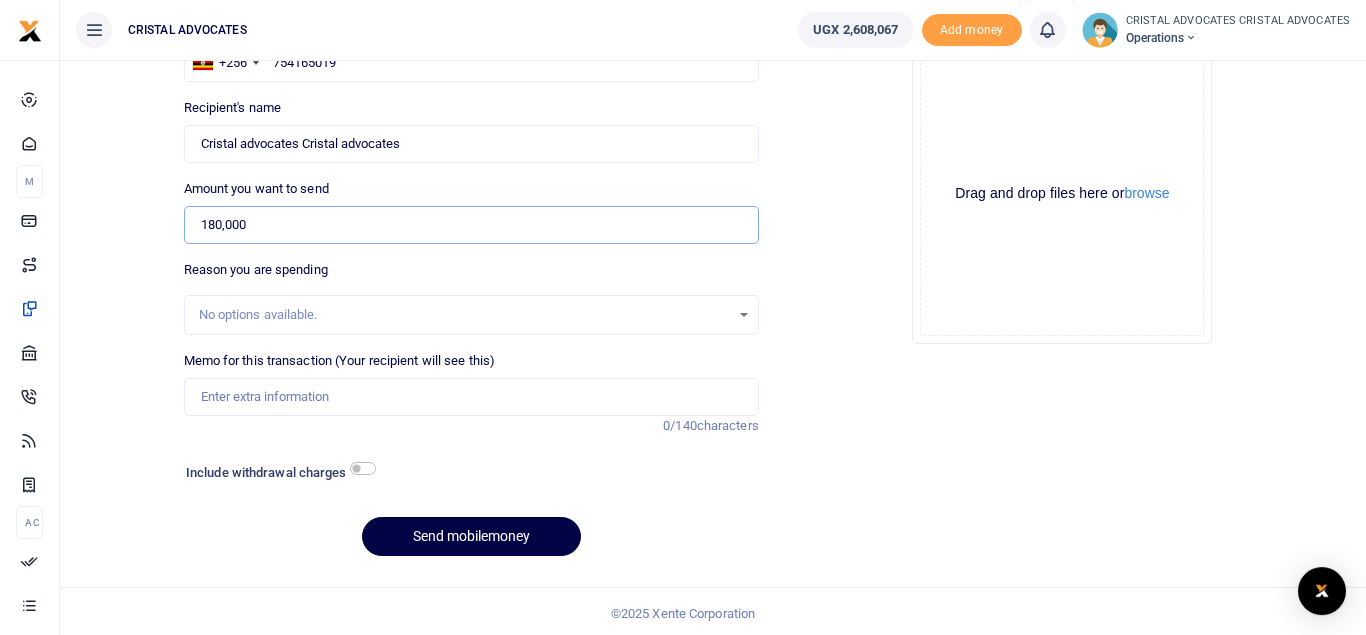 scroll, scrollTop: 190, scrollLeft: 0, axis: vertical 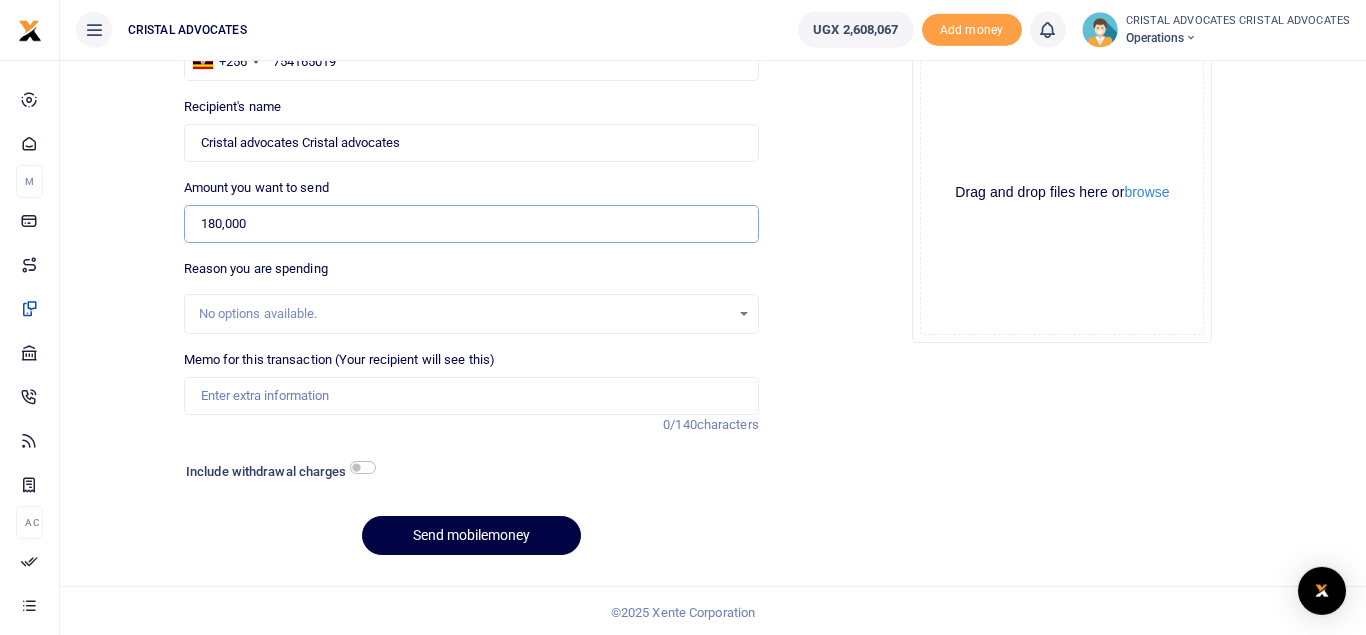 type on "180,000" 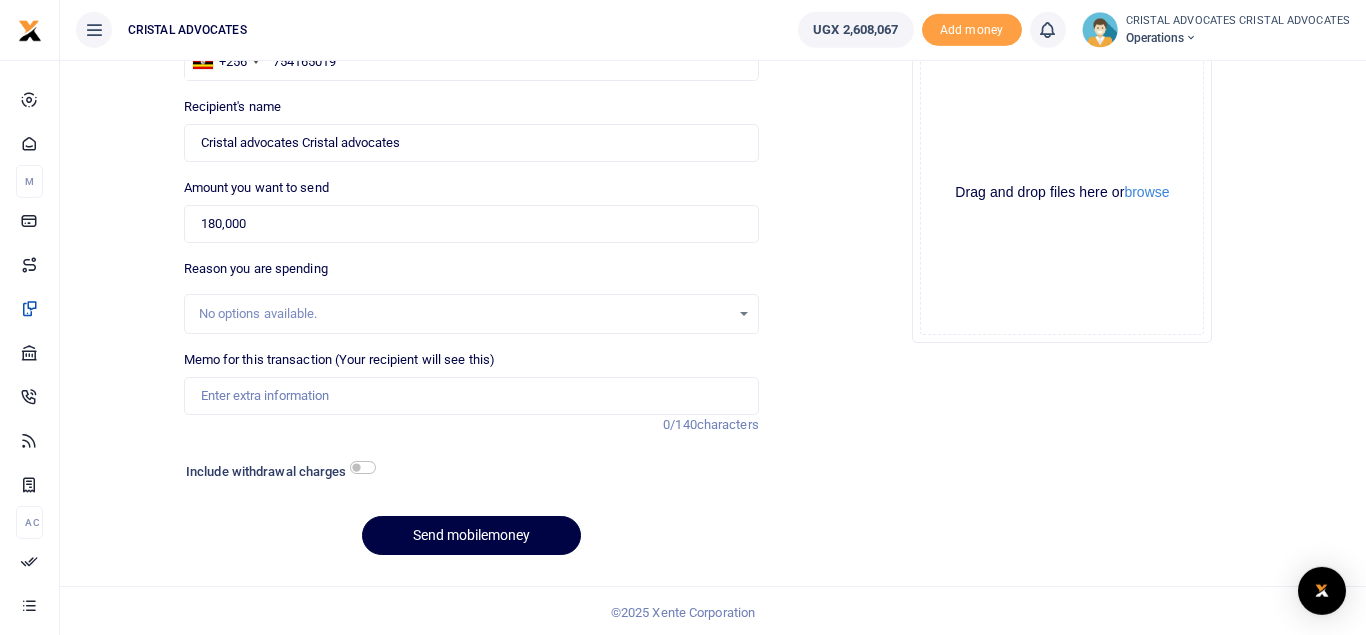 click on "Include withdrawal charges" at bounding box center (276, 474) 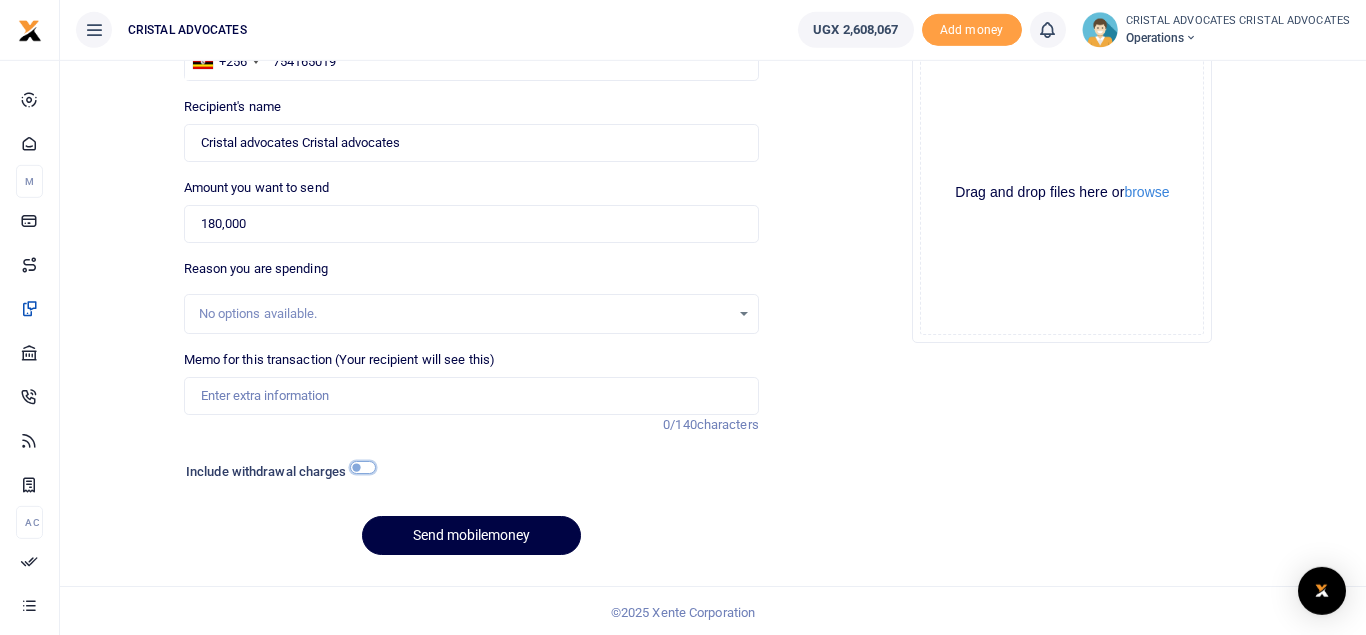 click at bounding box center [363, 467] 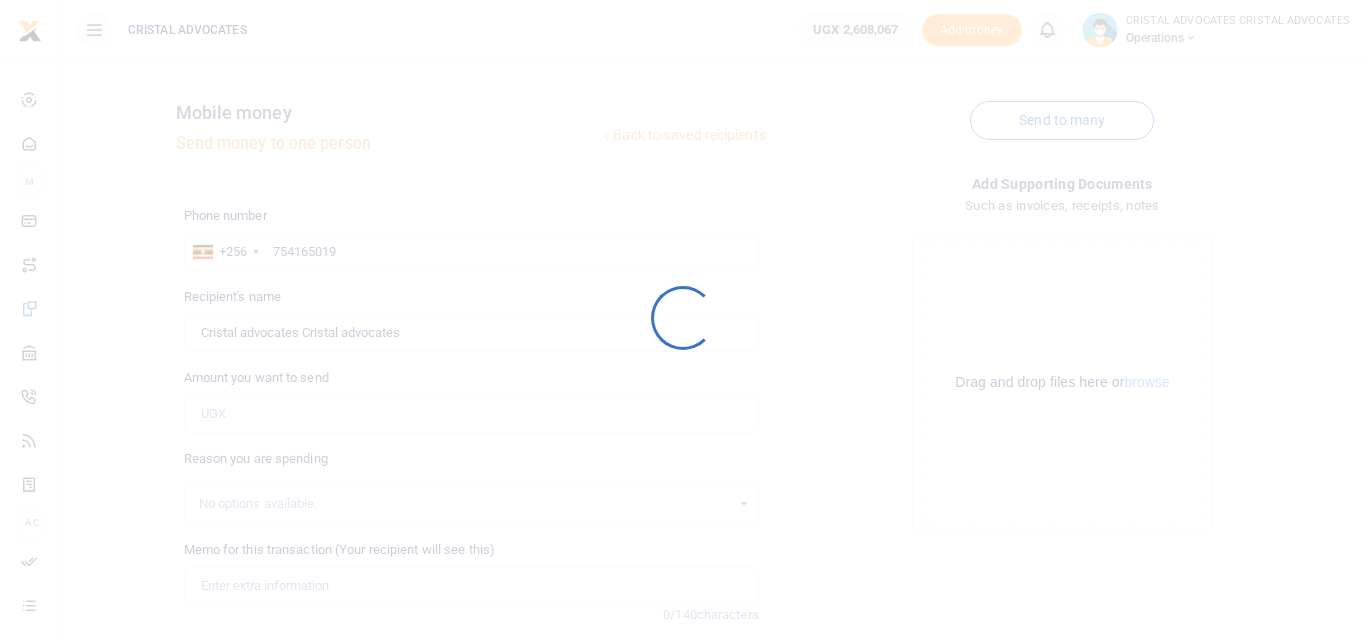 scroll, scrollTop: 0, scrollLeft: 0, axis: both 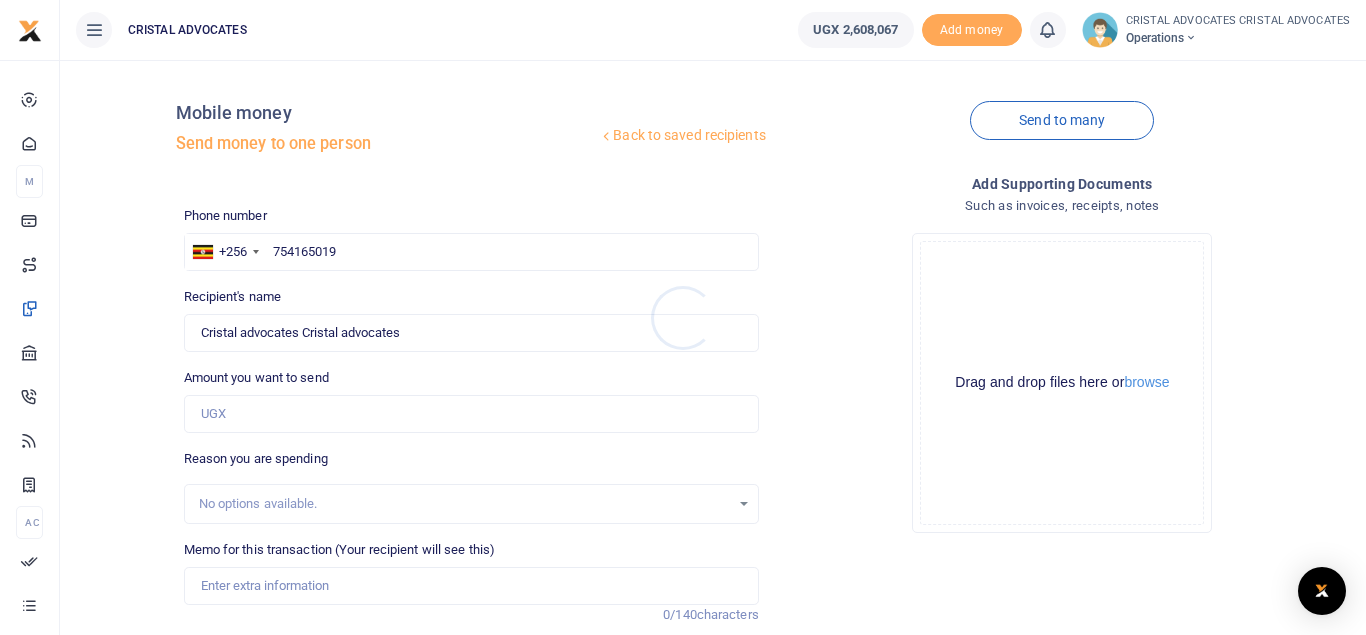click at bounding box center (683, 317) 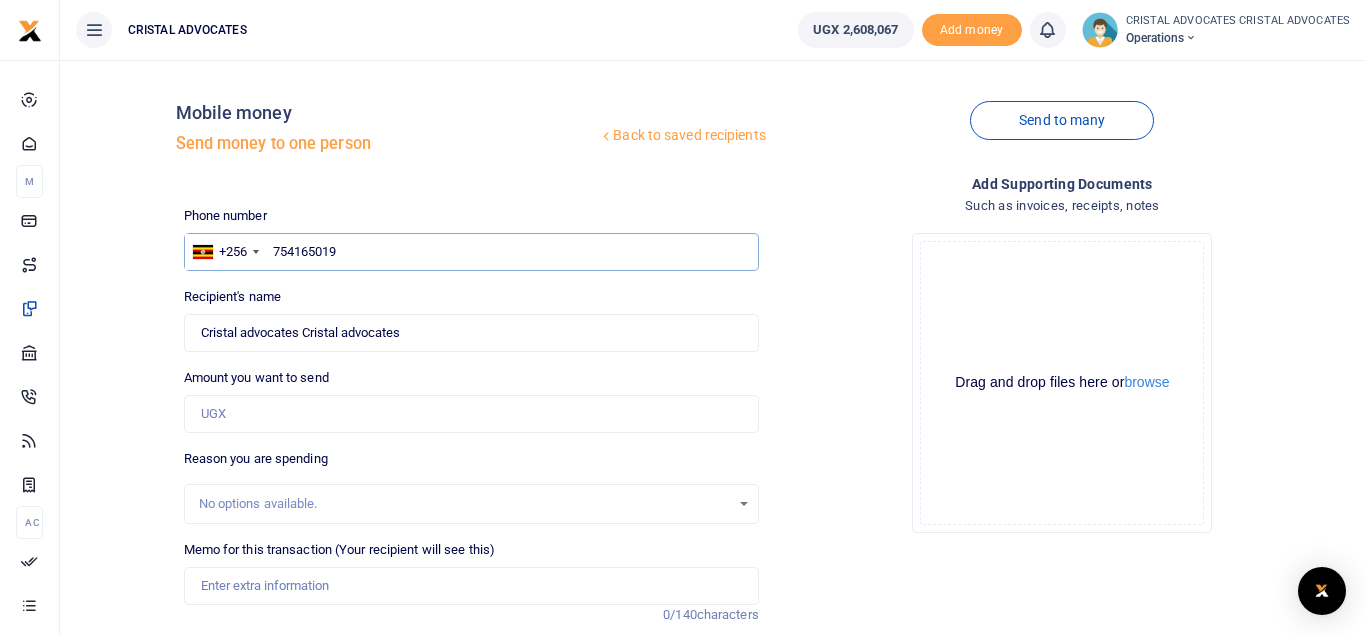 click on "754165019" at bounding box center [471, 252] 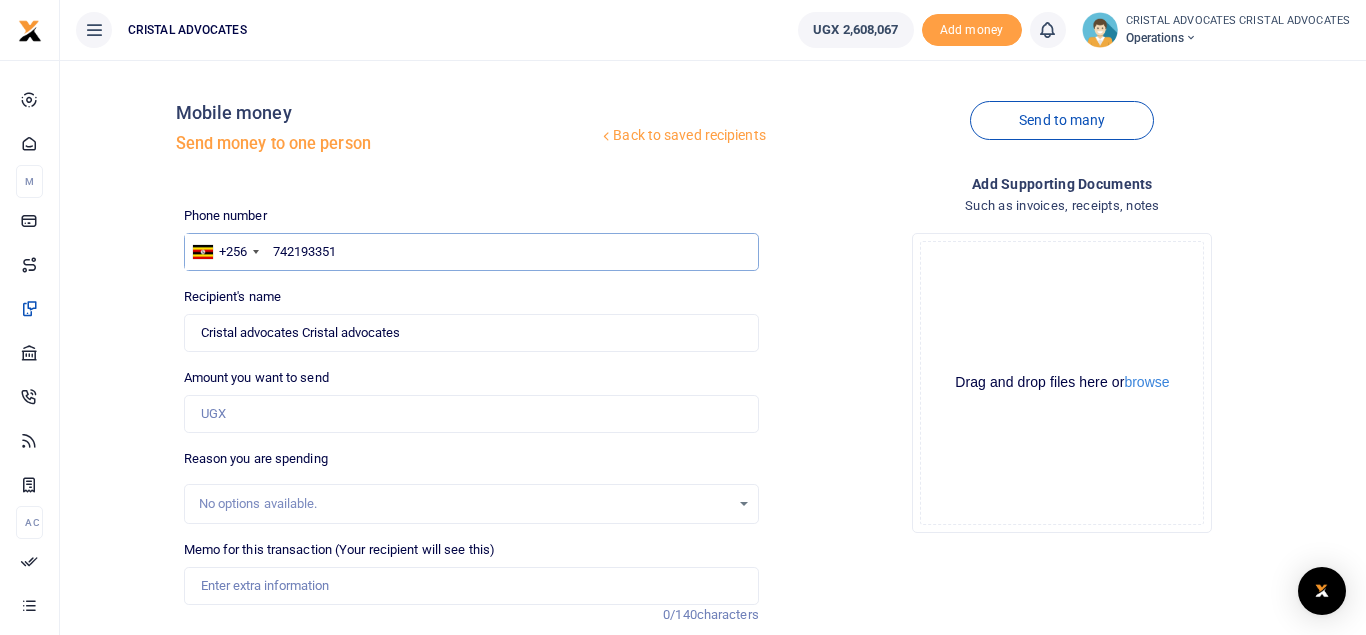 type on "742193351" 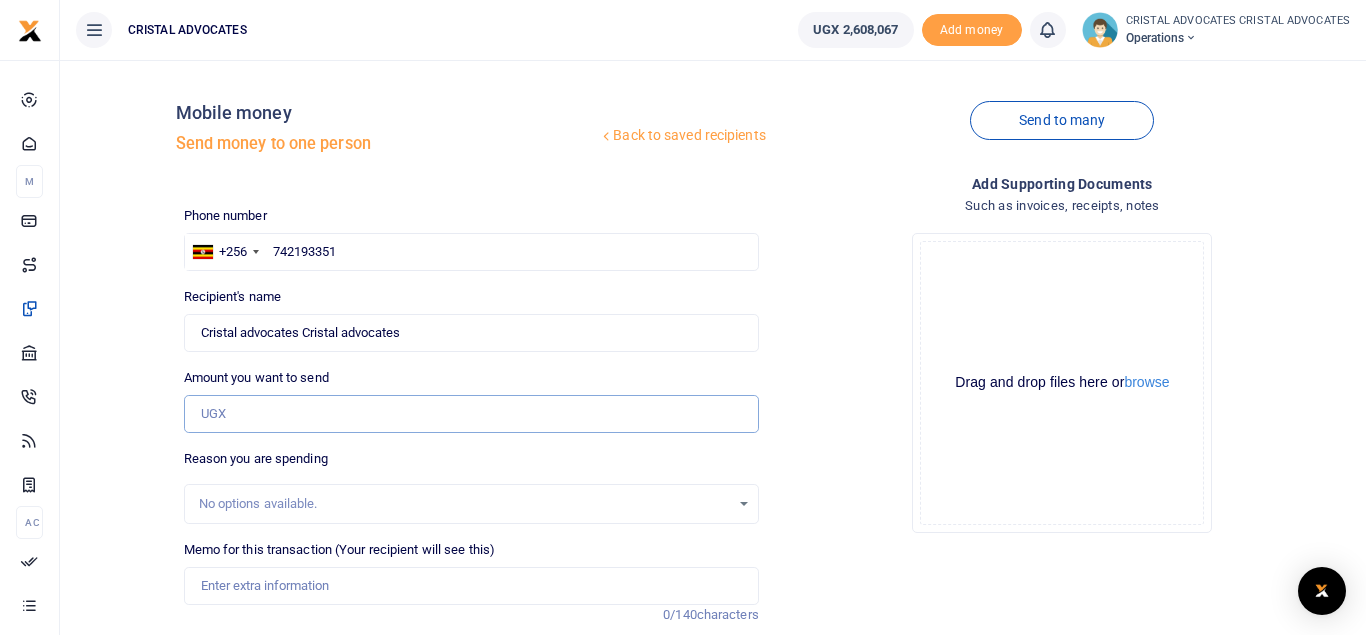 click on "Amount you want to send" at bounding box center [471, 414] 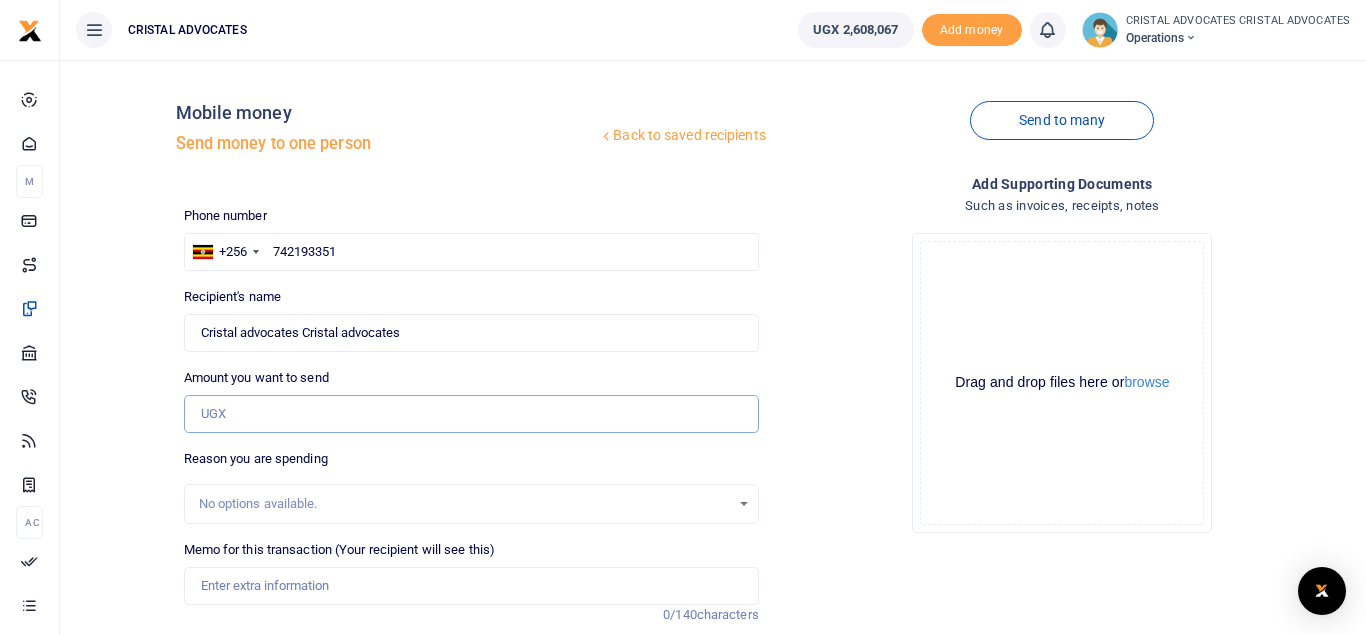 type on "[FIRST] [LAST]" 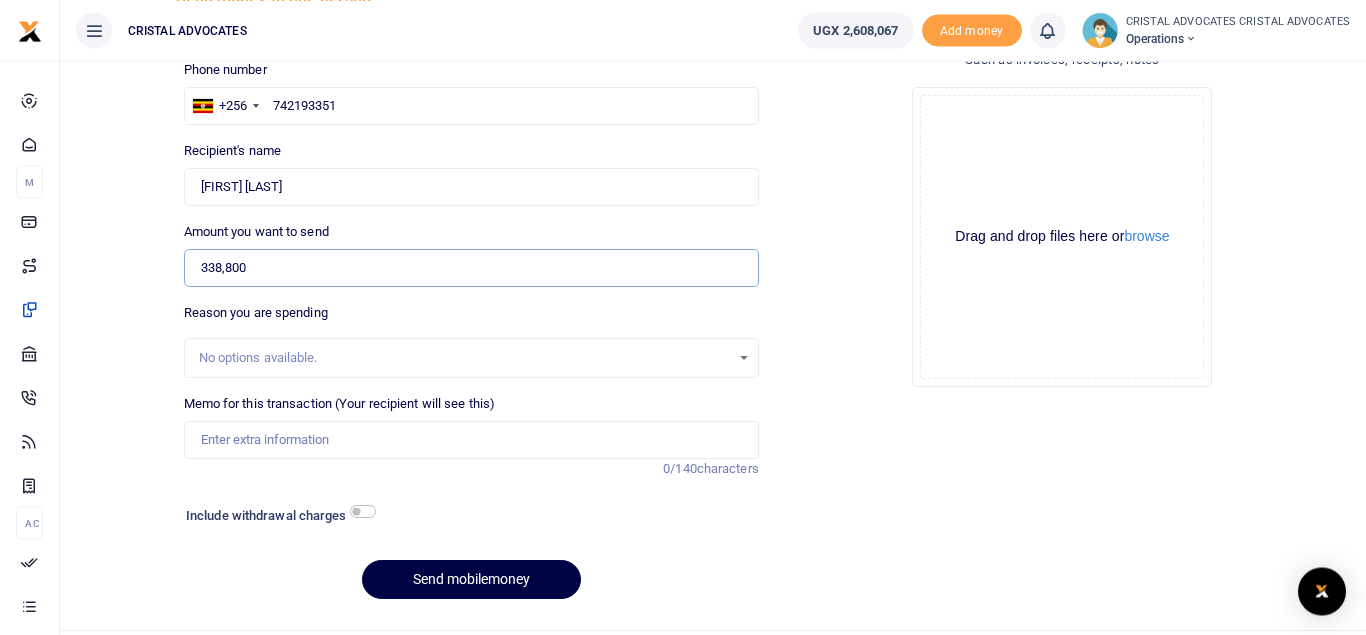 scroll, scrollTop: 194, scrollLeft: 0, axis: vertical 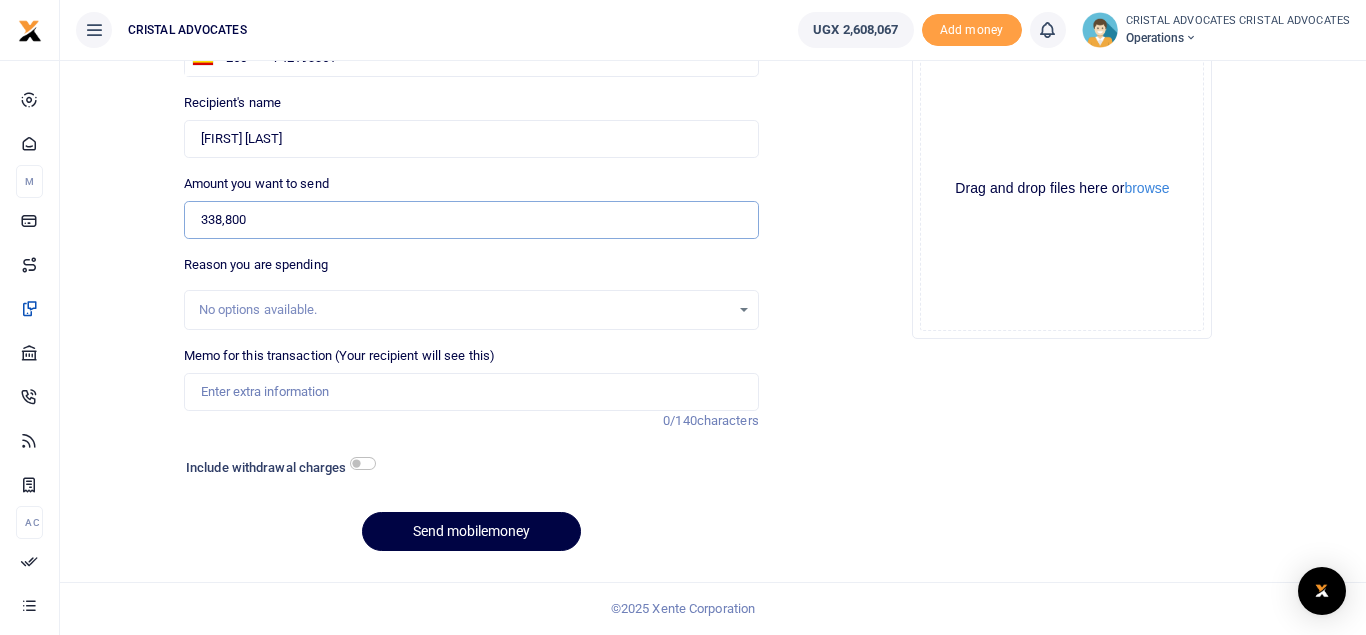 type on "338,800" 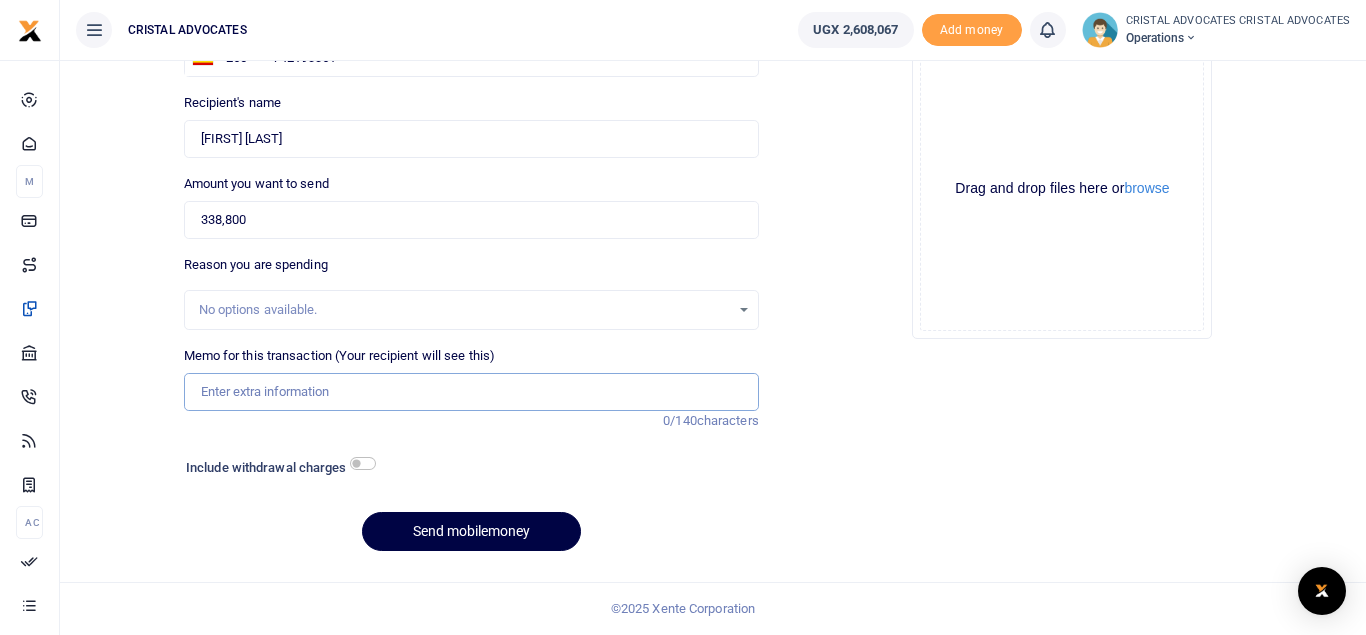 click on "Memo for this transaction (Your recipient will see this)" at bounding box center [471, 392] 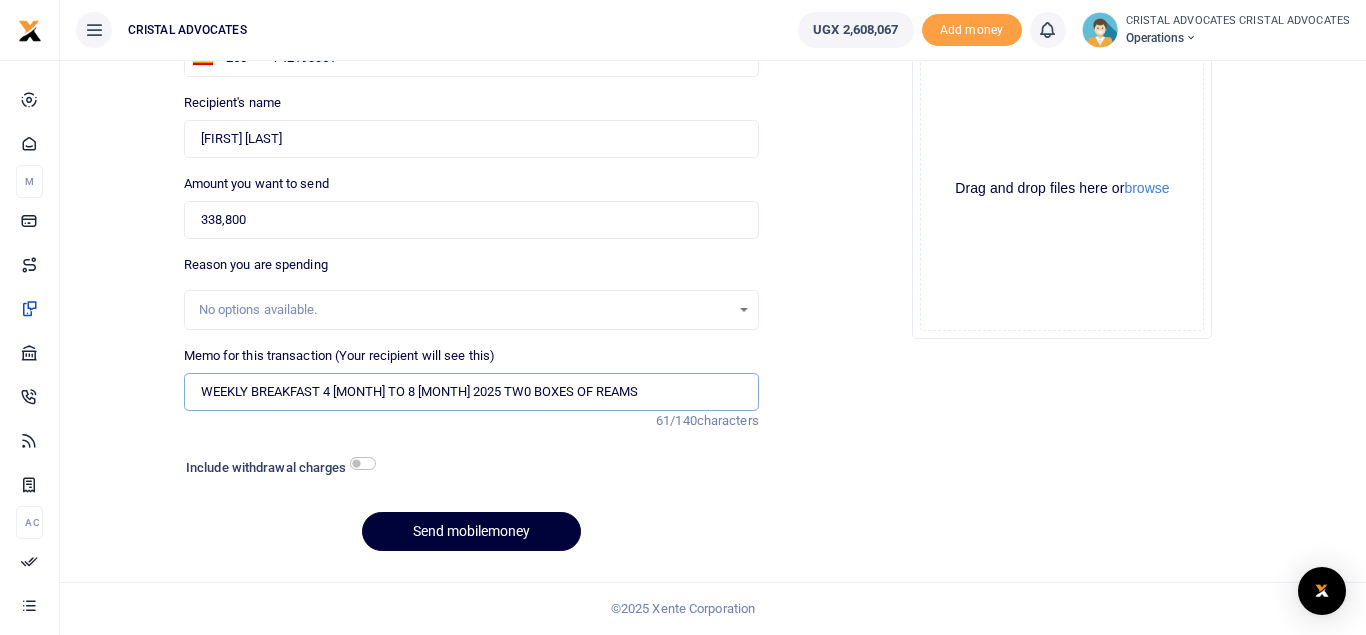 type on "WEEKLY BREAKFAST 4 [MONTH] TO 8 [MONTH] 2025 TW0 BOXES OF REAMS" 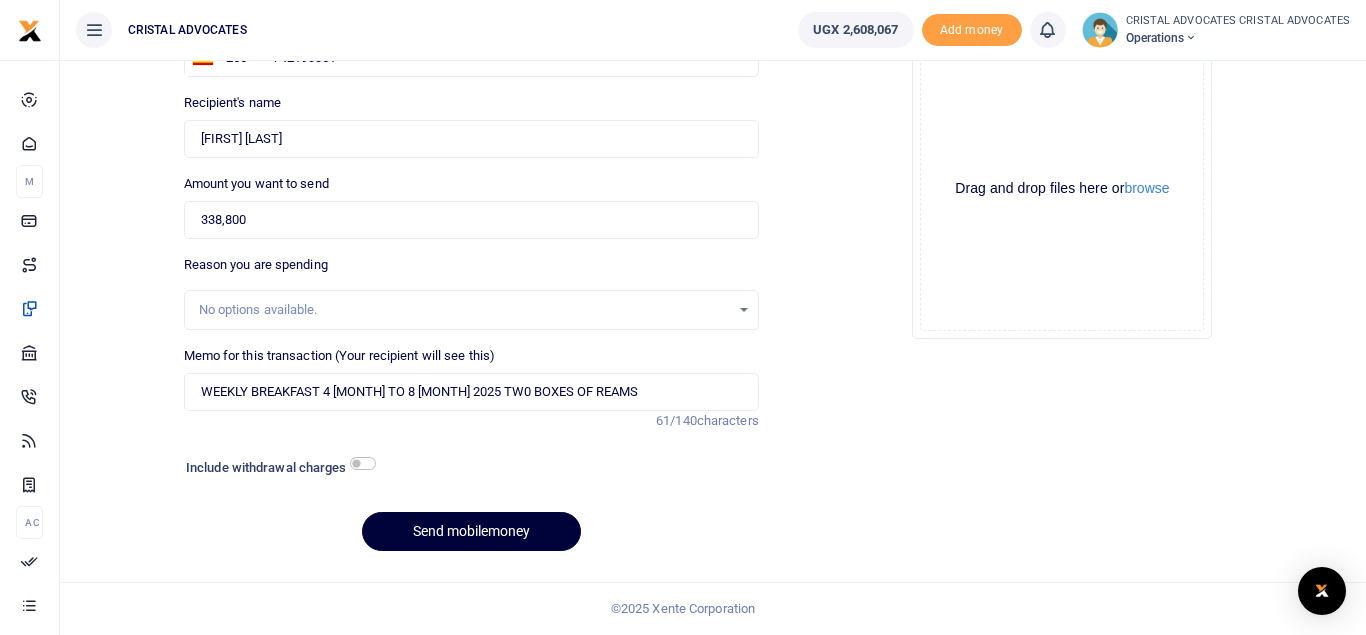 click on "Send mobilemoney" at bounding box center (471, 531) 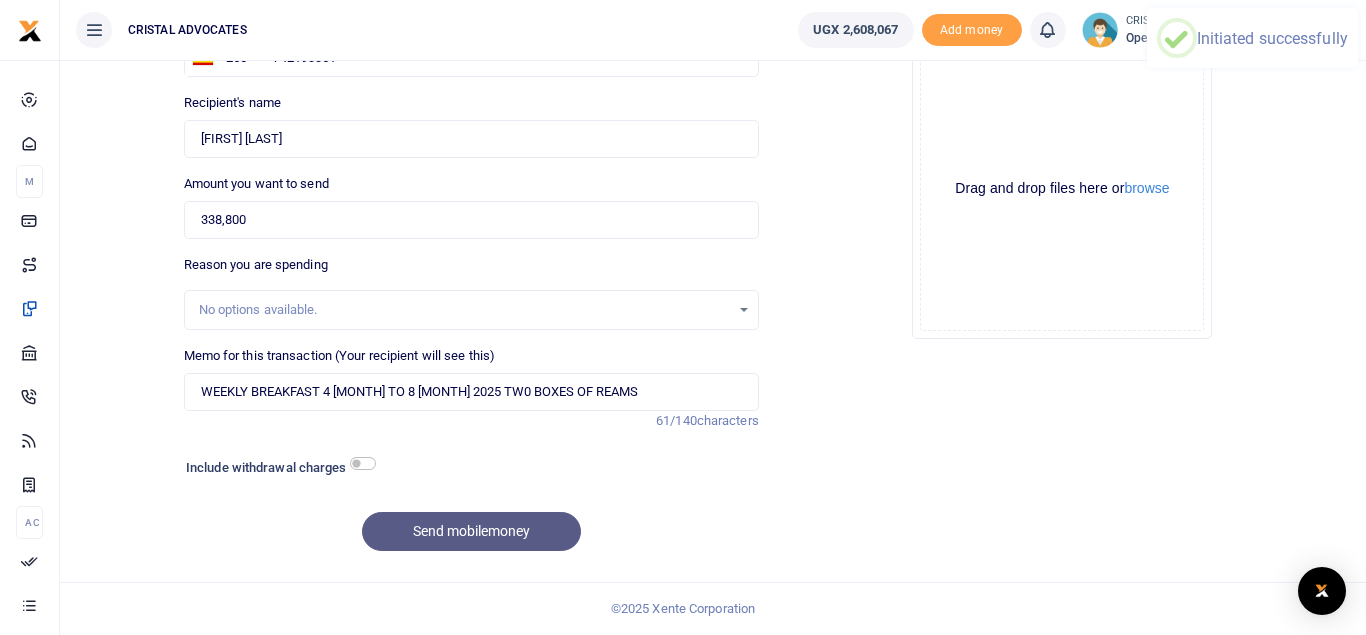 click on "Drop your files here Drag and drop files here or  browse Powered by  Uppy" at bounding box center [1062, 189] 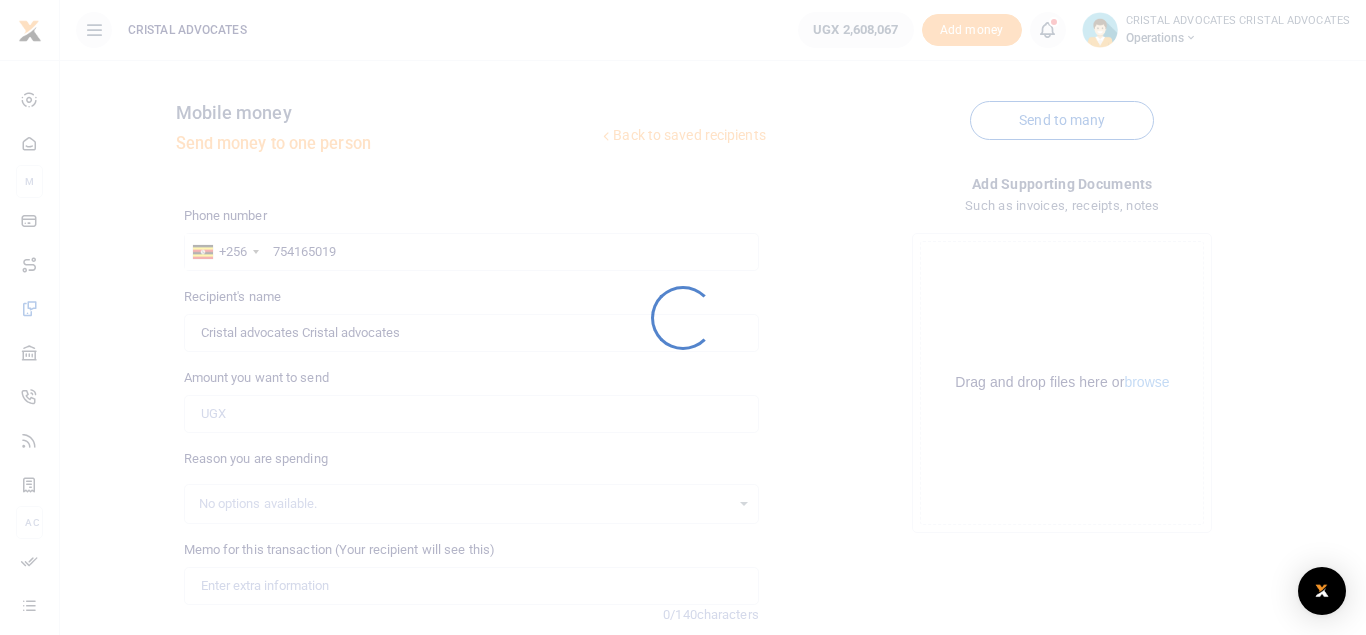 scroll, scrollTop: 0, scrollLeft: 0, axis: both 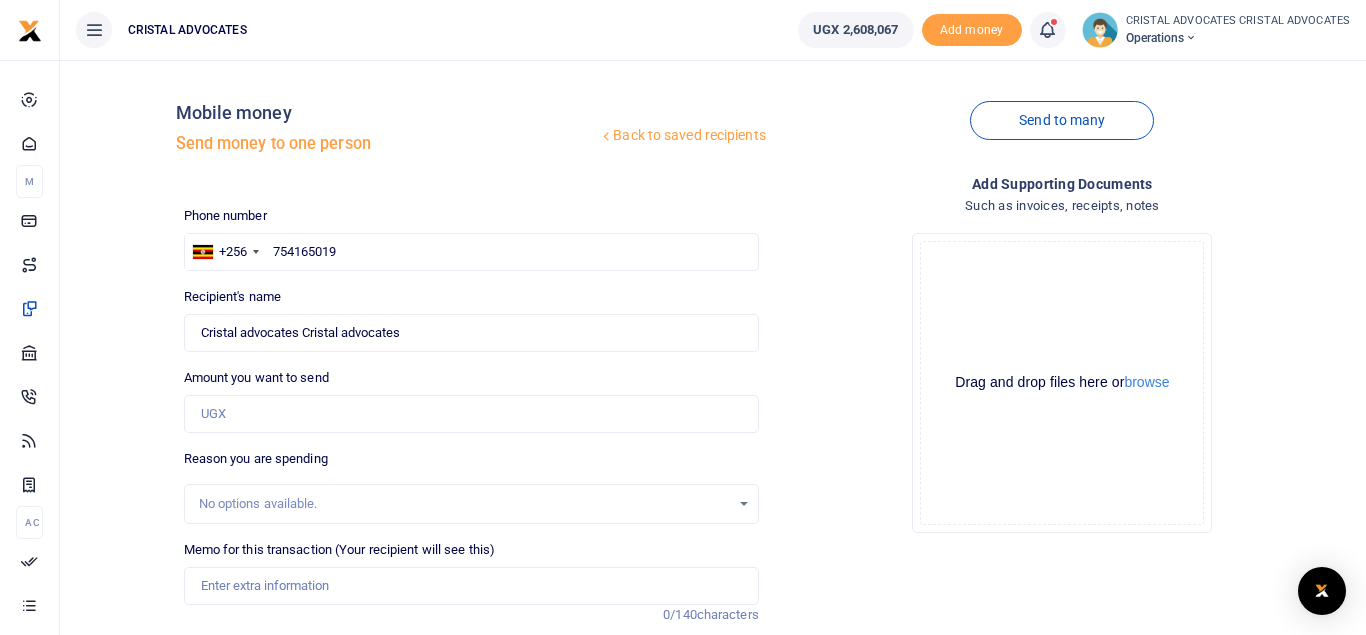 click at bounding box center (1047, 30) 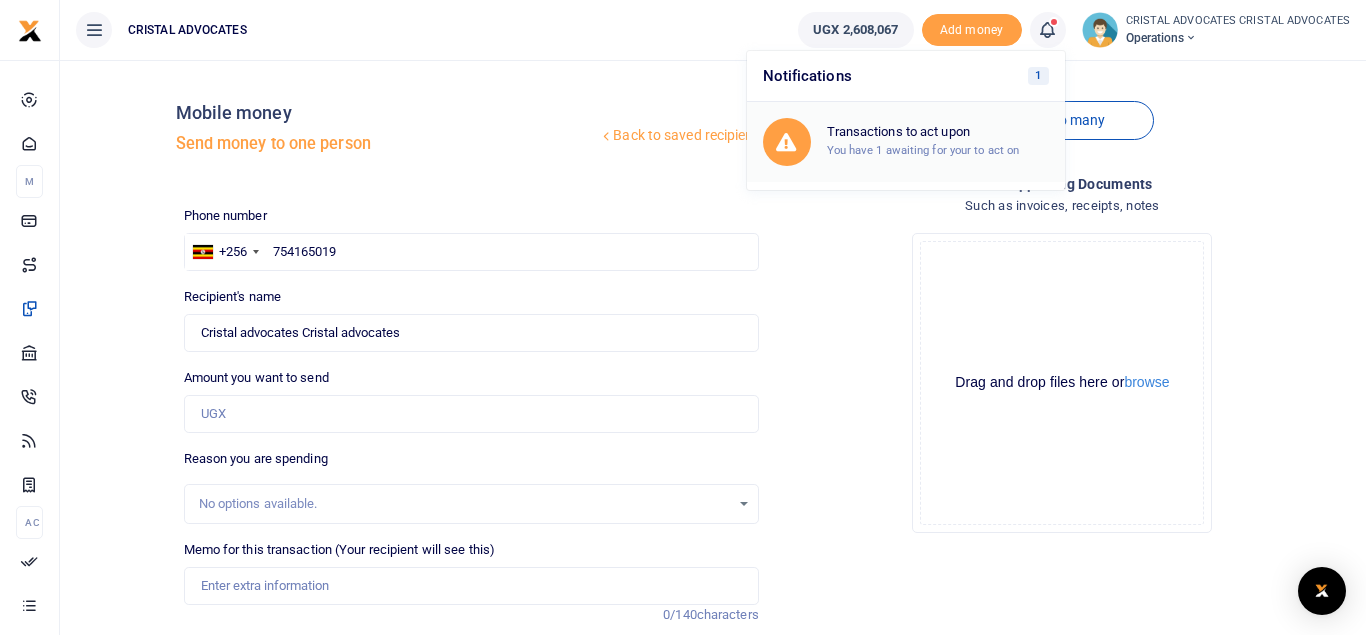 click on "Transactions to act upon" at bounding box center [938, 132] 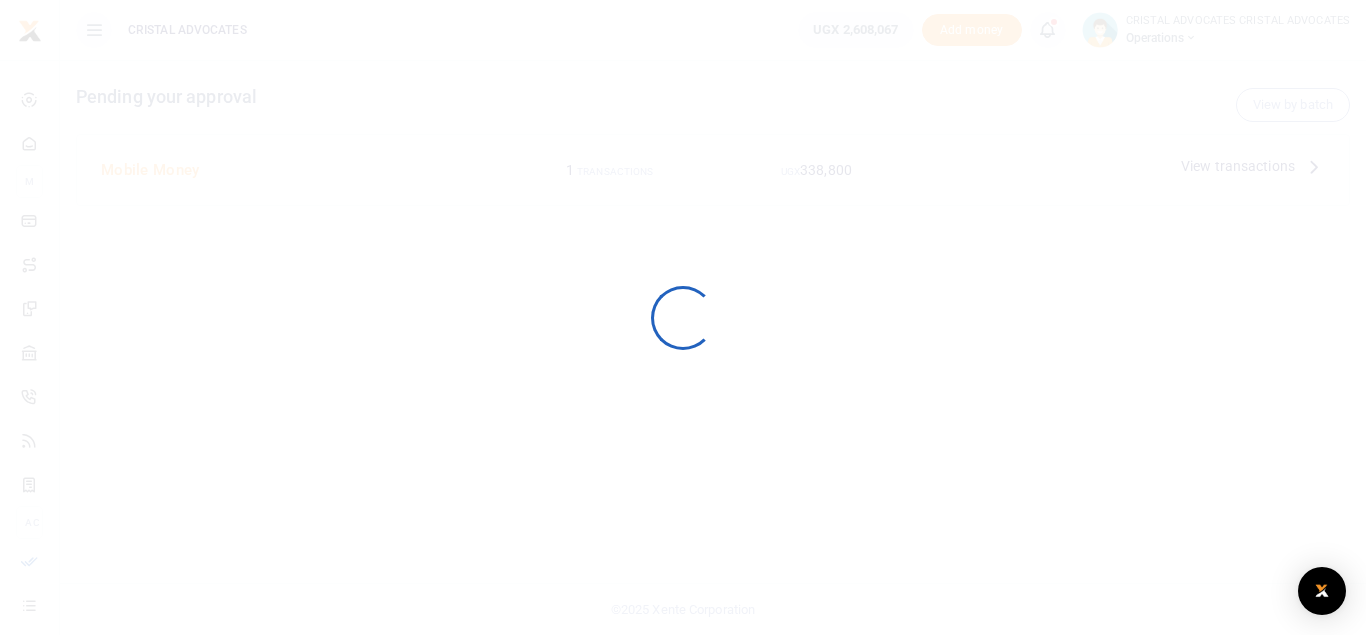scroll, scrollTop: 0, scrollLeft: 0, axis: both 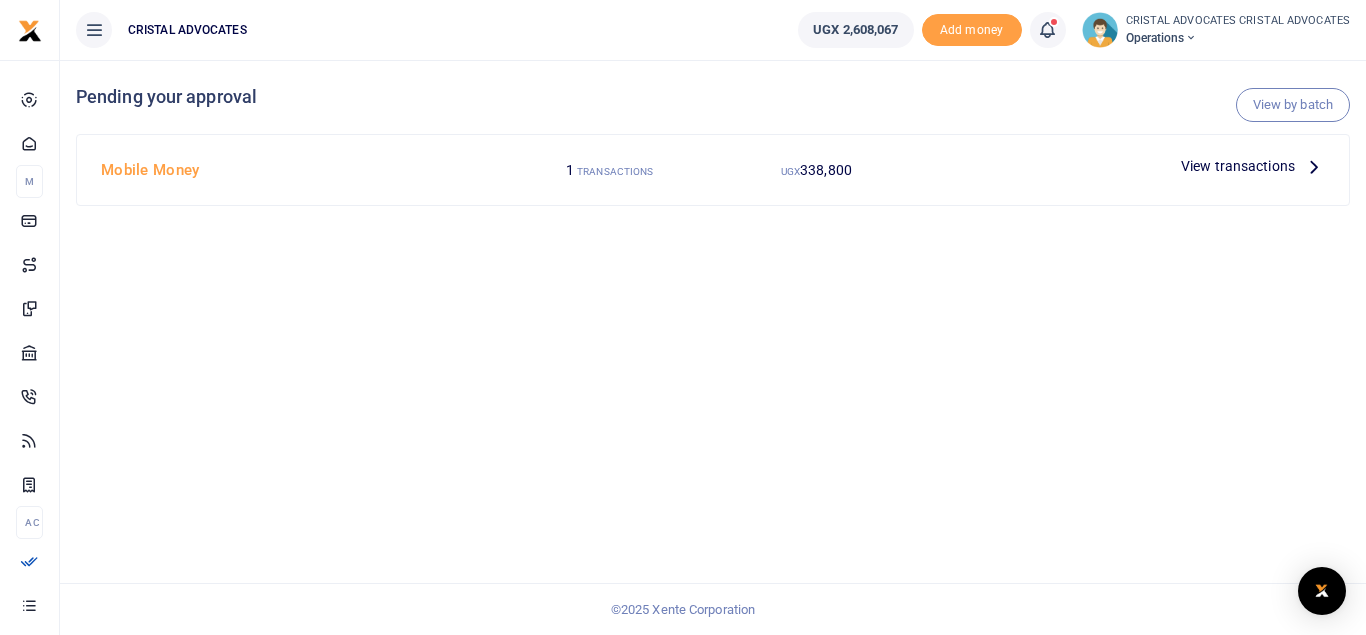 click on "View transactions" at bounding box center [1238, 166] 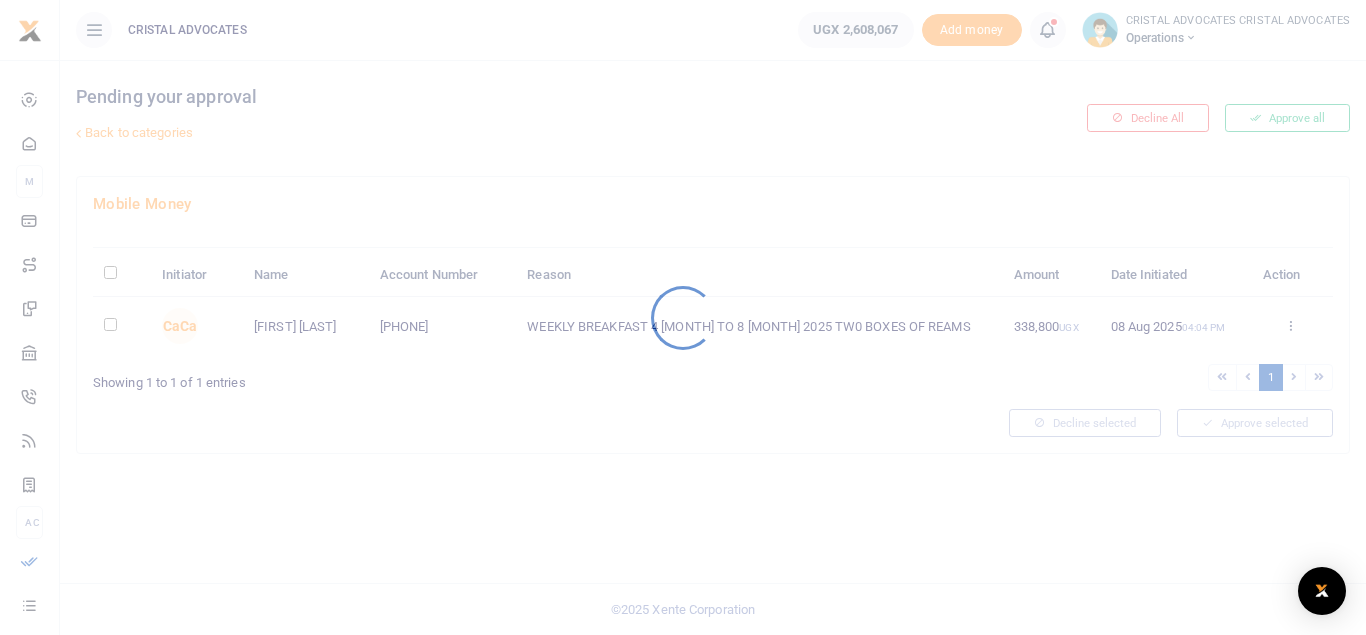 scroll, scrollTop: 0, scrollLeft: 0, axis: both 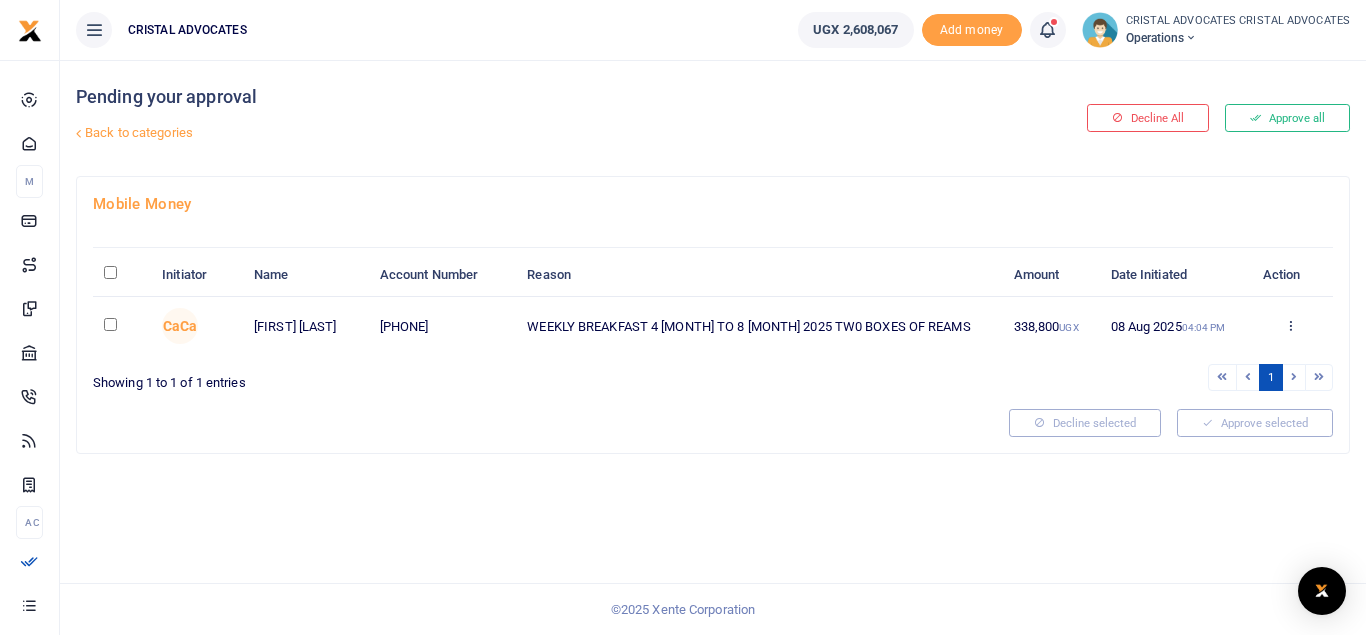 click at bounding box center [683, 317] 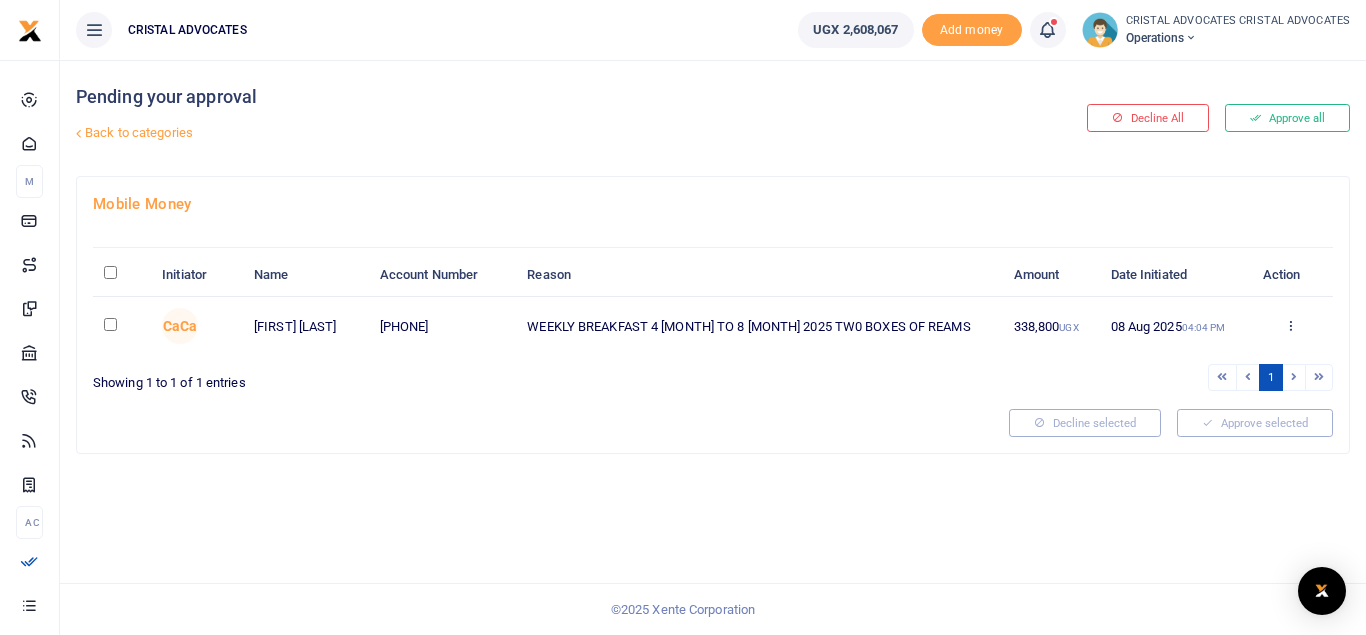 click at bounding box center (110, 324) 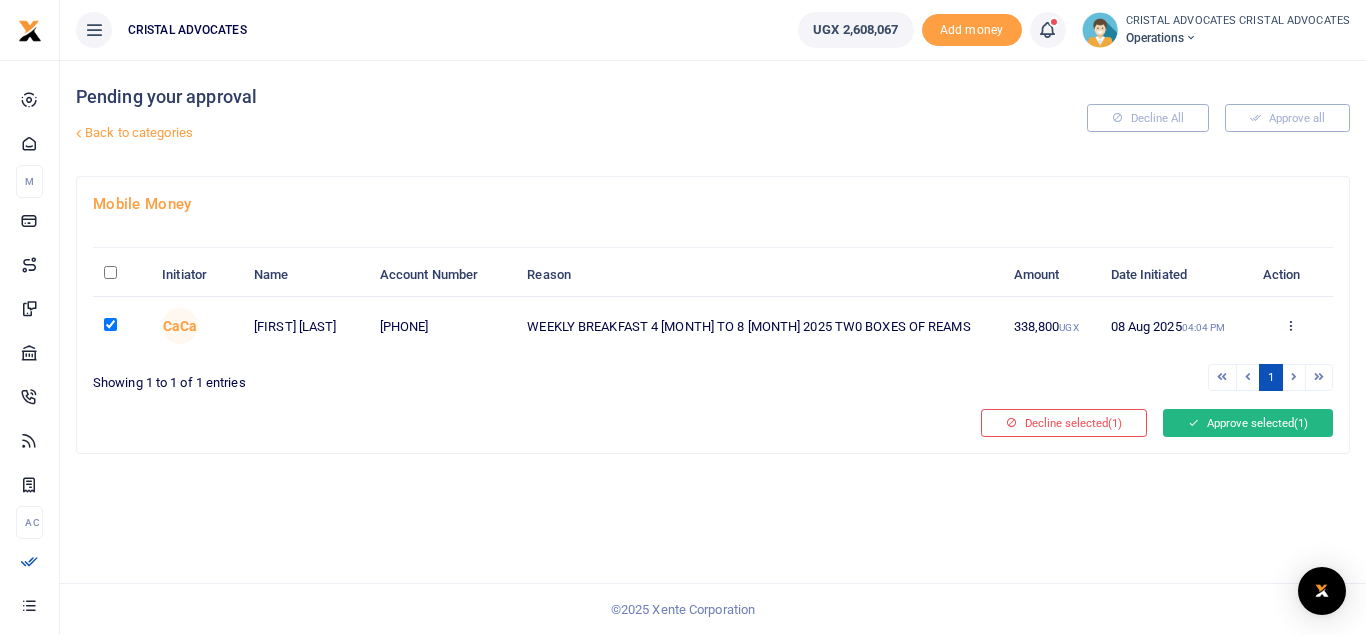 click on "Approve selected  (1)" at bounding box center (1248, 423) 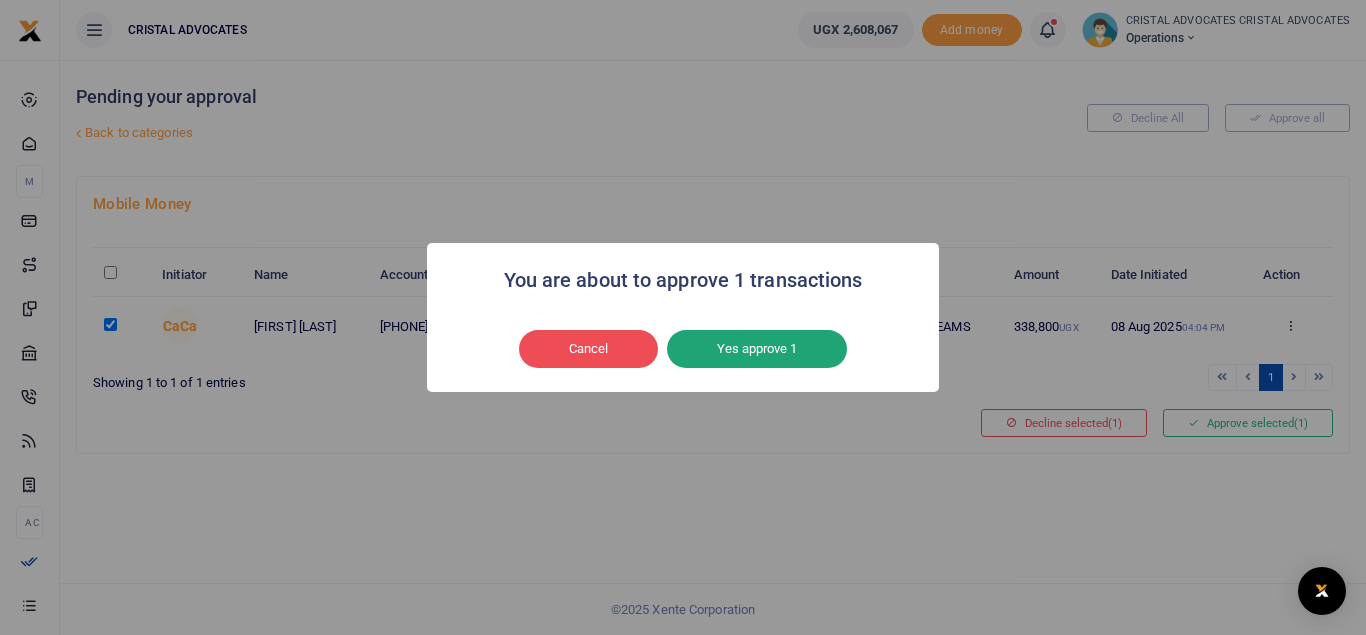click on "Yes approve 1" at bounding box center [757, 349] 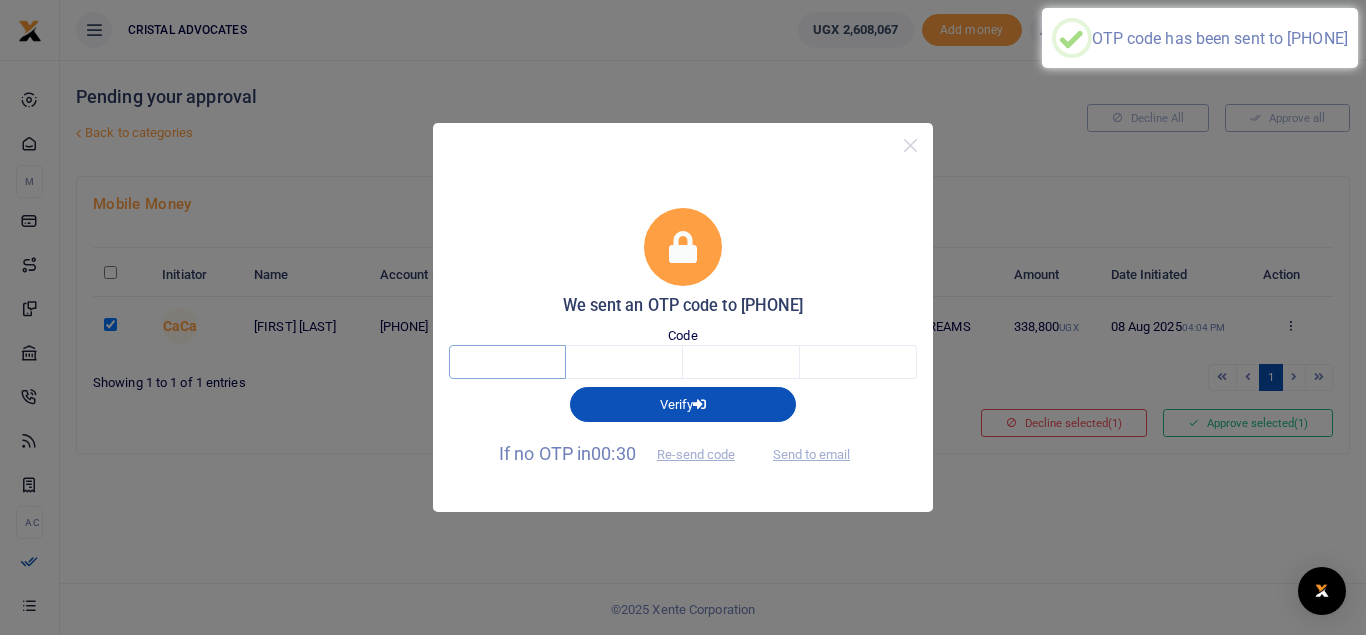 click at bounding box center (507, 362) 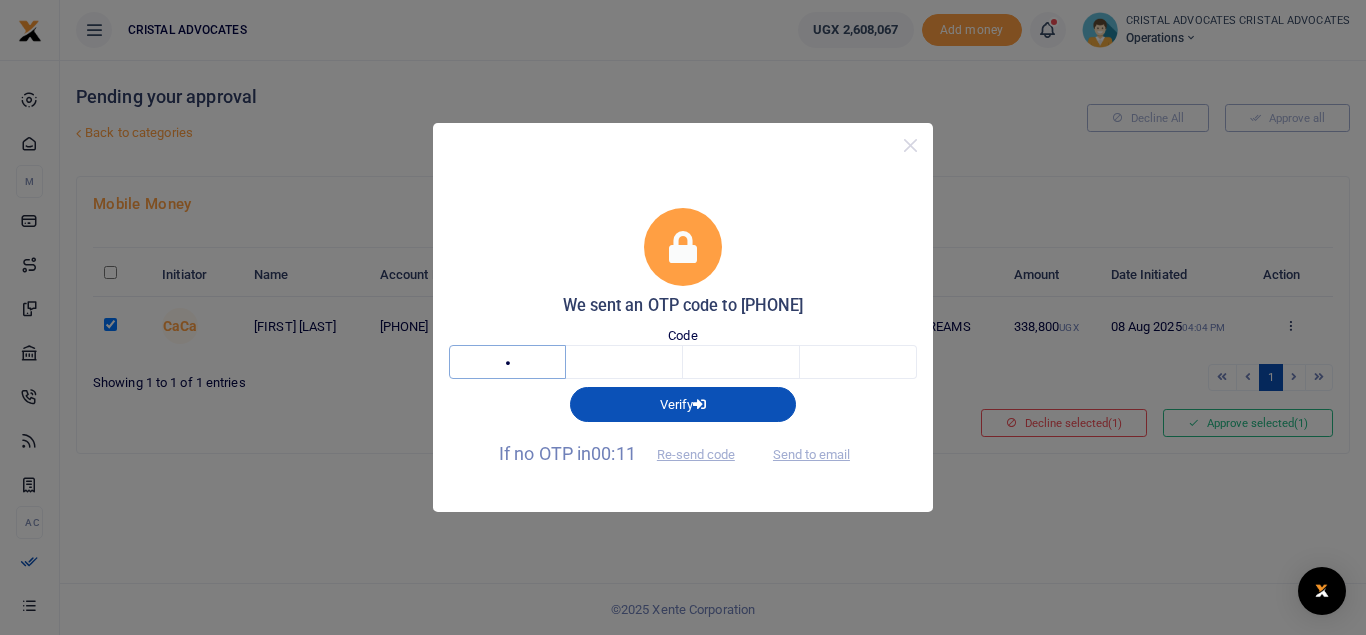 type on "6" 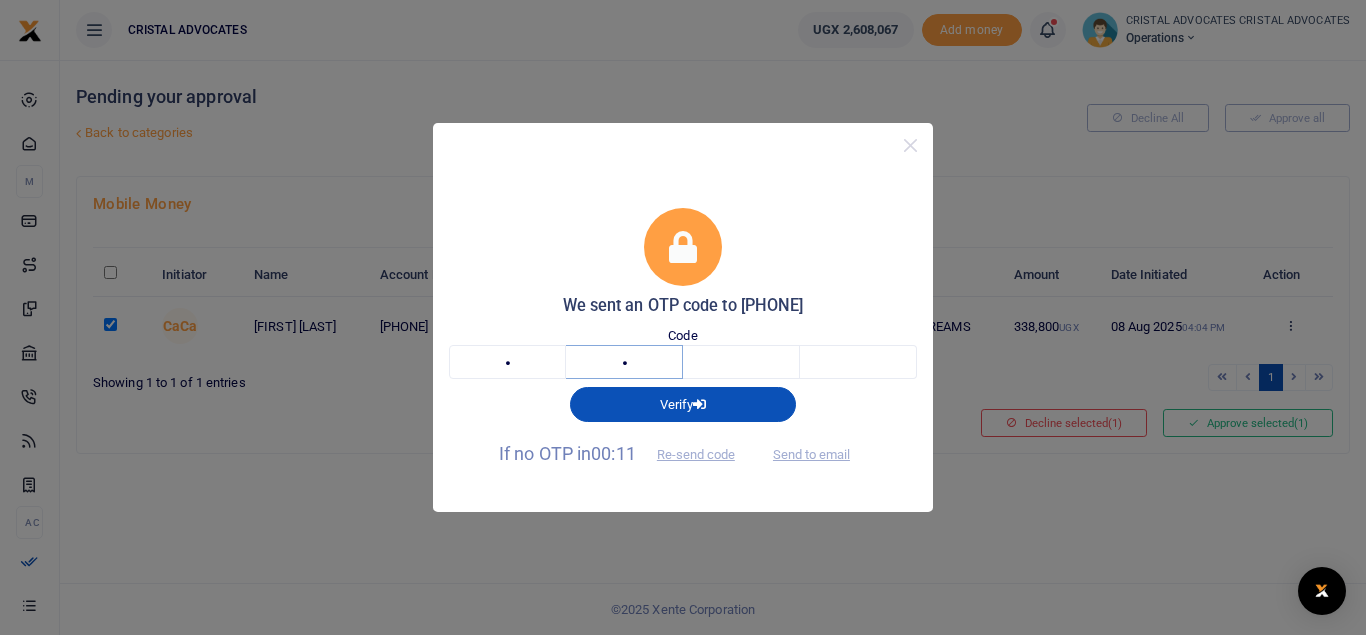 type on "6" 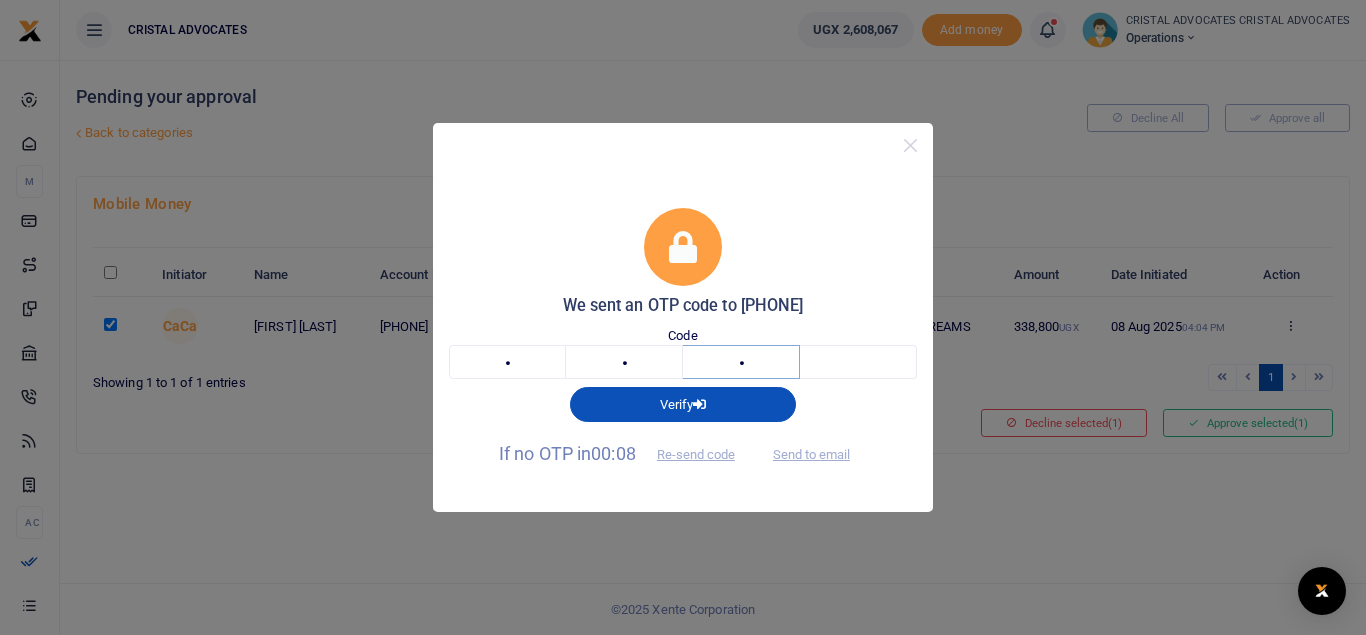 type on "0" 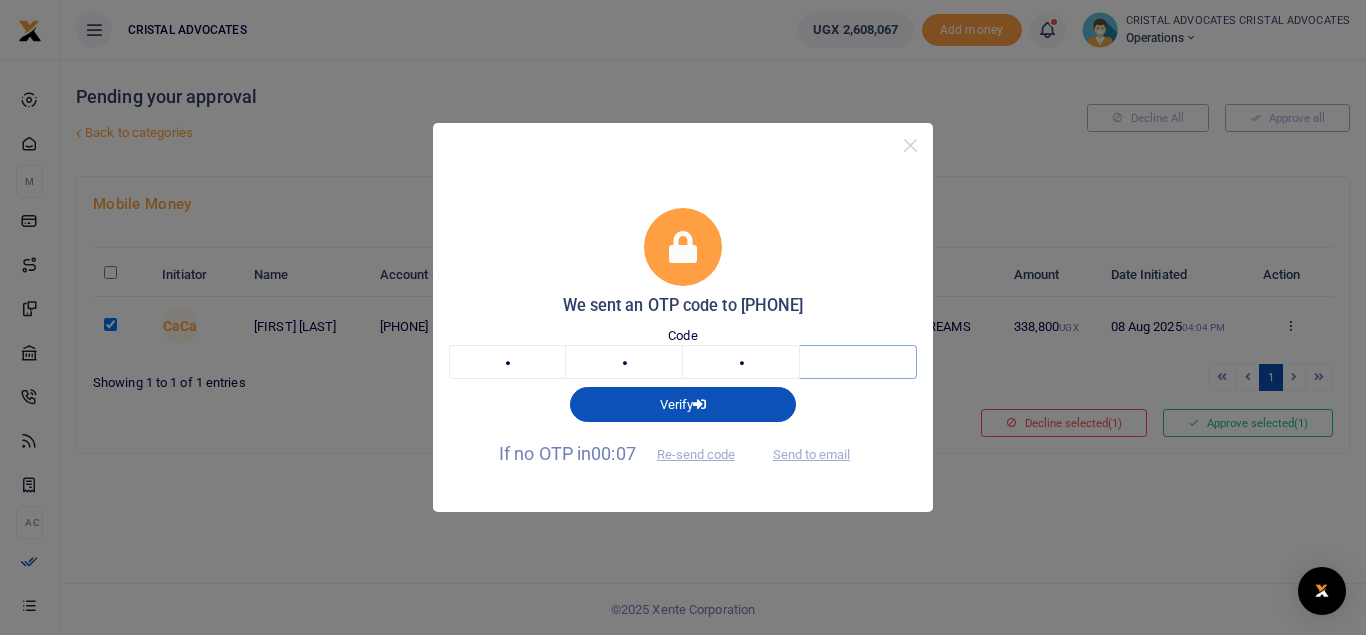 type on "6" 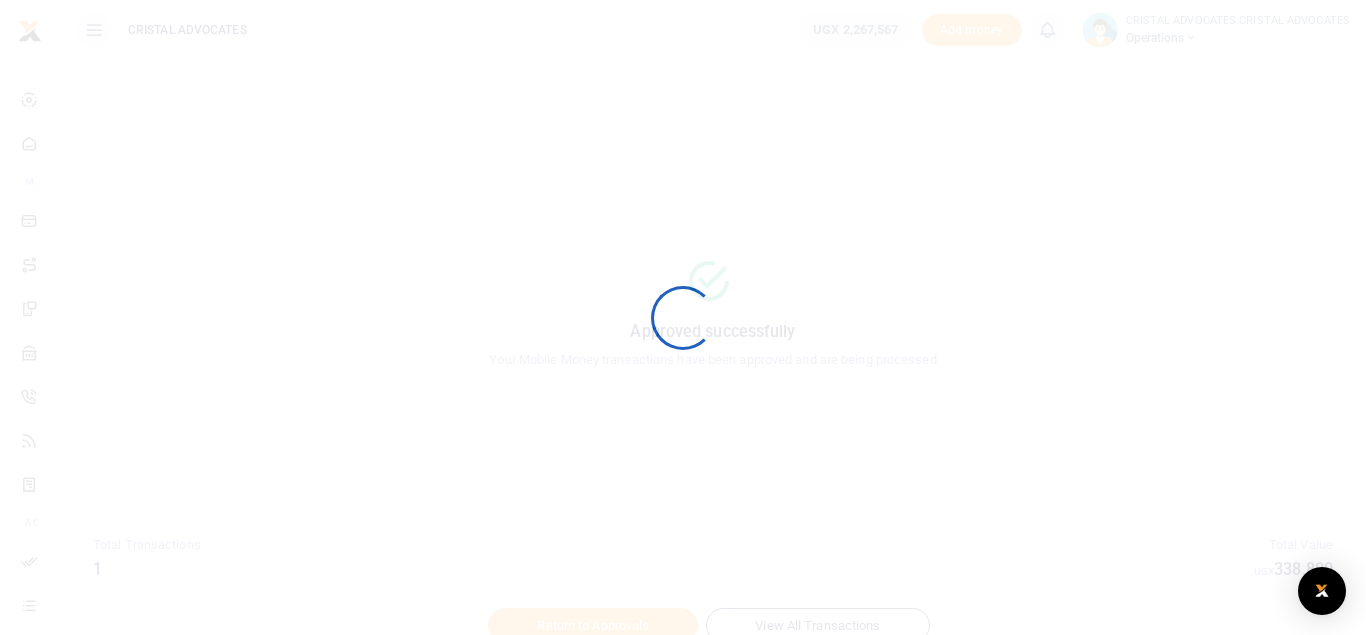 scroll, scrollTop: 0, scrollLeft: 0, axis: both 